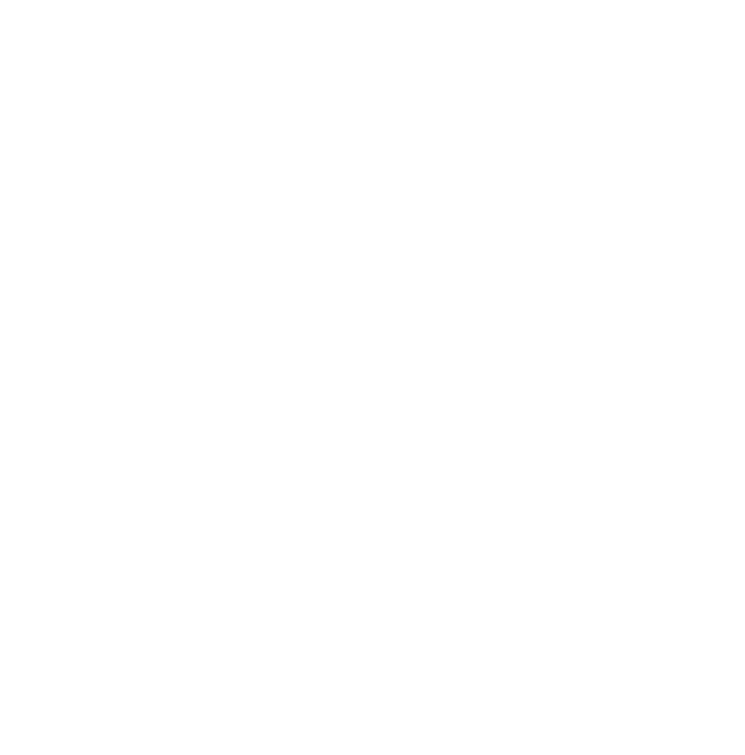 scroll, scrollTop: 0, scrollLeft: 0, axis: both 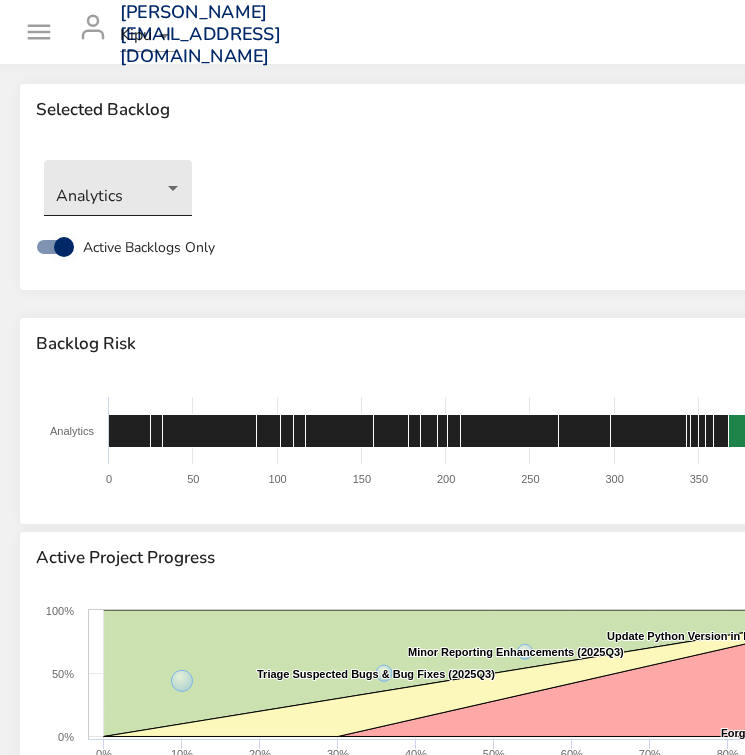 click on "Portfolio Backlog Backlog Details Scenario Planning Initiatives Teams erin.swete@kipuhealth.com   Kipu News and Updates Logout Selected Backlog Analytics Active Backlogs Only Backlog Risk Created with Highcharts 9.0.1 Analytics 0 50 100 150 200 250 300 350 400 450 500 550 600 650 700 750 800 850 900 Active Project Progress Created with Highcharts 9.0.1 Revenue Cycle Dashboard for Kipu RCM ​ Revenue Cycle Dashboard for Kipu RCM CRM launch in BI ​ CRM launch in BI CRM Data Exchange (Phase 2: Development) ​ CRM Data Exchange (Phase 2: Development) Rounds Dashboard (Discovery) ​ Rounds Dashboard (Discovery) ETL (EMR) Transition to Staging: _fact_records.sql ​ ETL (EMR) Transition to Staging: _fact_records.sql Update Python Version in Lambda functions (Tech Debt) ​ Update Python Version in Lambda functions (Tech Debt) Custom RCM Dashboard (Basepoint) ​ Custom RCM Dashboard (Basepoint) Triage Suspected Bugs & Bug Fixes (2025Q3) ​ Triage Suspected Bugs & Bug Fixes (2025Q3) ​ ​ ​ 0% 10% 20% 30%" at bounding box center (372, 377) 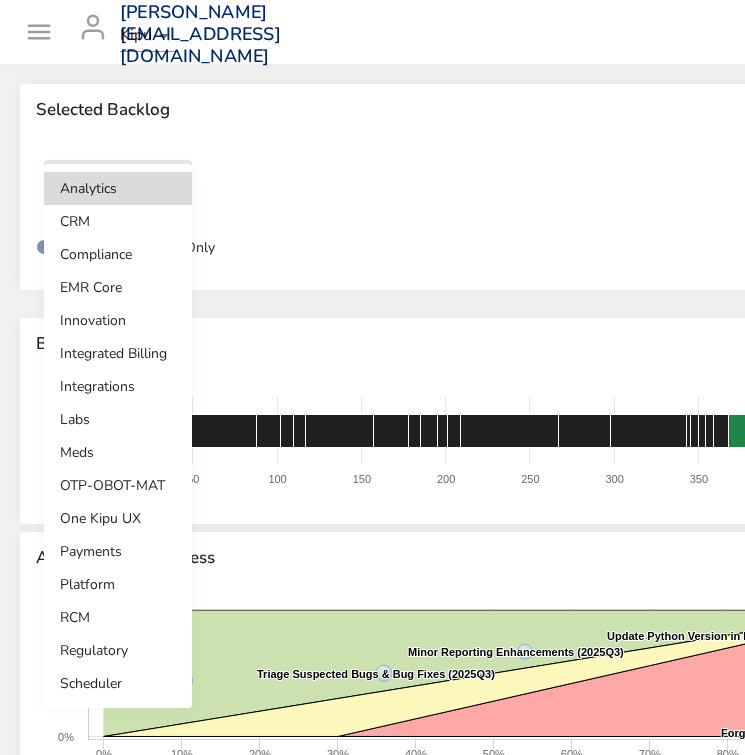 click on "EMR Core" at bounding box center (118, 287) 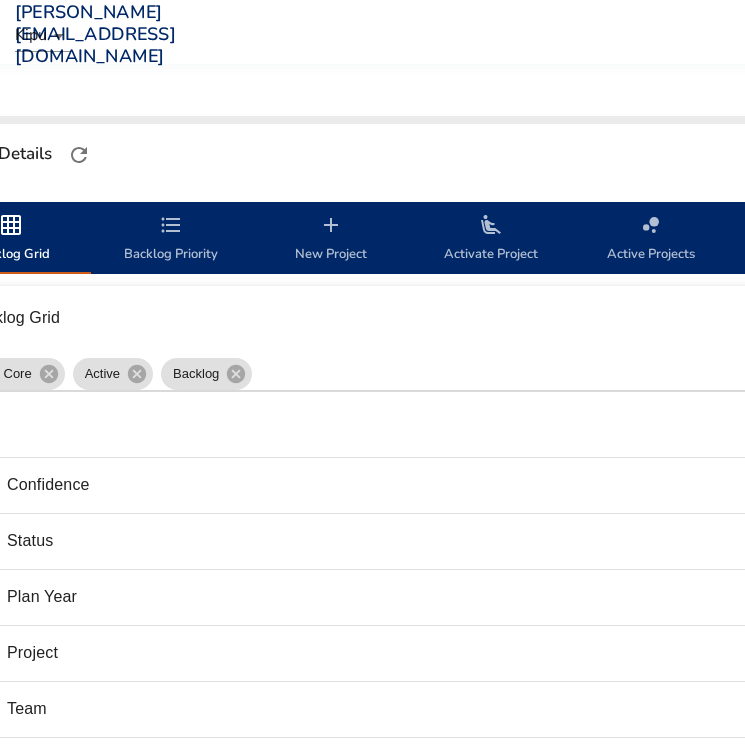 scroll, scrollTop: 959, scrollLeft: 123, axis: both 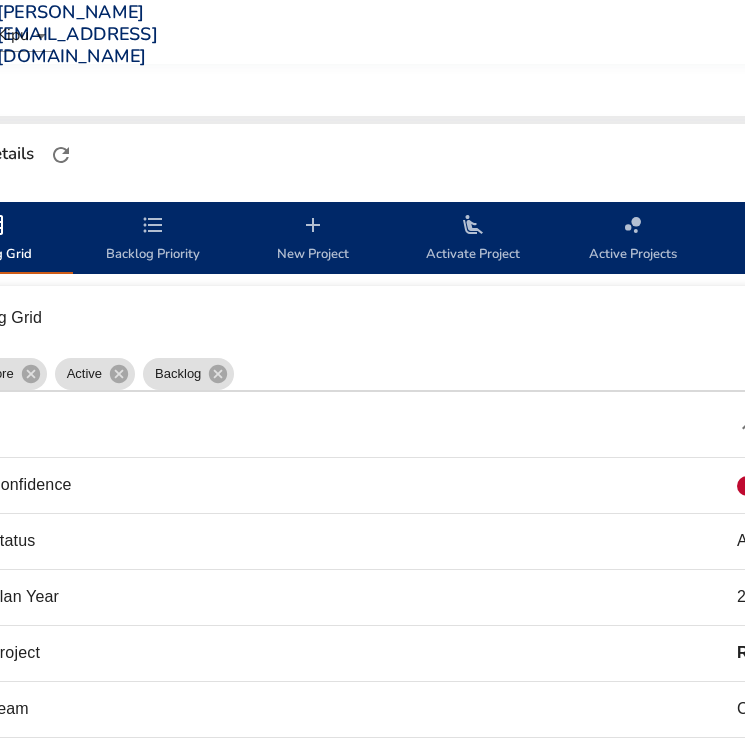 click on "Active Projects" at bounding box center (633, 239) 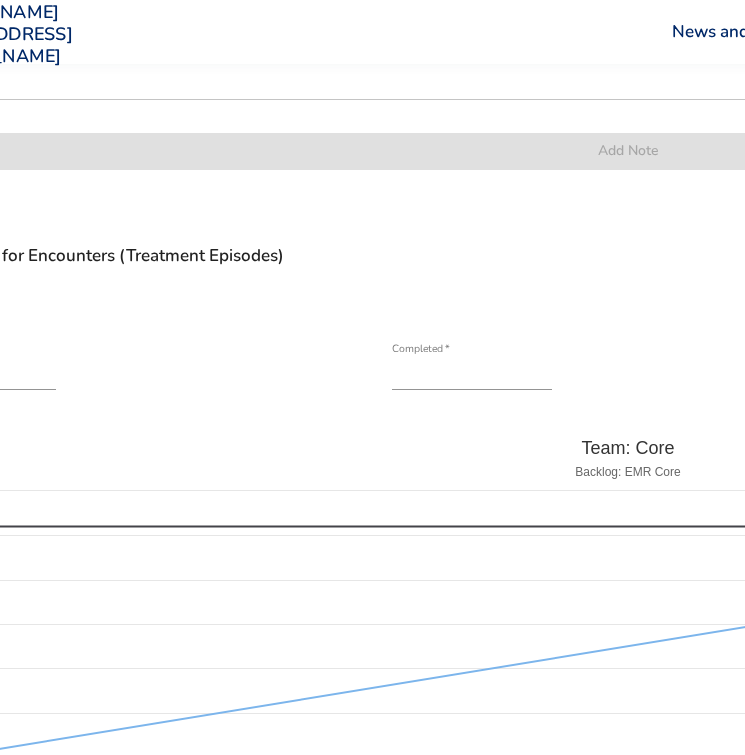 scroll, scrollTop: 9815, scrollLeft: 195, axis: both 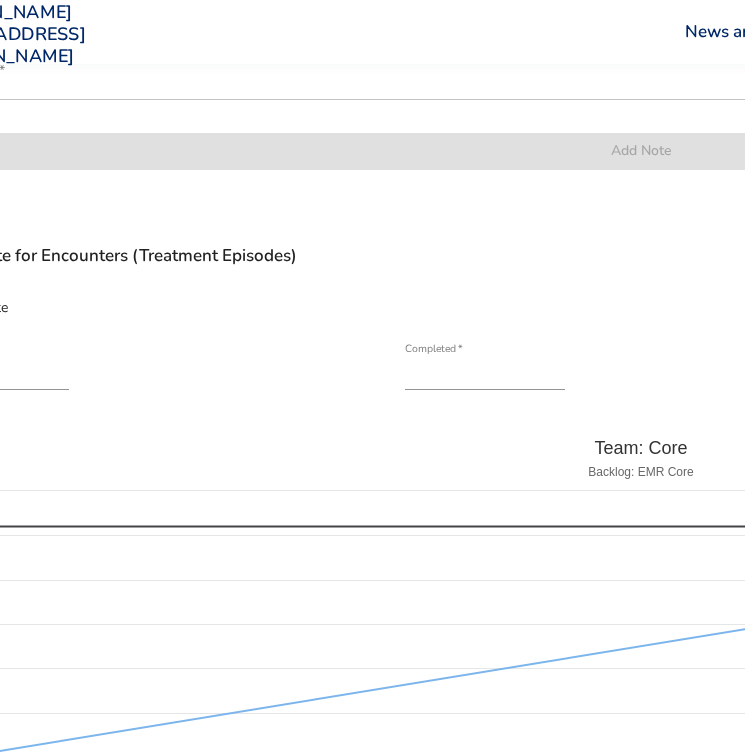 click on "*" at bounding box center [485, -7832] 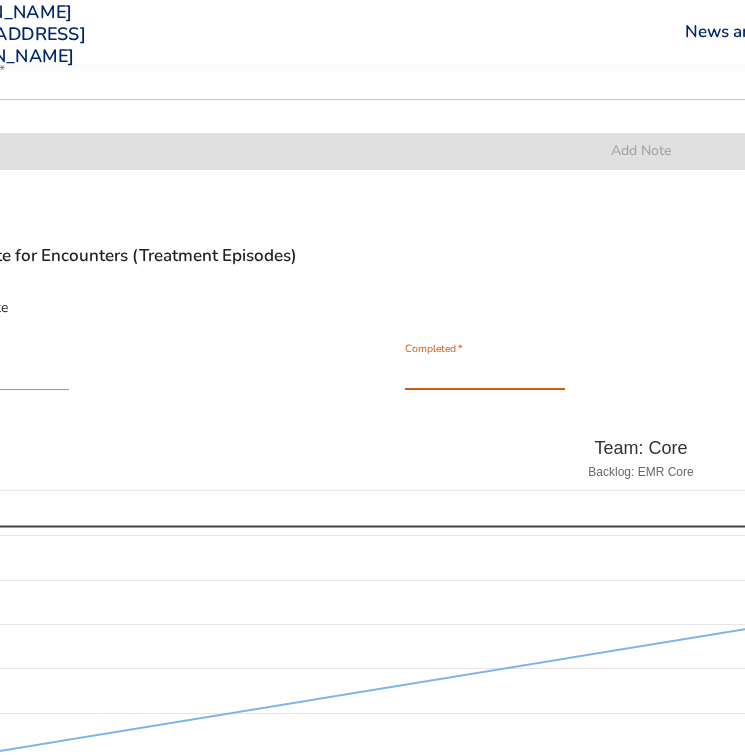 click on "*" at bounding box center (485, 374) 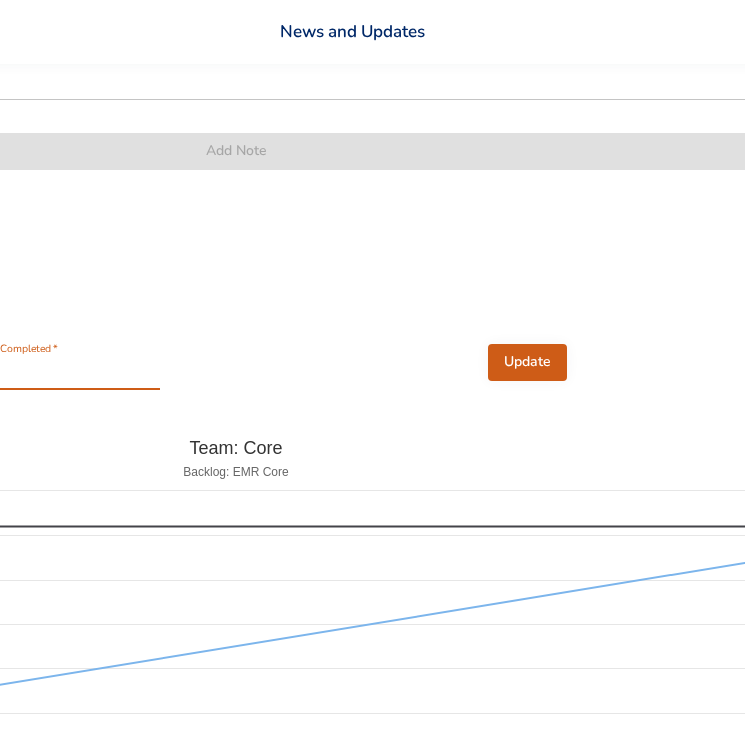 scroll, scrollTop: 9815, scrollLeft: 615, axis: both 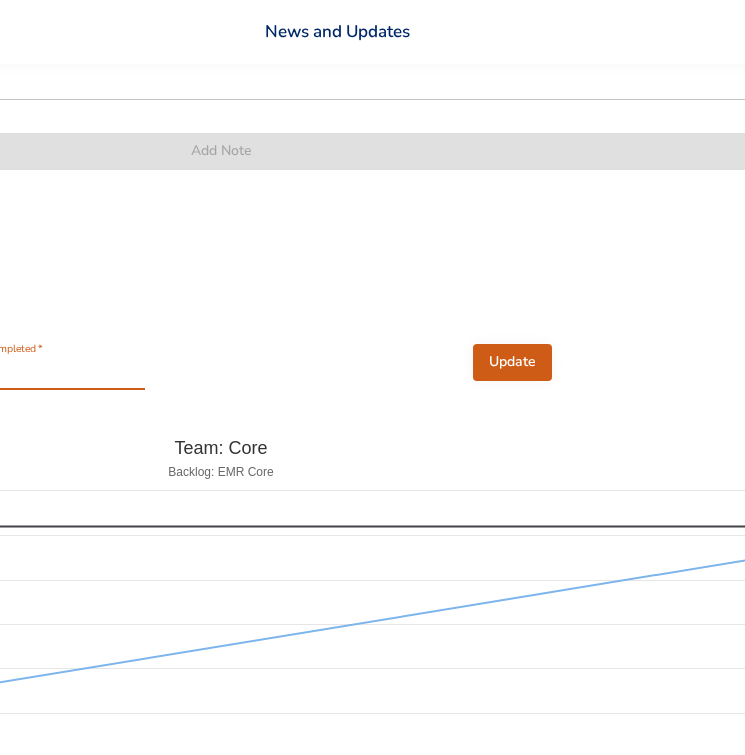 click on "Update" at bounding box center [512, 362] 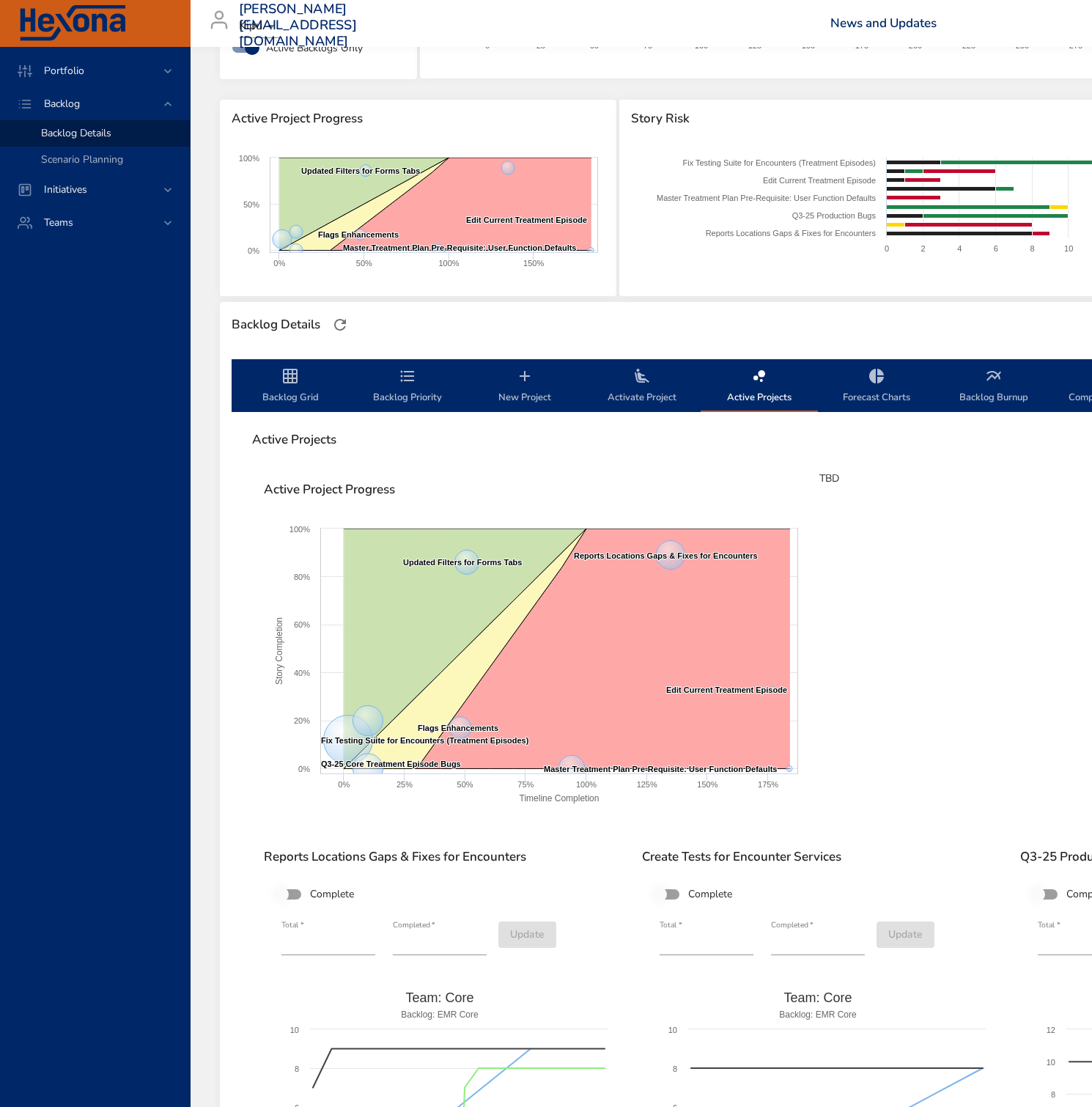 scroll, scrollTop: 125, scrollLeft: 0, axis: vertical 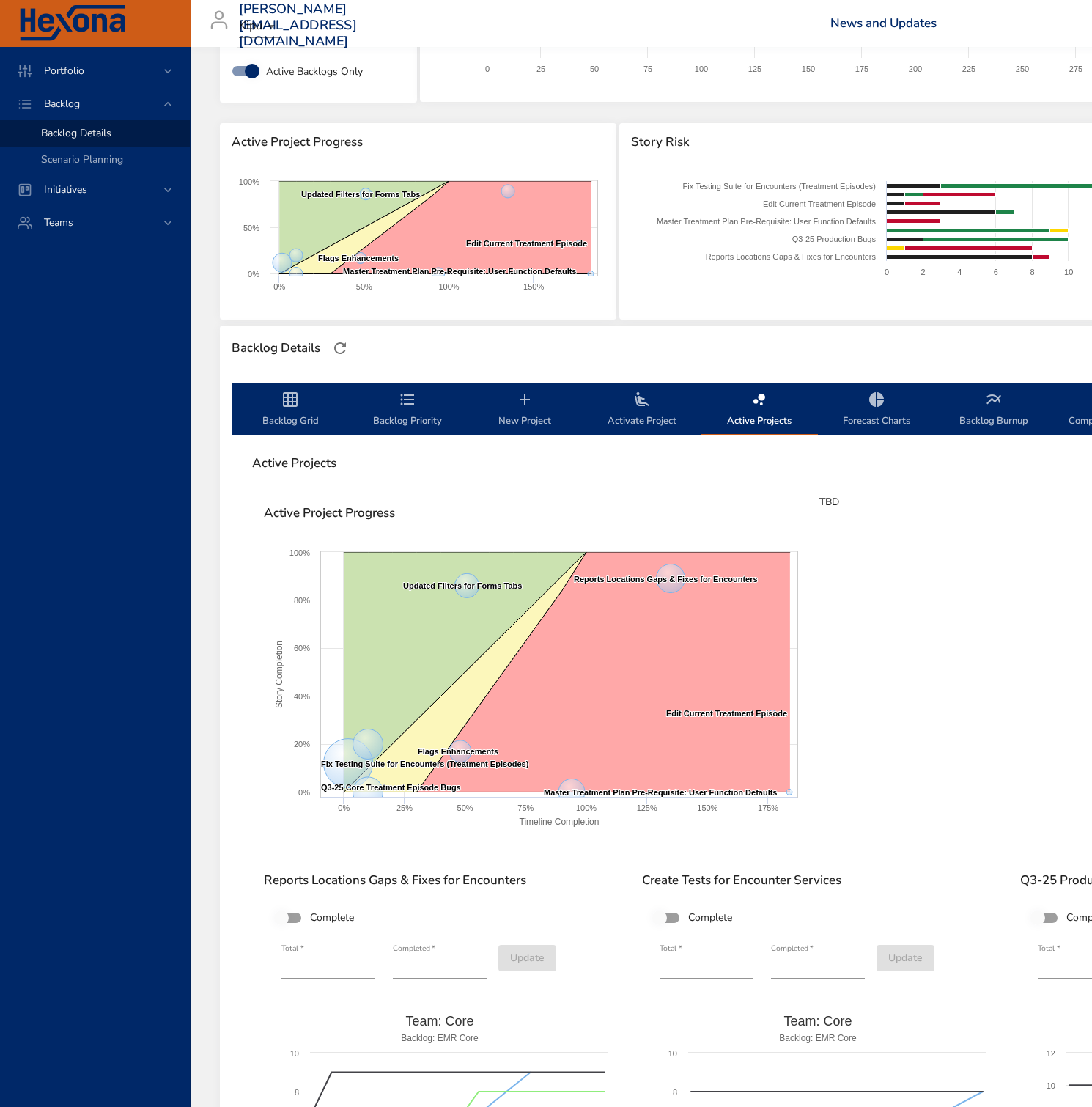 click on "Activate Project" at bounding box center [642, 410] 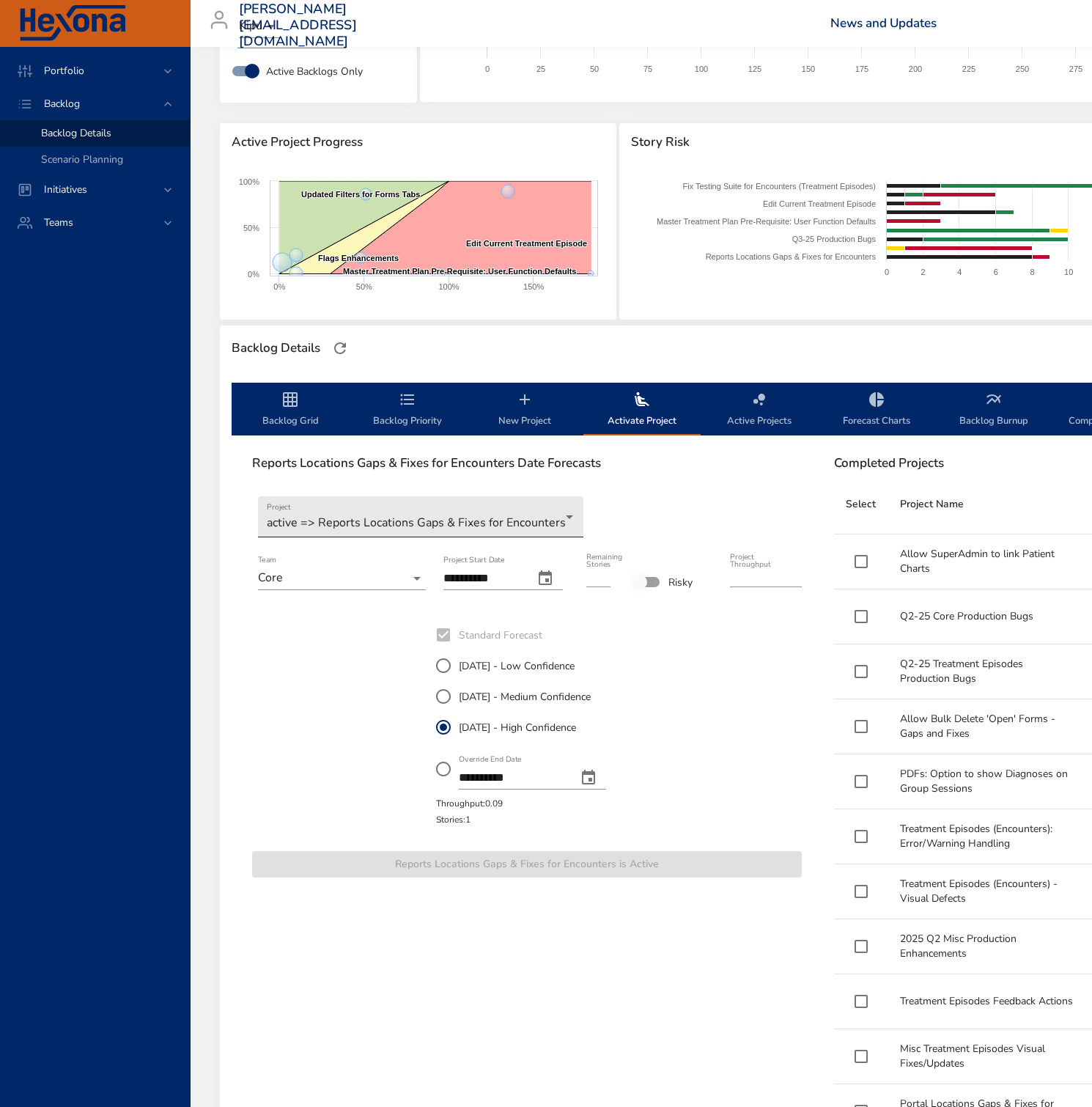 click on "Portfolio Backlog Backlog Details Scenario Planning Initiatives Teams erin.swete@kipuhealth.com   Kipu News and Updates Logout Selected Backlog EMR Core Active Backlogs Only Backlog Risk Created with Highcharts 9.0.1 EMR Core 0 25 50 75 100 125 150 175 200 225 250 275 300 325 350 375 400 425 Active Project Progress Created with Highcharts 9.0.1 Fix Testing Suite for Encounters (Treatment Episodes) ​ Fix Testing Suite for Encounters (Treatment Episodes) Q3-25 Core Treatment Episode Bugs ​ Q3-25 Core Treatment Episode Bugs Reports Locations Gaps & Fixes for Encounters ​ Reports Locations Gaps & Fixes for Encounters Create Tests for Encounter Services ​ Create Tests for Encounter Services Updated Filters for Forms Tabs ​ Updated Filters for Forms Tabs Flags Enhancements ​ Flags Enhancements Edit Current Treatment Episode ​ Edit Current Treatment Episode Master Treatment Plan Pre-Requisite: User Function Defaults ​ Master Treatment Plan Pre-Requisite: User Function Defaults Q3-25 Production Bugs 0" at bounding box center (546, 429) 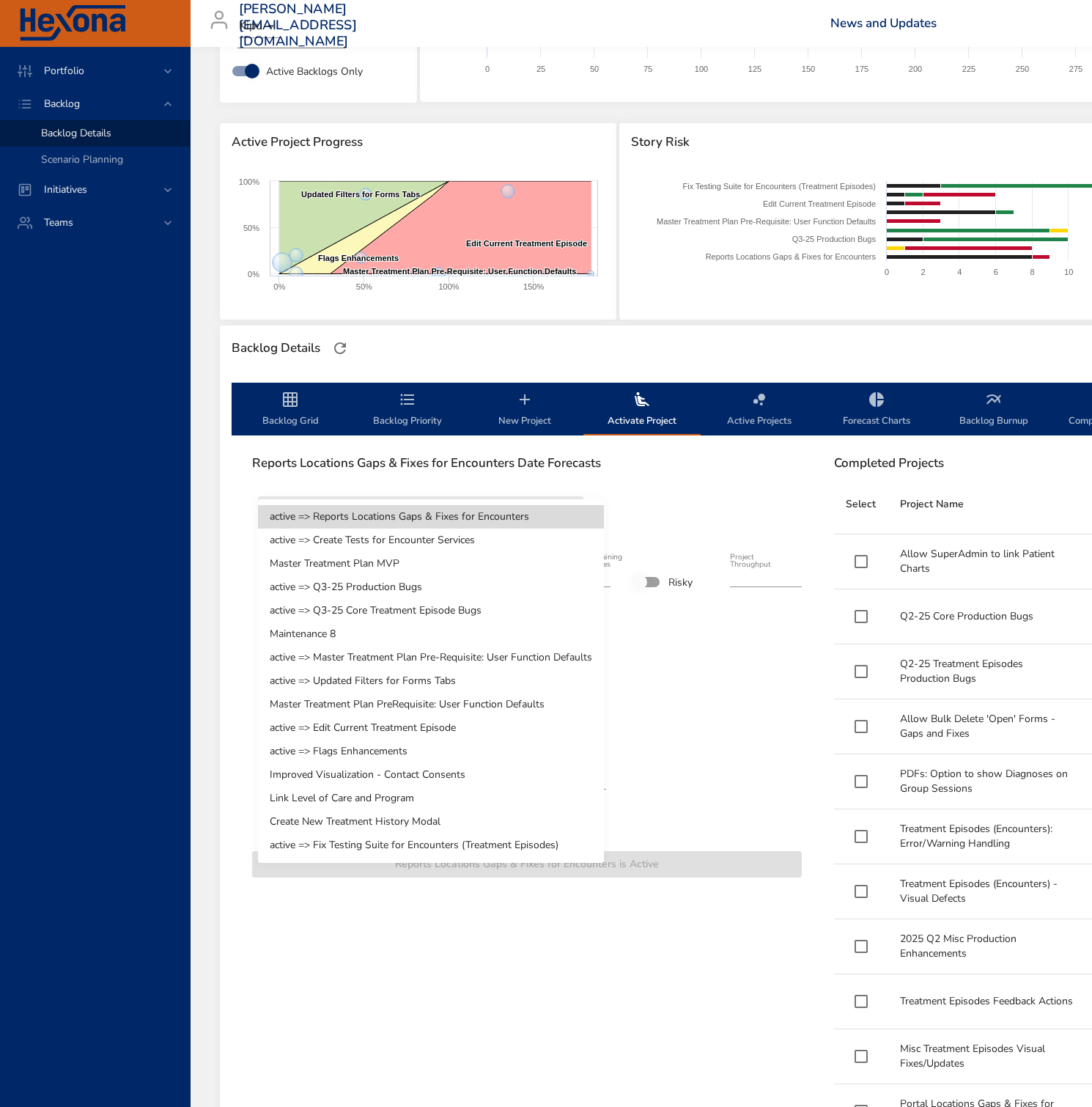 click at bounding box center [546, 554] 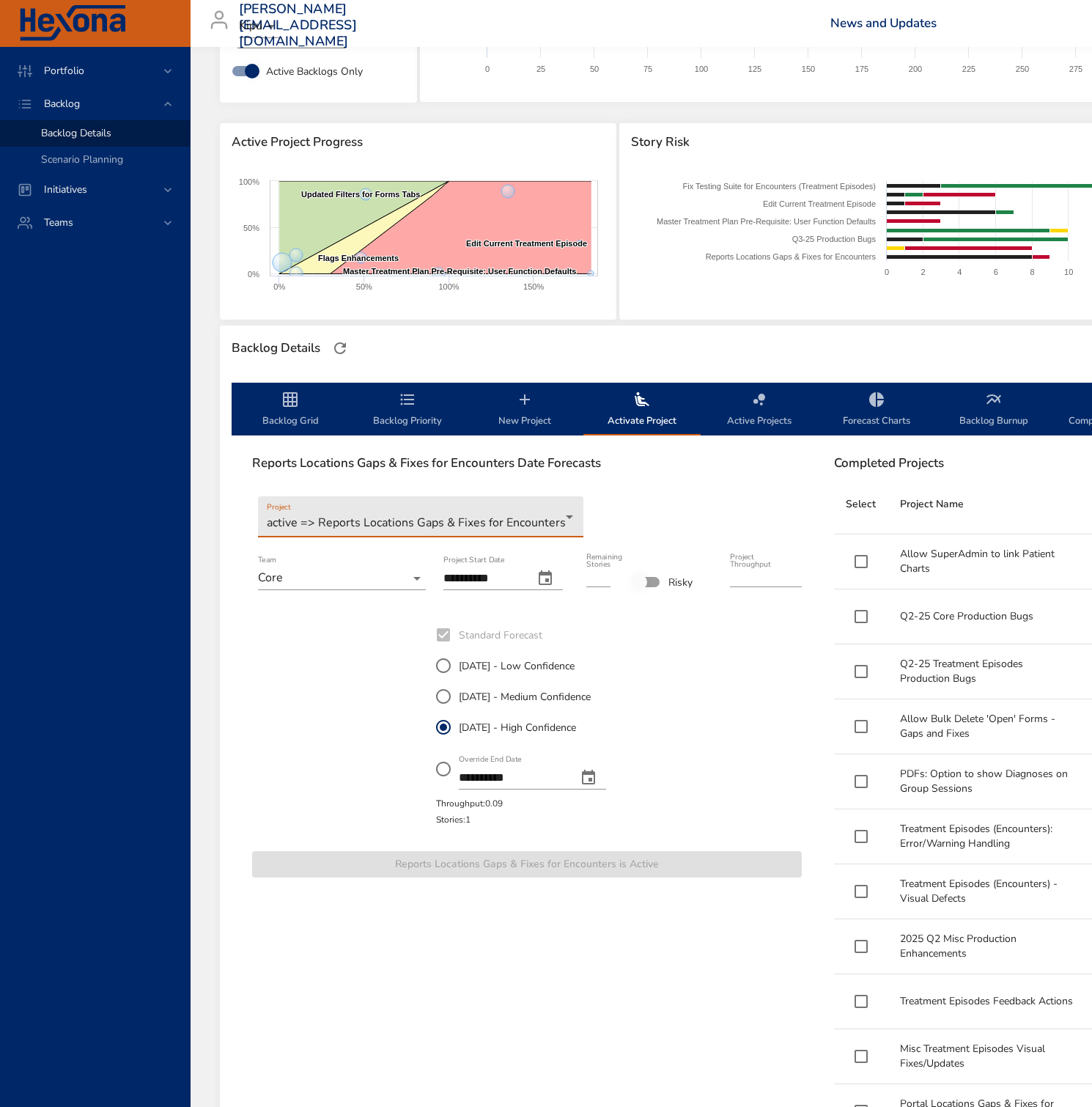 click on "New Project" at bounding box center (525, 410) 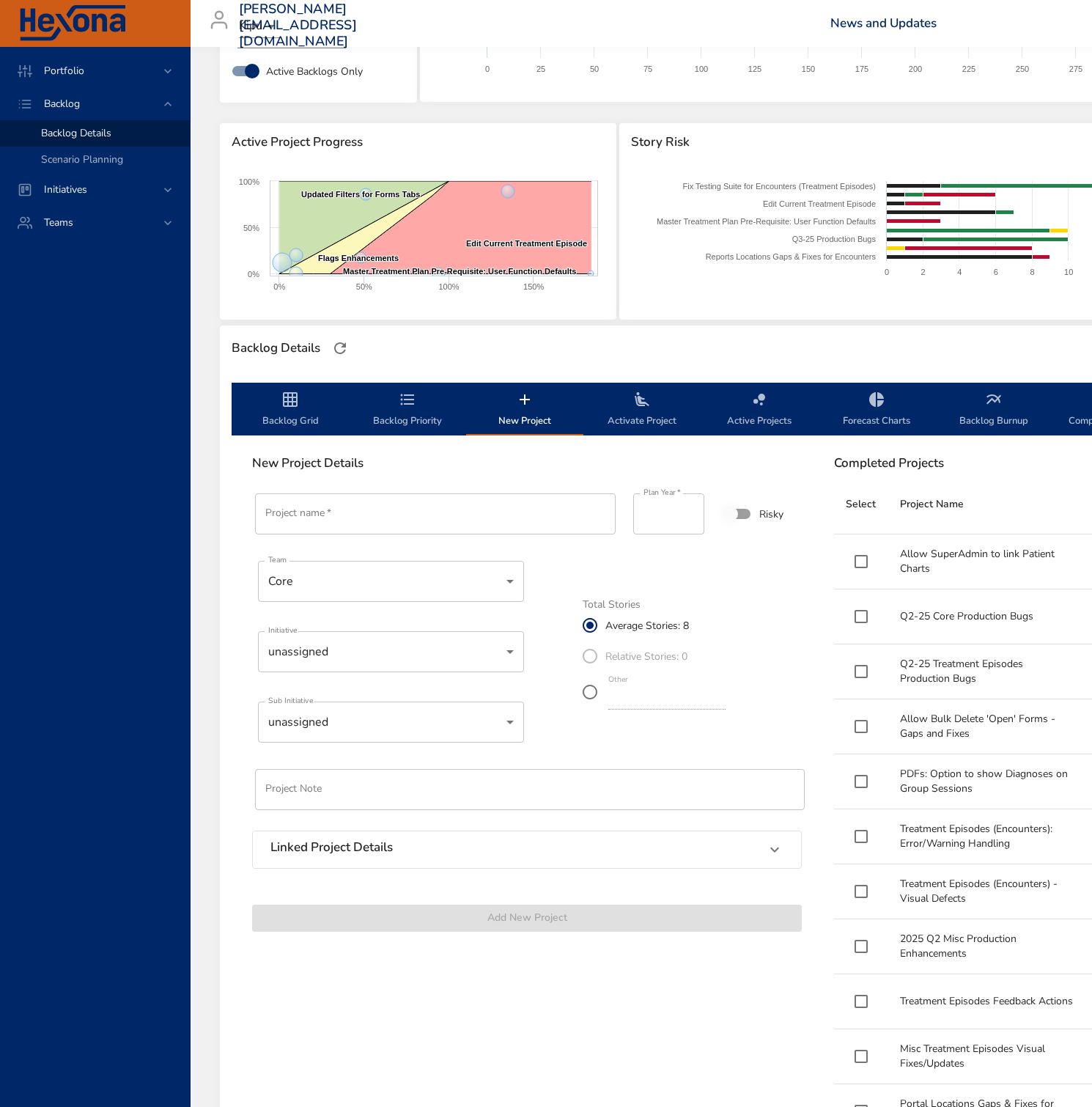 click on "Project name   *" at bounding box center [435, 514] 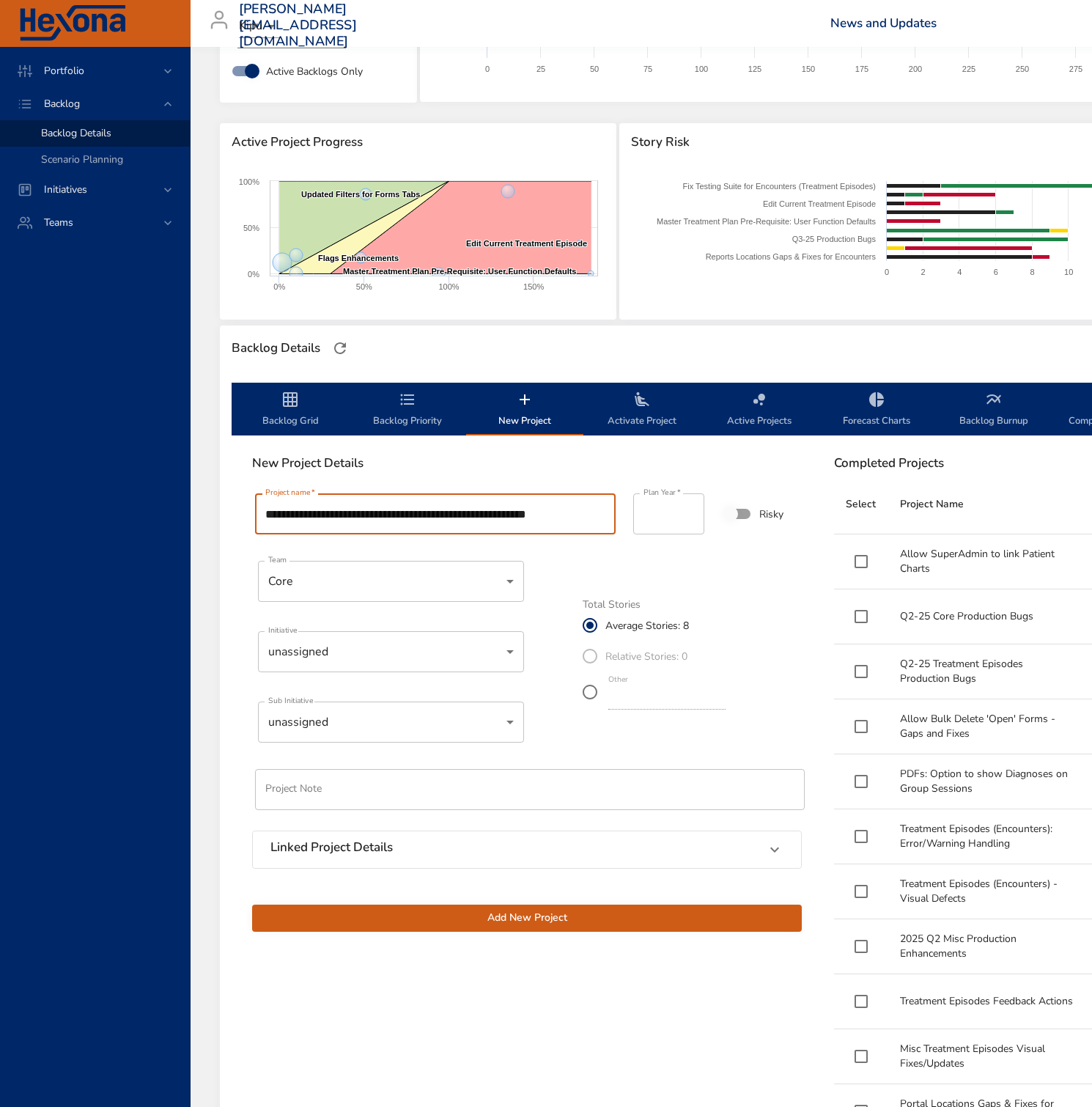 type on "**********" 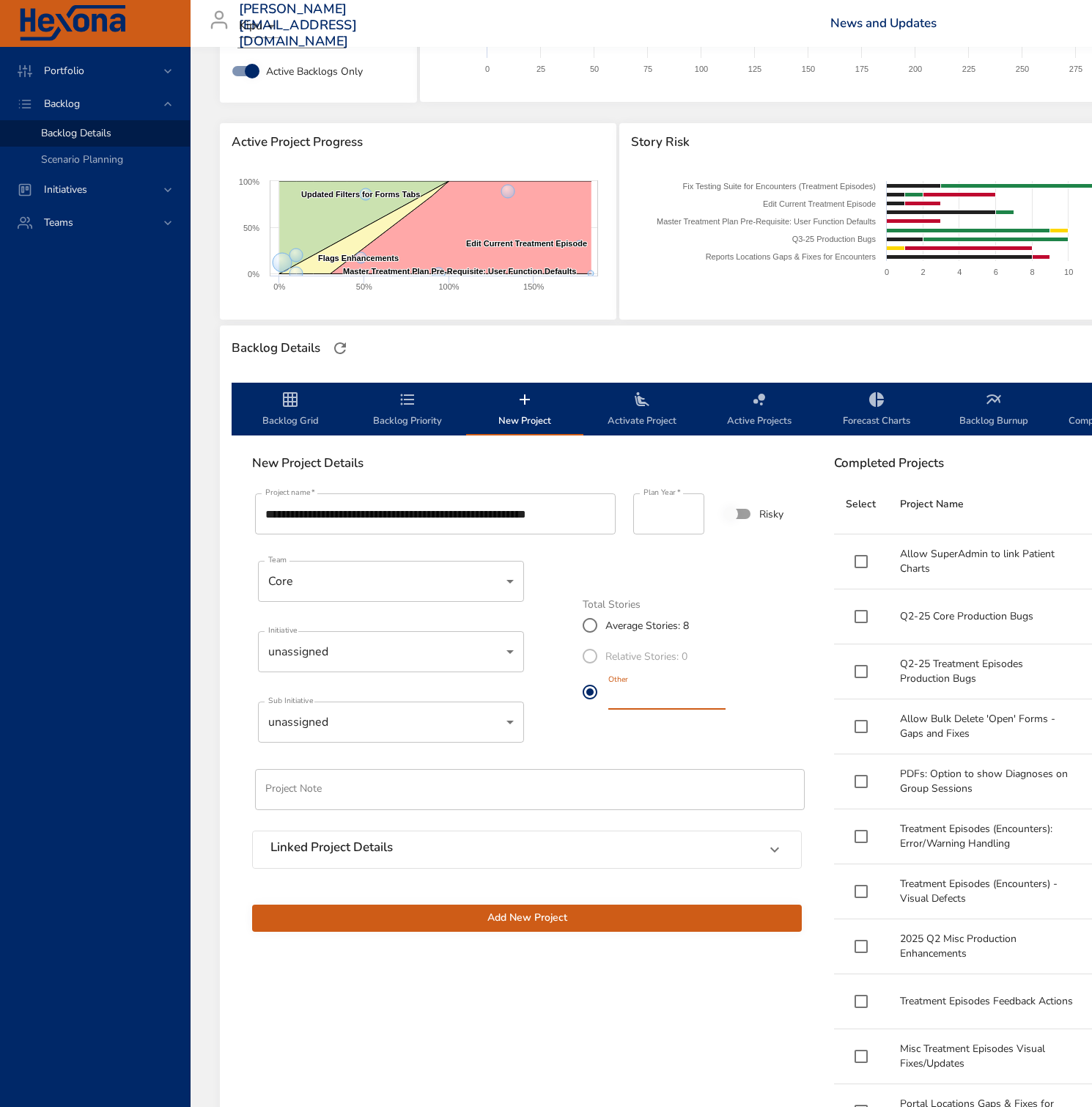 click on "*" at bounding box center [667, 698] 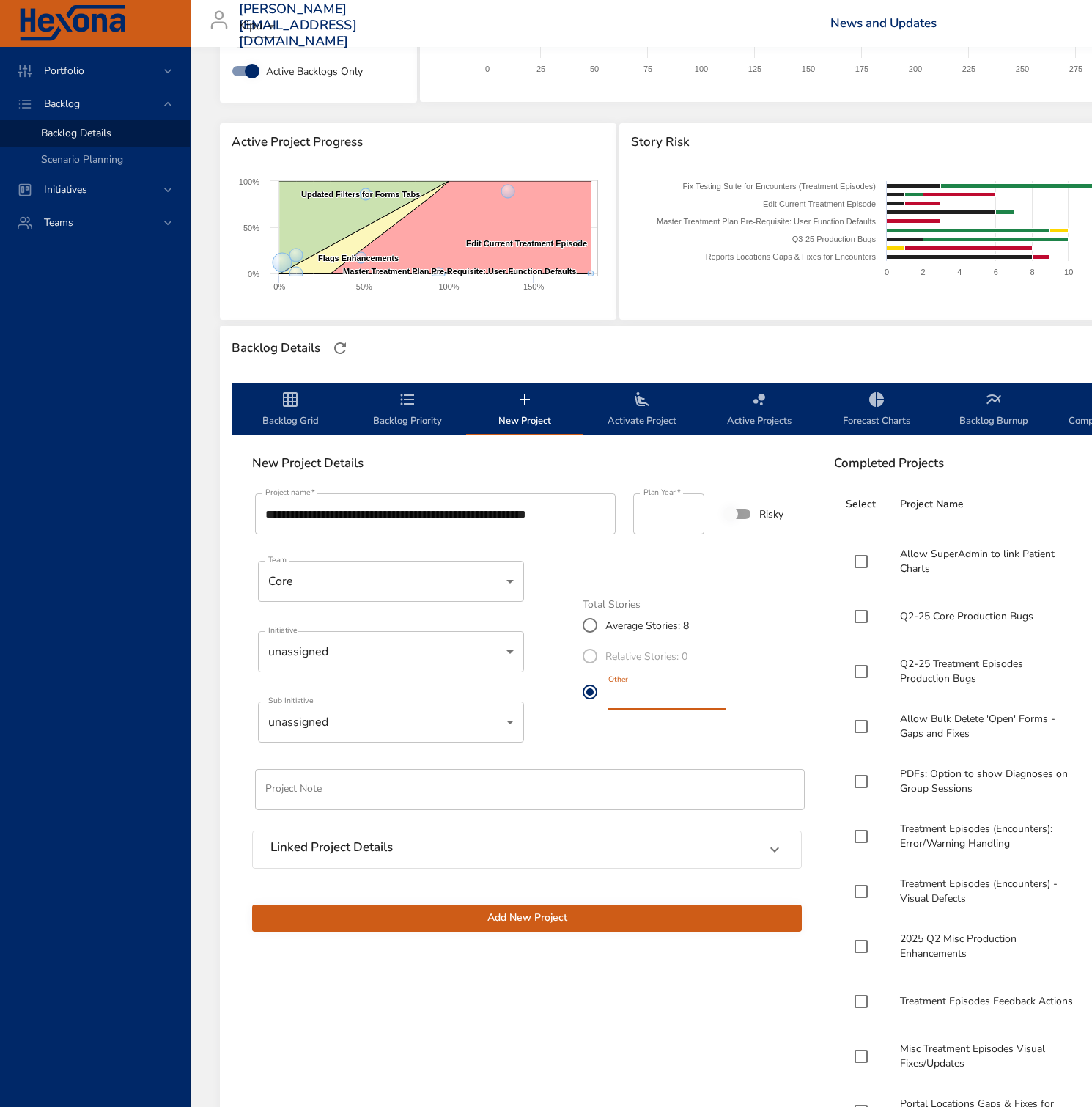 click on "*" at bounding box center [667, 698] 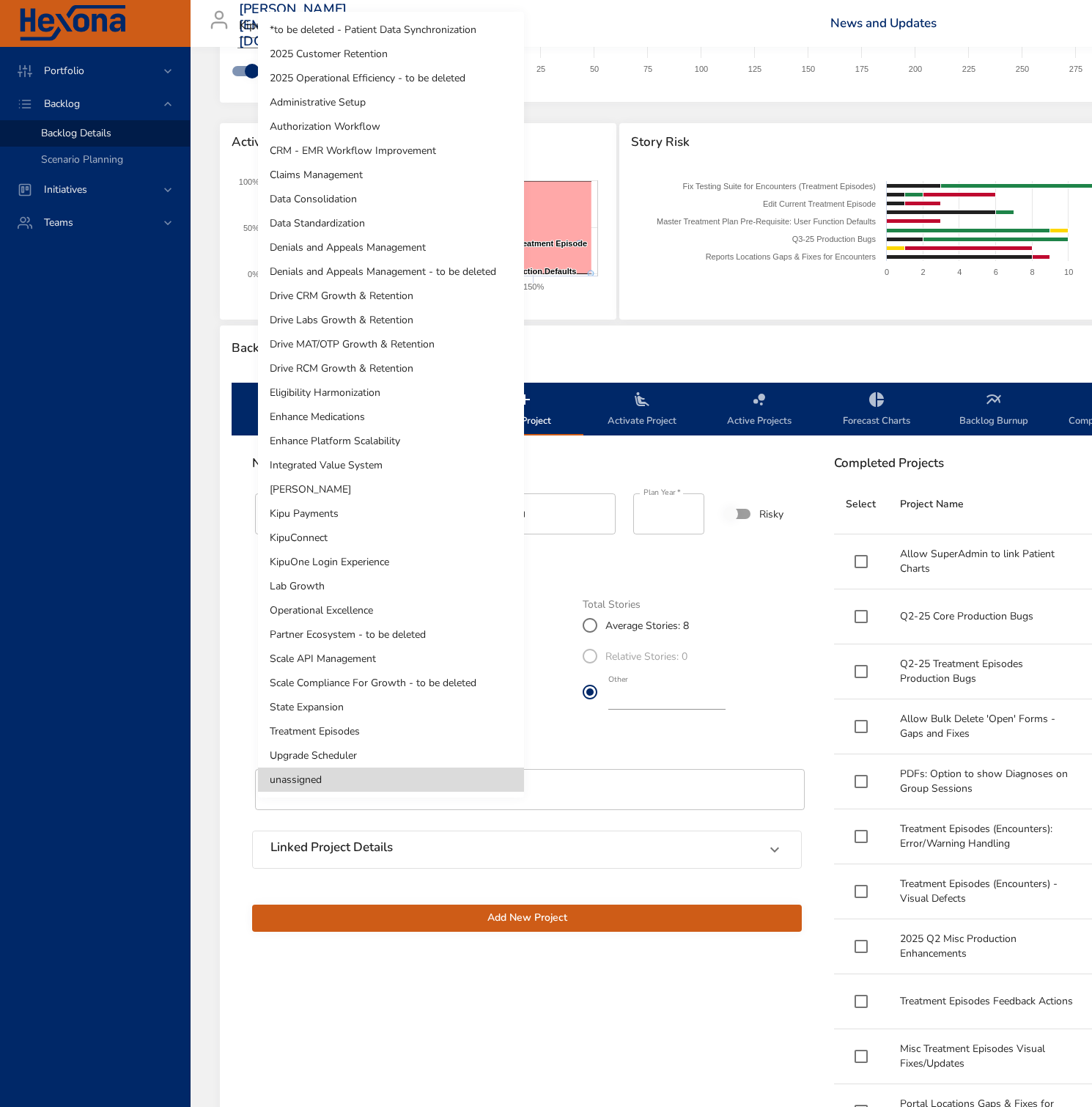 click on "2025 Customer Retention" at bounding box center [391, 54] 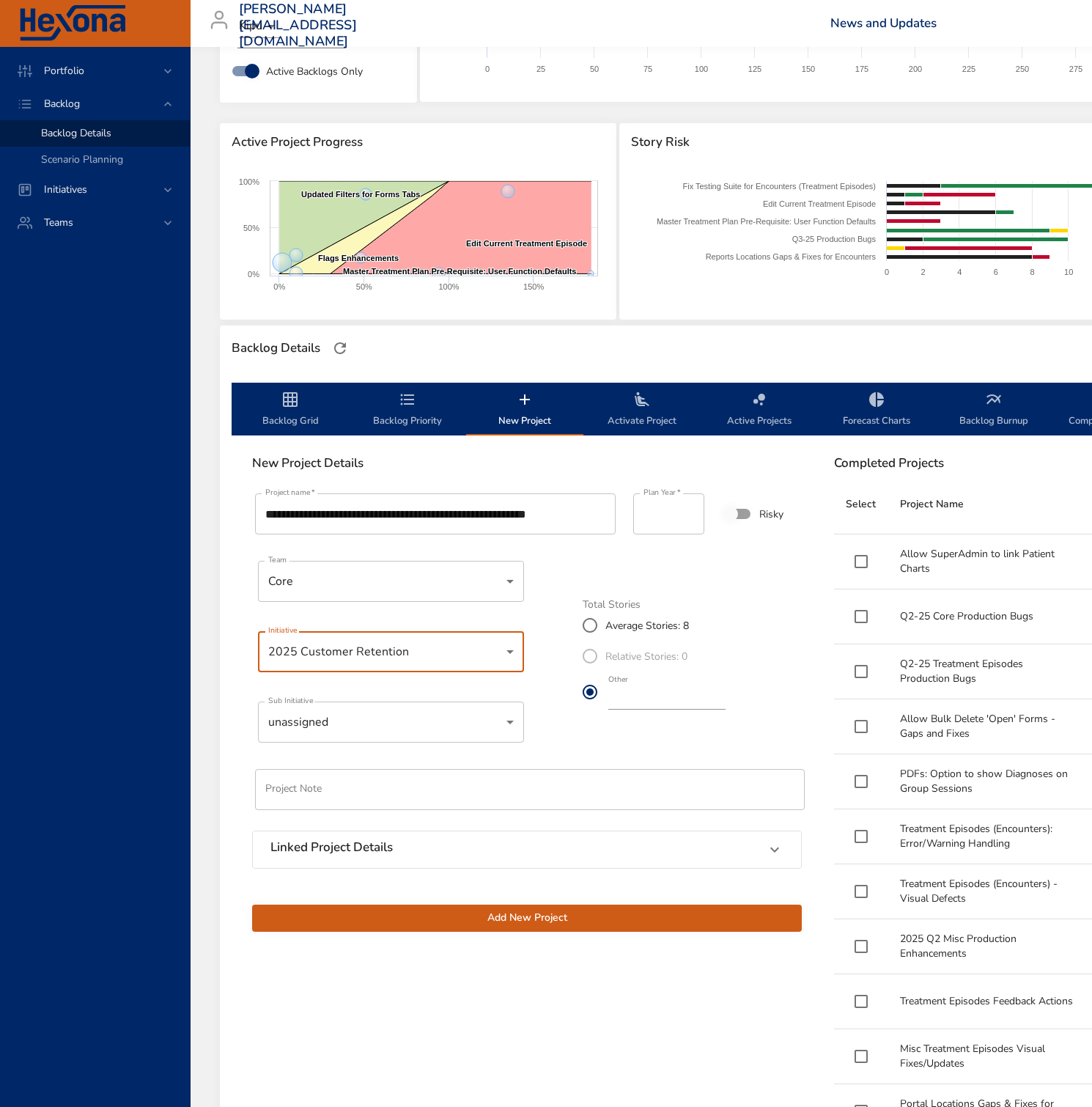 click on "Portfolio Backlog Backlog Details Scenario Planning Initiatives Teams erin.swete@kipuhealth.com   Kipu News and Updates Logout Selected Backlog EMR Core Active Backlogs Only Backlog Risk Created with Highcharts 9.0.1 EMR Core 0 25 50 75 100 125 150 175 200 225 250 275 300 325 350 375 400 425 Active Project Progress Created with Highcharts 9.0.1 Fix Testing Suite for Encounters (Treatment Episodes) ​ Fix Testing Suite for Encounters (Treatment Episodes) Q3-25 Core Treatment Episode Bugs ​ Q3-25 Core Treatment Episode Bugs Reports Locations Gaps & Fixes for Encounters ​ Reports Locations Gaps & Fixes for Encounters Create Tests for Encounter Services ​ Create Tests for Encounter Services Updated Filters for Forms Tabs ​ Updated Filters for Forms Tabs Flags Enhancements ​ Flags Enhancements Edit Current Treatment Episode ​ Edit Current Treatment Episode Master Treatment Plan Pre-Requisite: User Function Defaults ​ Master Treatment Plan Pre-Requisite: User Function Defaults Q3-25 Production Bugs 0" at bounding box center (546, 429) 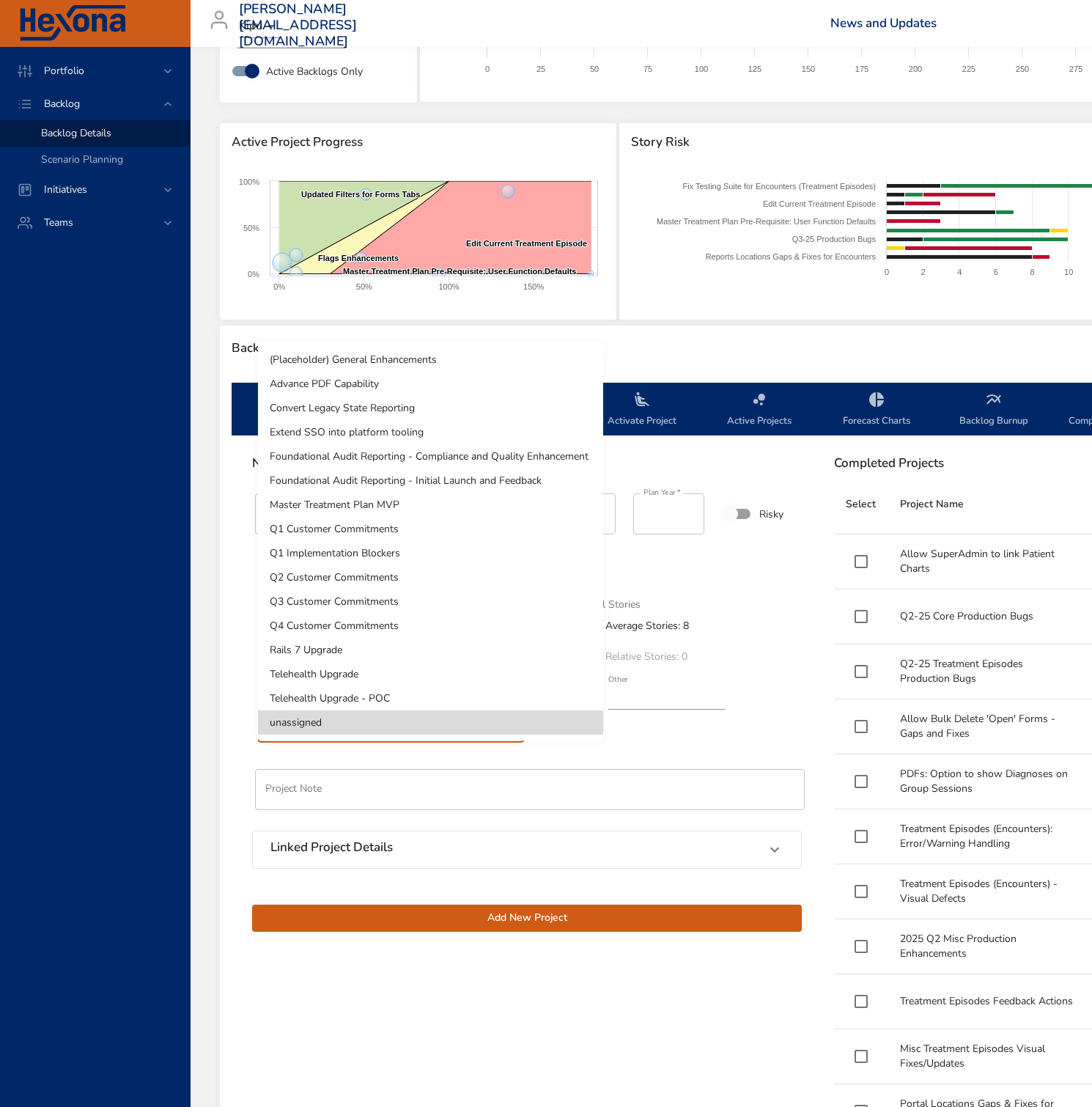 click on "Q3 Customer Commitments" at bounding box center (430, 601) 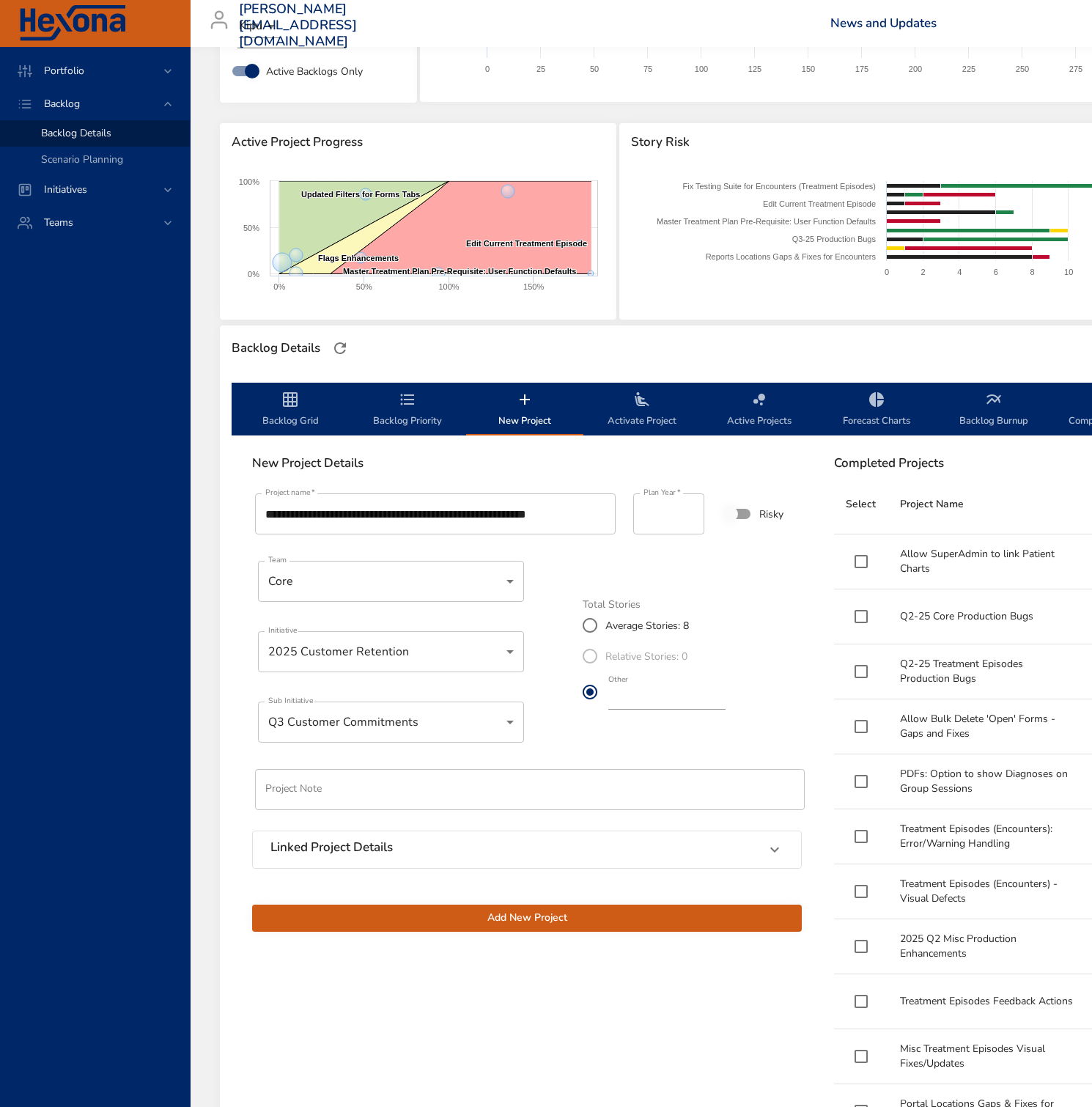 click on "Add New Project" at bounding box center [527, 918] 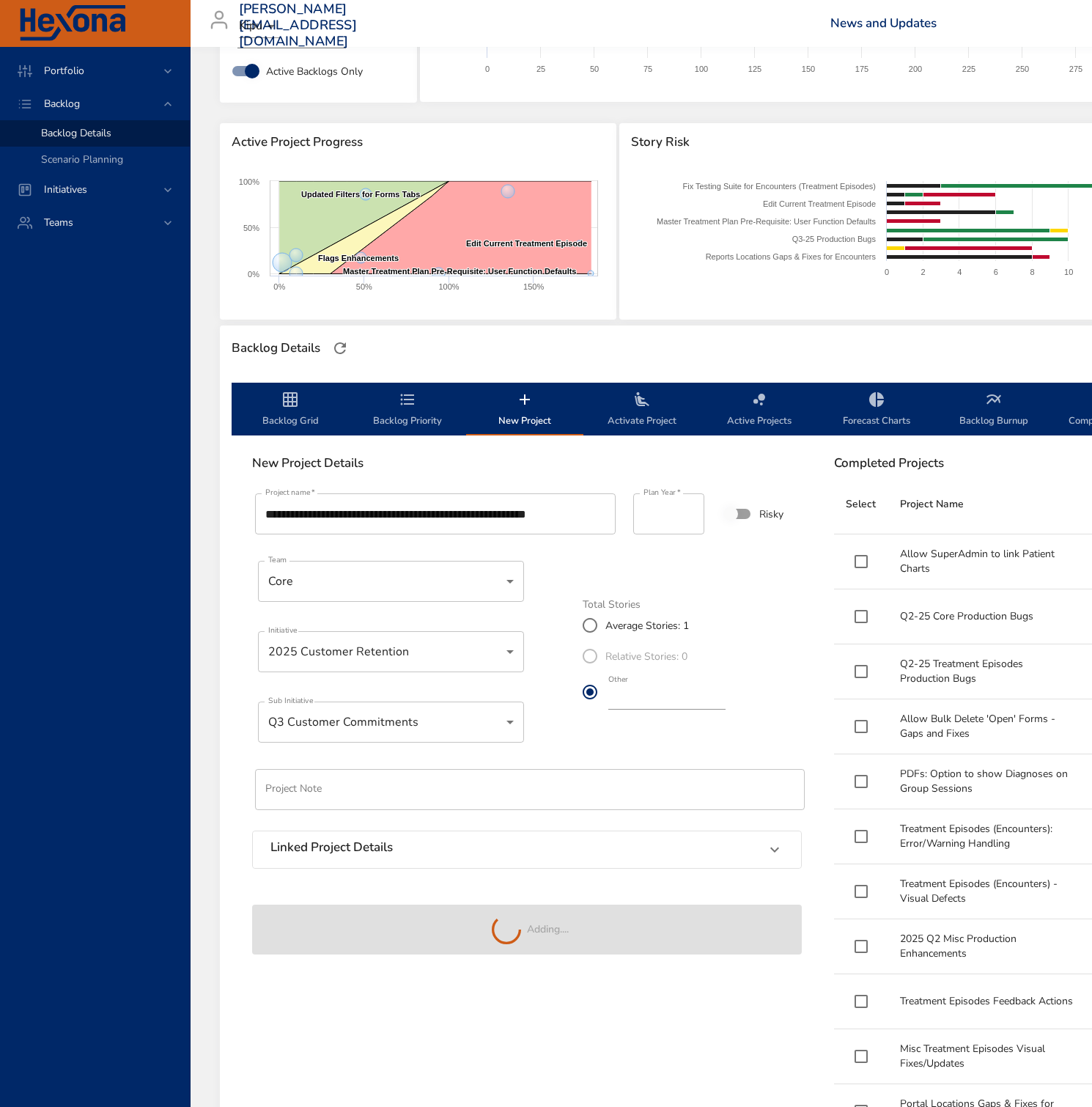 type 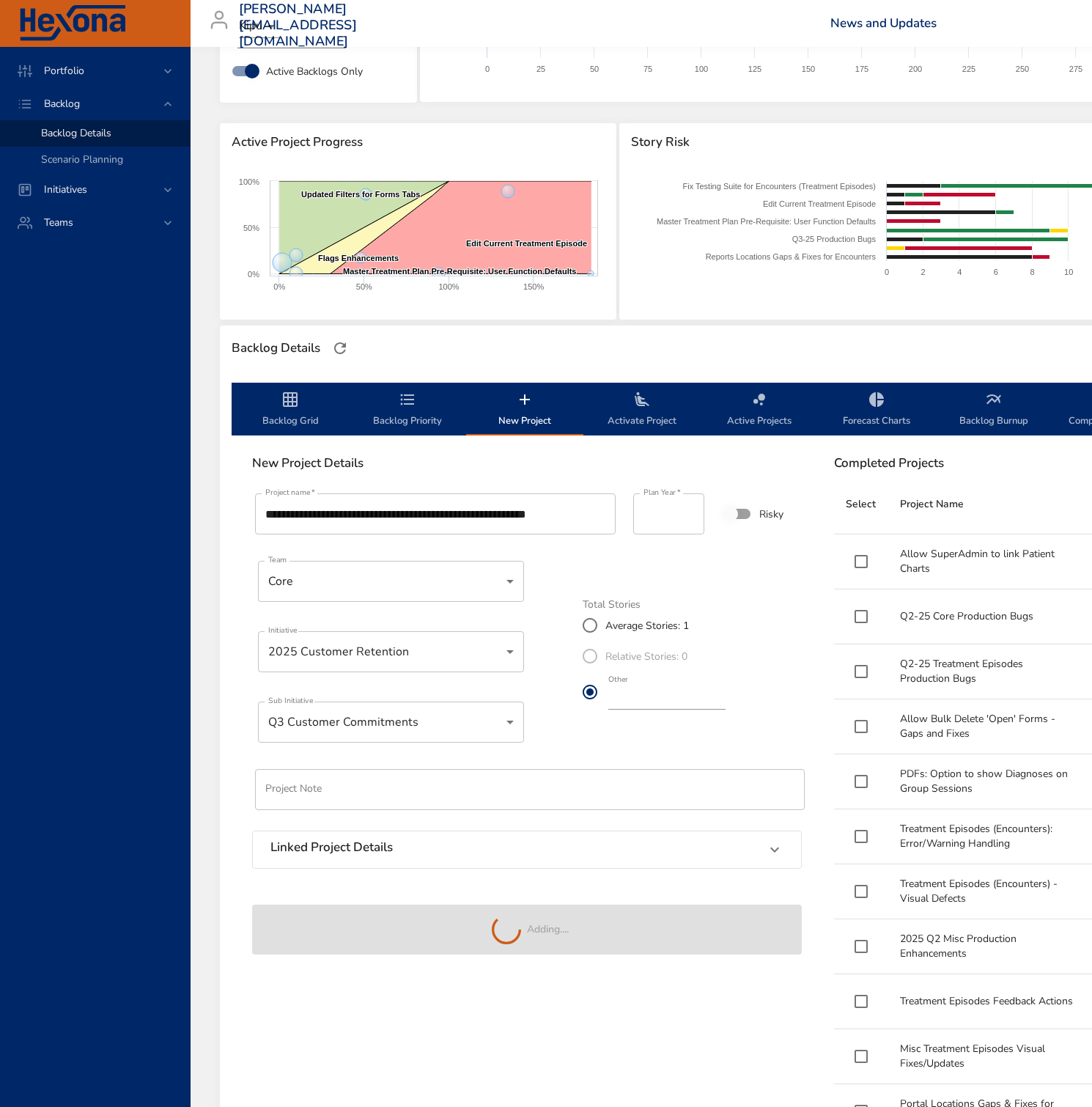 type on "*" 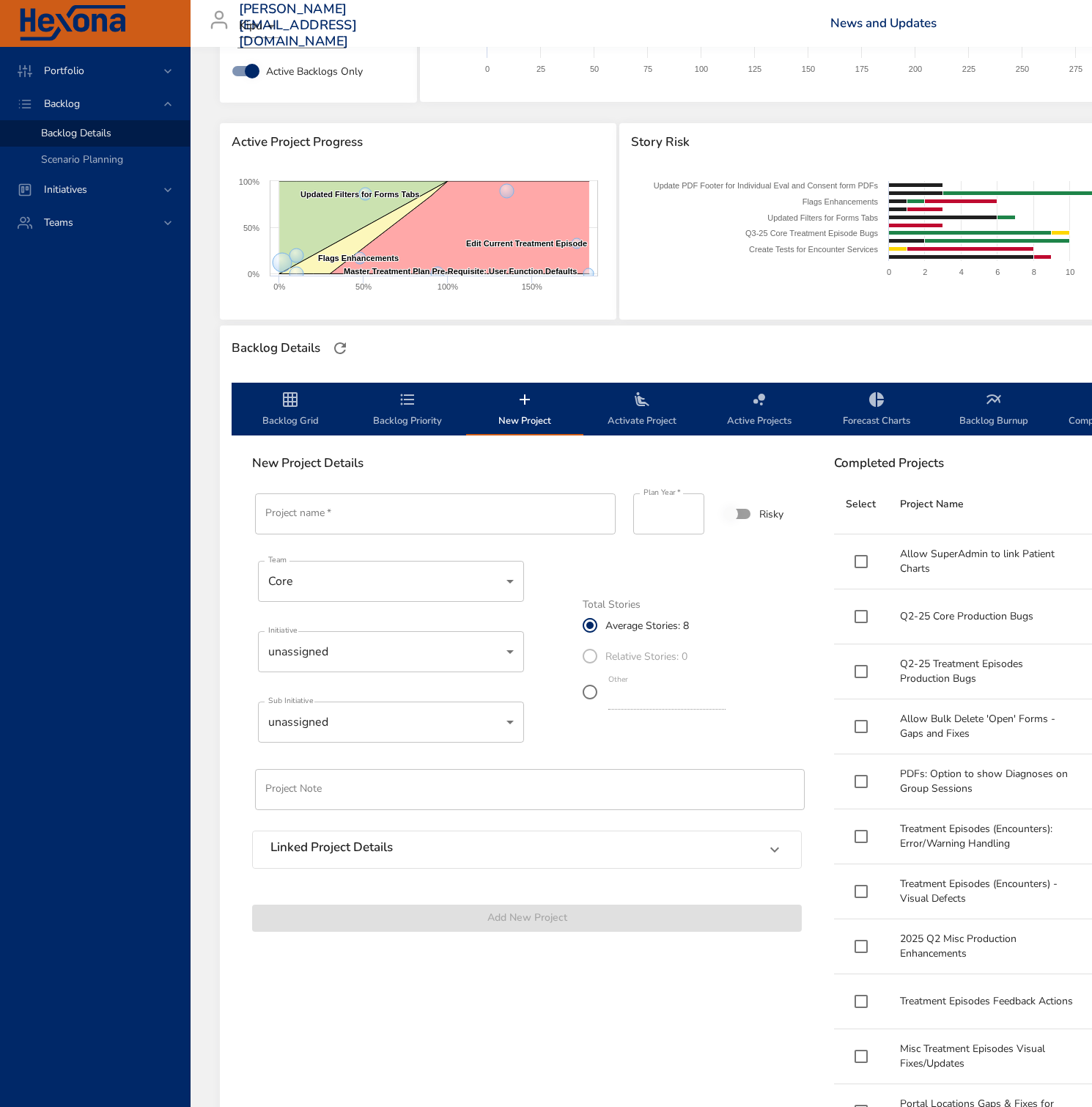 click 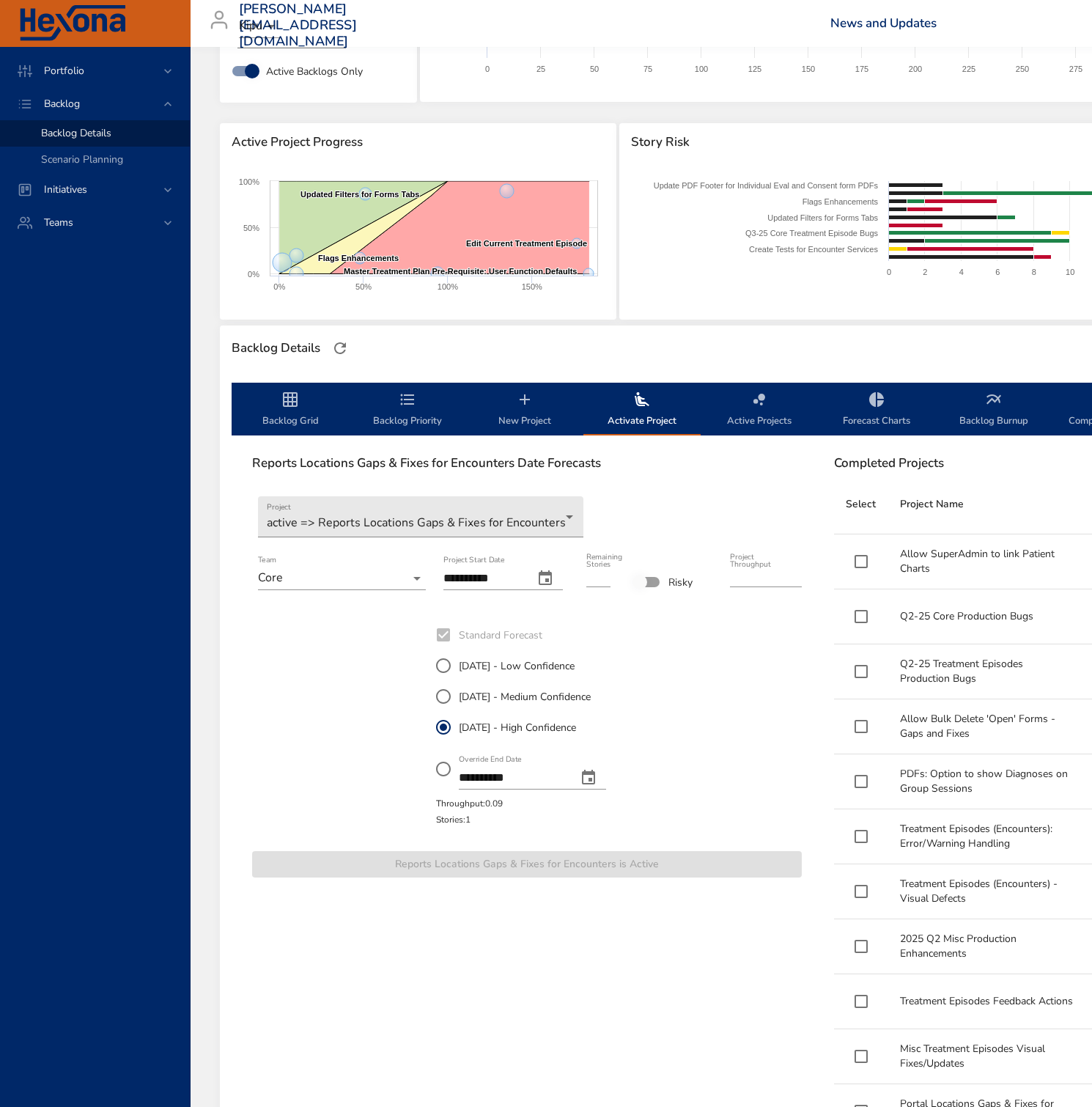 click 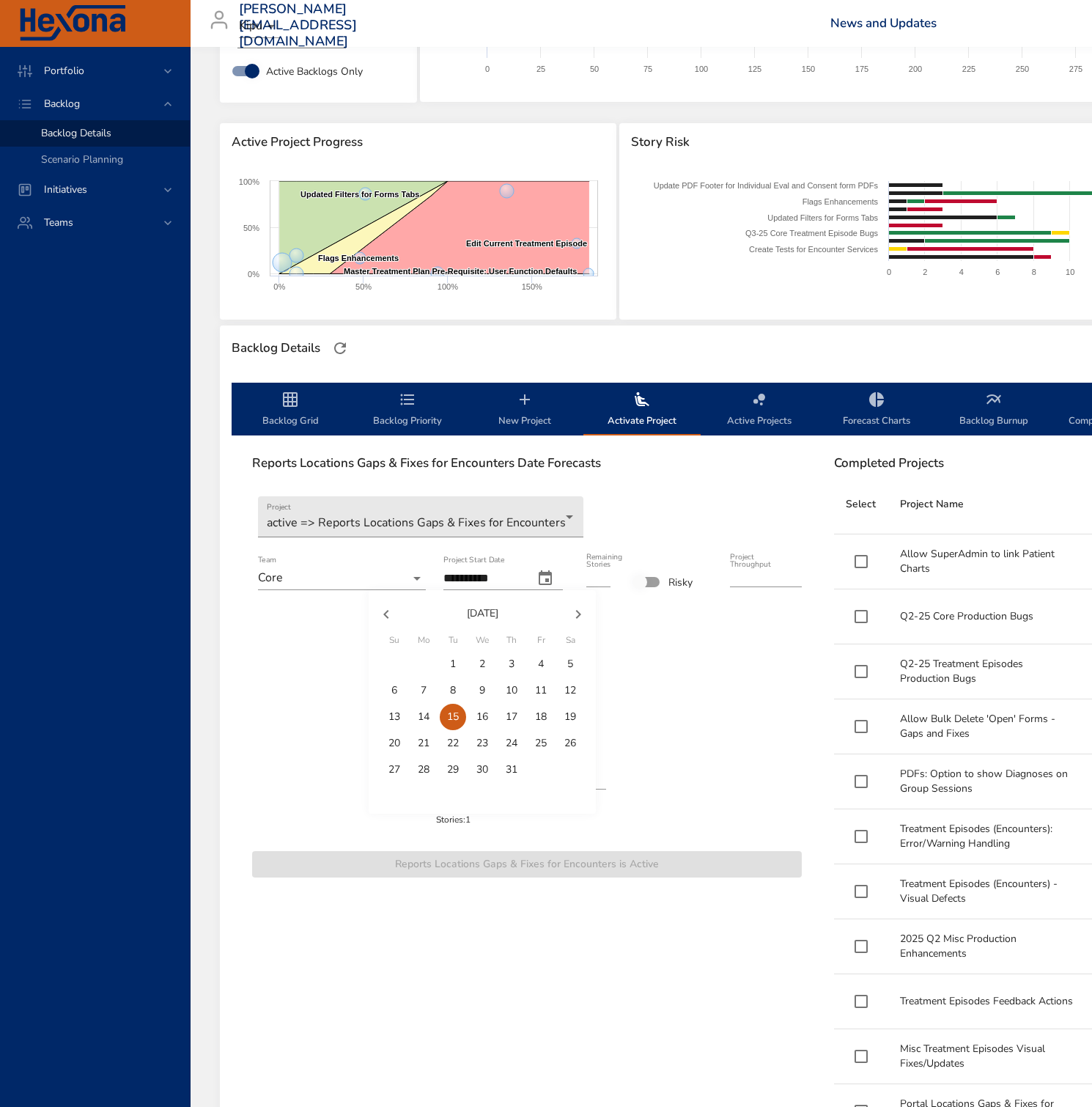 click 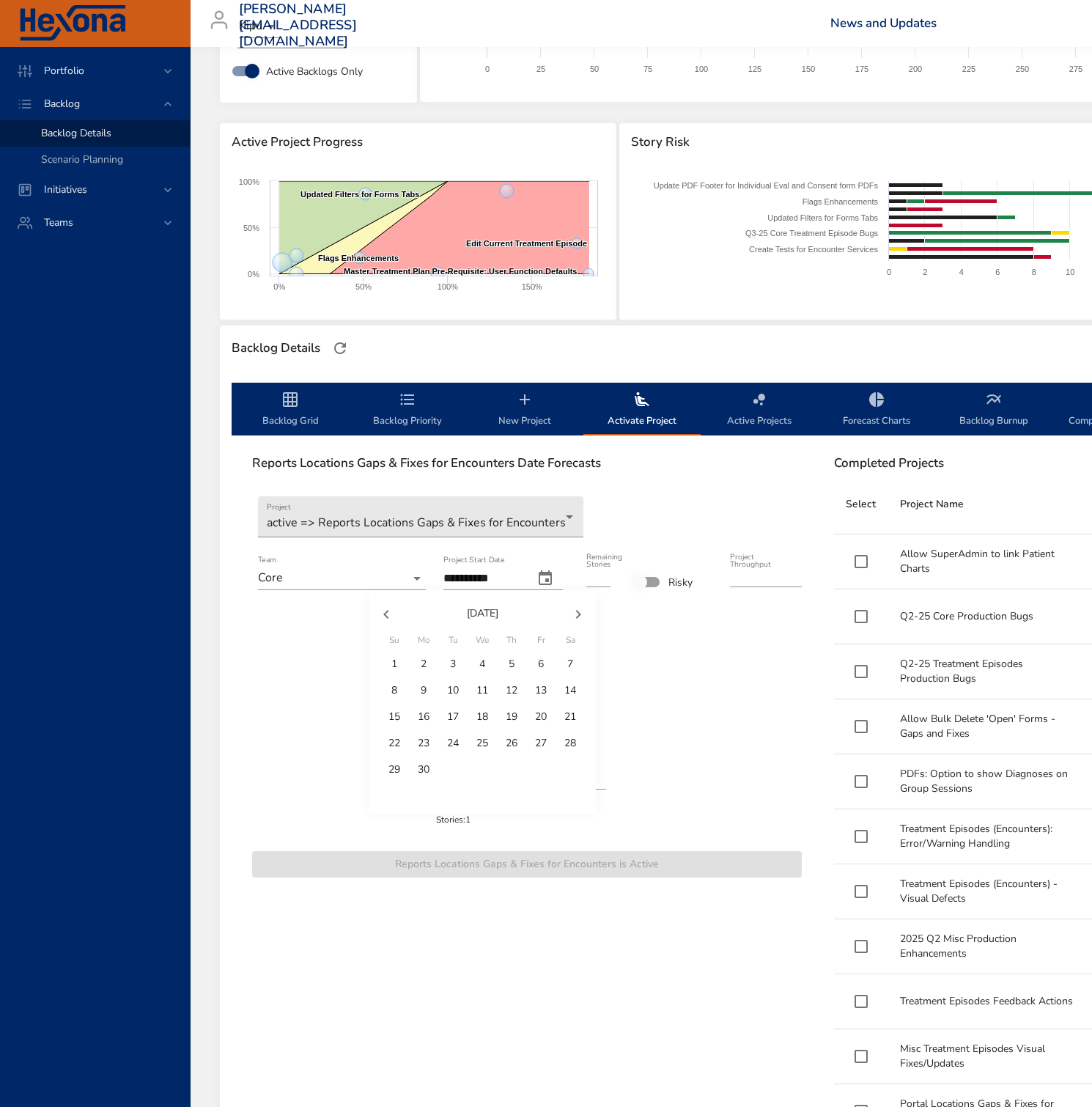 click on "12" at bounding box center [512, 691] 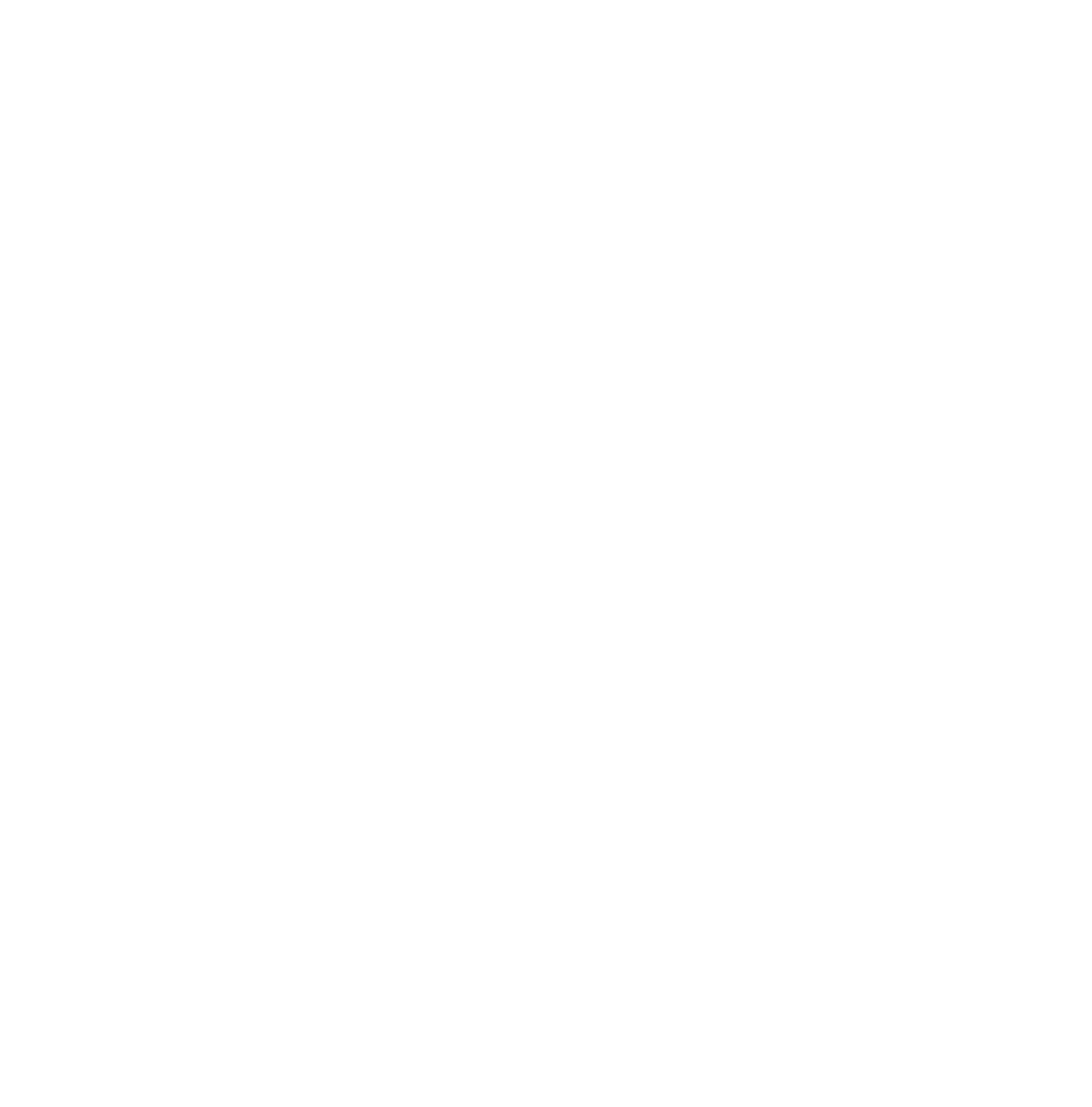 scroll, scrollTop: 0, scrollLeft: 0, axis: both 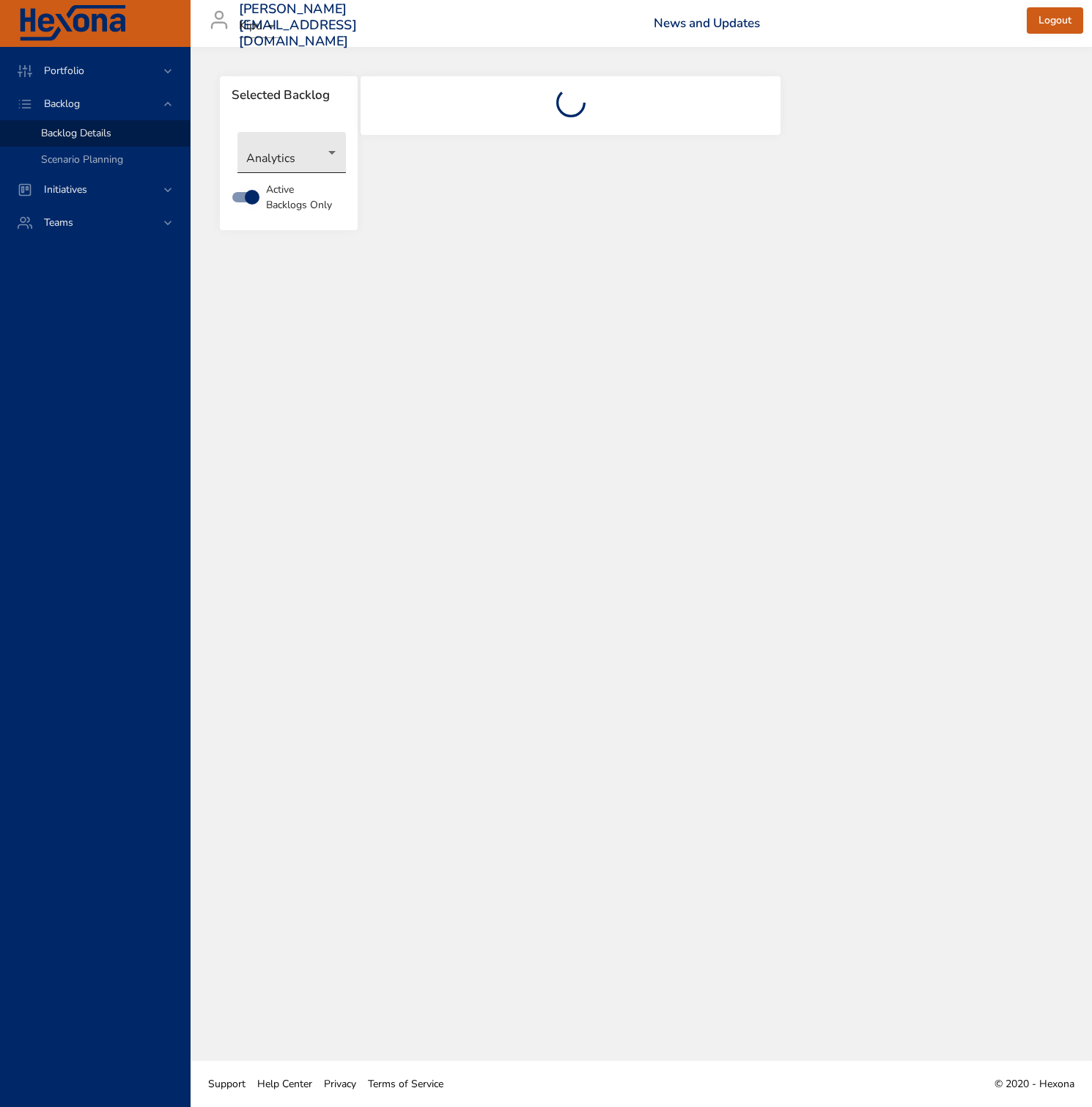 click on "Portfolio Backlog Backlog Details Scenario Planning Initiatives Teams [PERSON_NAME][EMAIL_ADDRESS][DOMAIN_NAME]   Kipu News and Updates Logout Selected Backlog Analytics Active Backlogs Only Support Help Center Privacy Terms of Service © 2020 - Hexona" at bounding box center (546, 554) 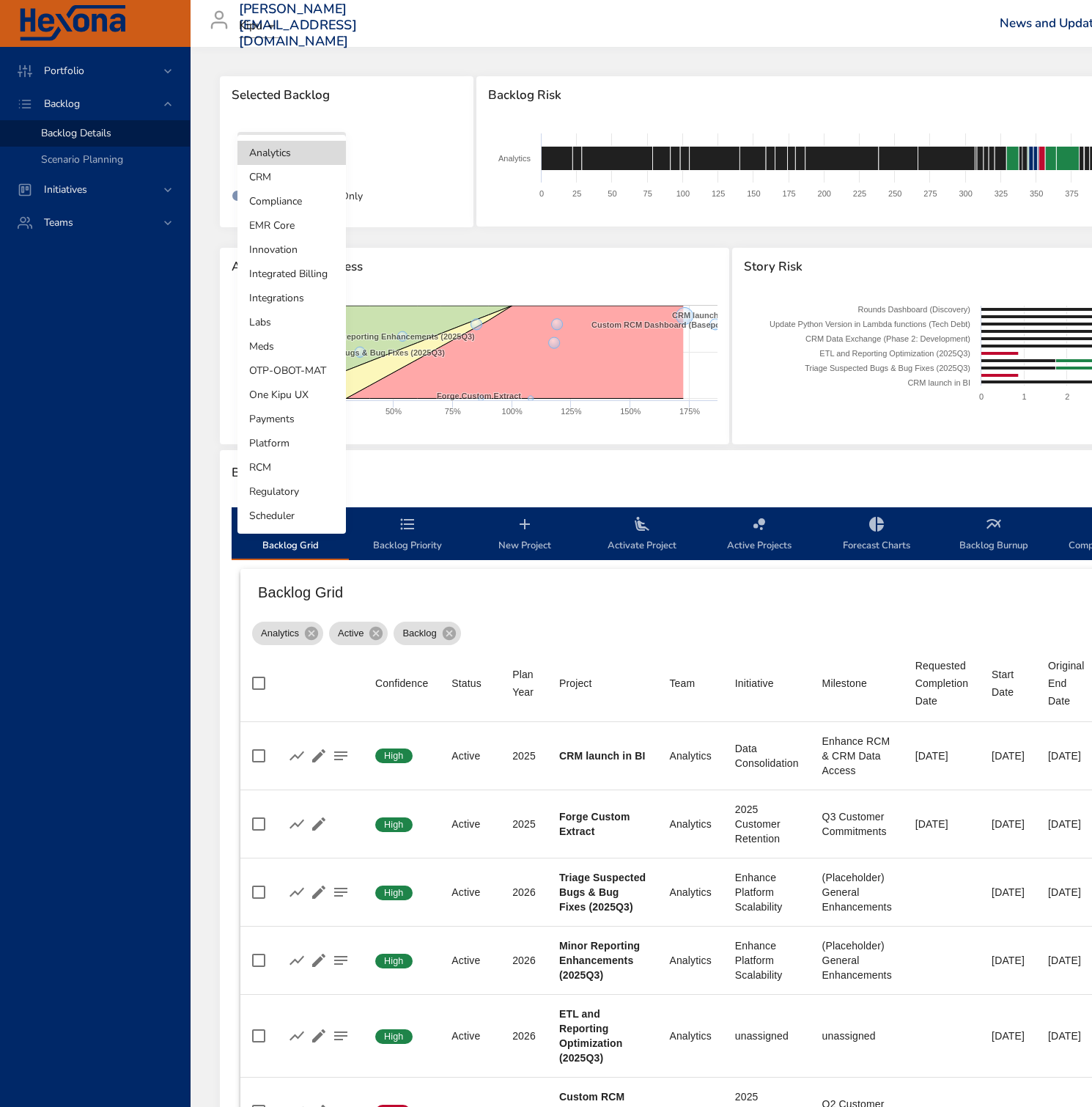 click on "EMR Core" at bounding box center [292, 225] 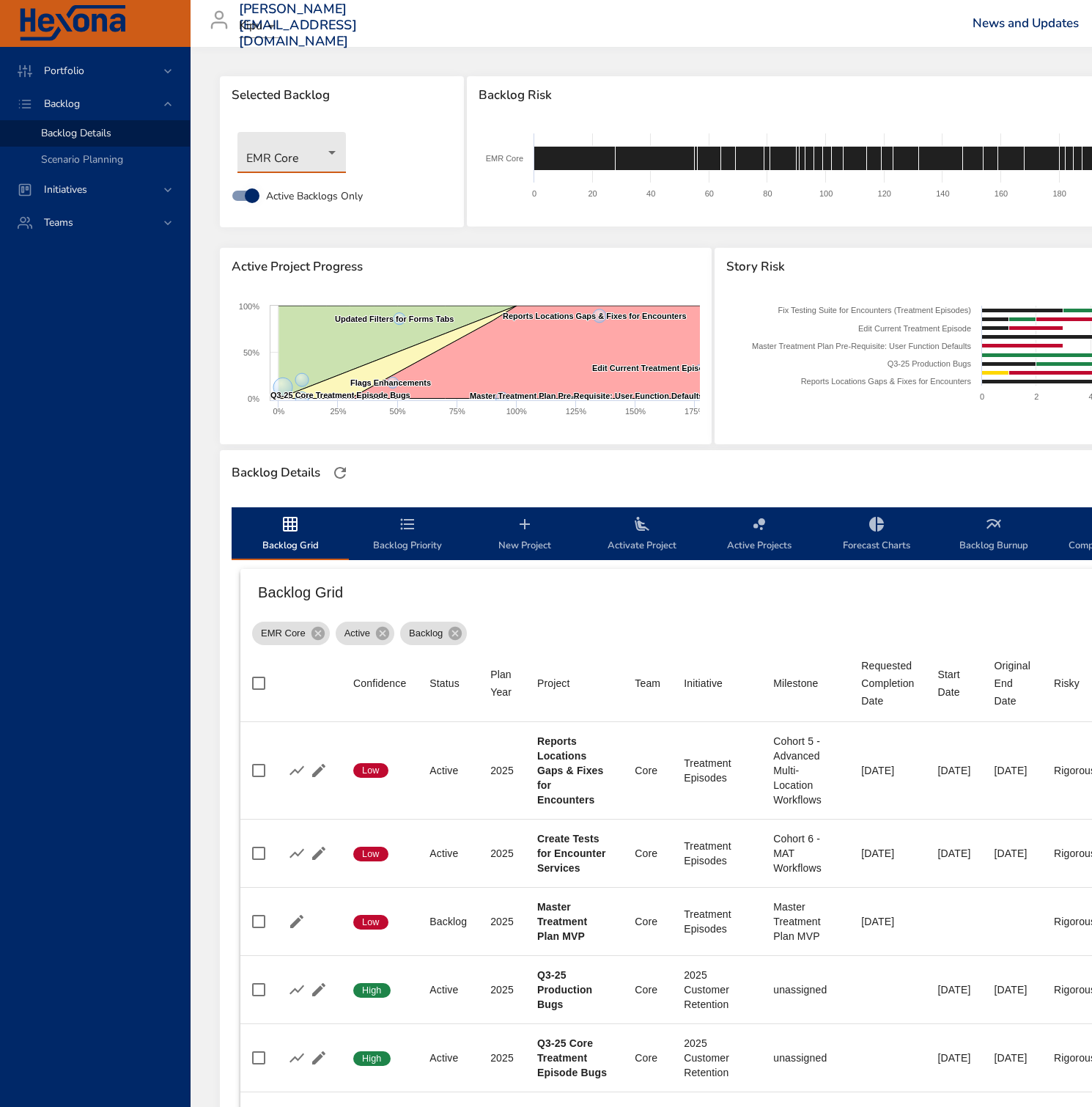 click on "Activate Project" at bounding box center [642, 534] 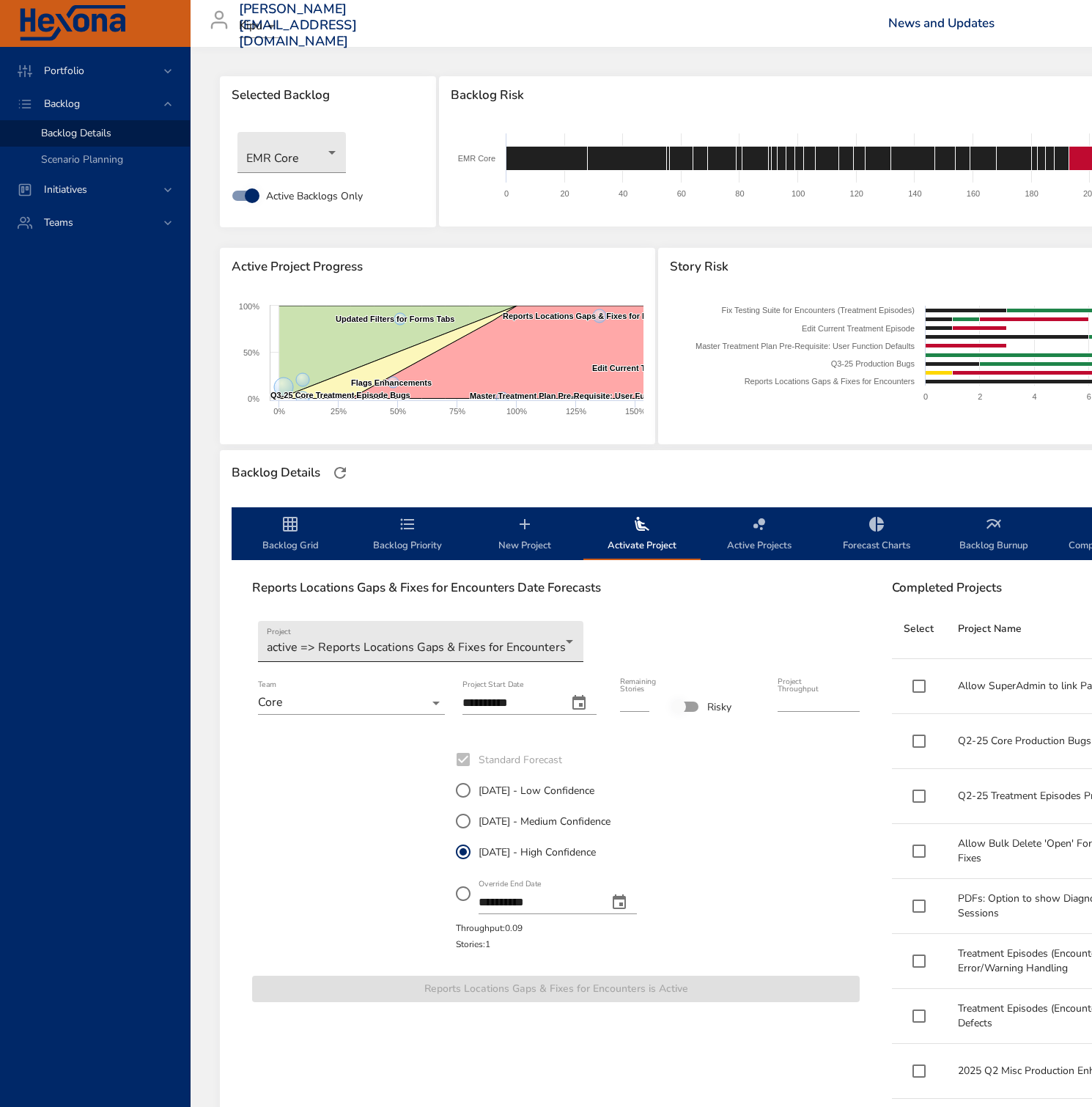 click on "Portfolio Backlog Backlog Details Scenario Planning Initiatives Teams [PERSON_NAME][EMAIL_ADDRESS][DOMAIN_NAME]   Kipu News and Updates Logout Selected Backlog EMR Core Active Backlogs Only Backlog Risk Created with Highcharts 9.0.1 EMR Core 0 20 40 60 80 100 120 140 160 180 200 220 240 260 280 300 320 340 360 380 400 420 Active Project Progress Created with Highcharts 9.0.1 Fix Testing Suite for Encounters (Treatment Episodes) ​ Fix Testing Suite for Encounters (Treatment Episodes) Q3-25 Core Treatment Episode Bugs ​ Q3-25 Core Treatment Episode Bugs Reports Locations Gaps & Fixes for Encounters ​ Reports Locations Gaps & Fixes for Encounters Create Tests for Encounter Services ​ Create Tests for Encounter Services Updated Filters for Forms Tabs ​ Updated Filters for Forms Tabs Flags Enhancements ​ Flags Enhancements Edit Current Treatment Episode ​ Edit Current Treatment Episode Master Treatment Plan Pre-Requisite: User Function Defaults ​ Master Treatment Plan Pre-Requisite: User Function Defaults ​ 0% 0" at bounding box center (546, 554) 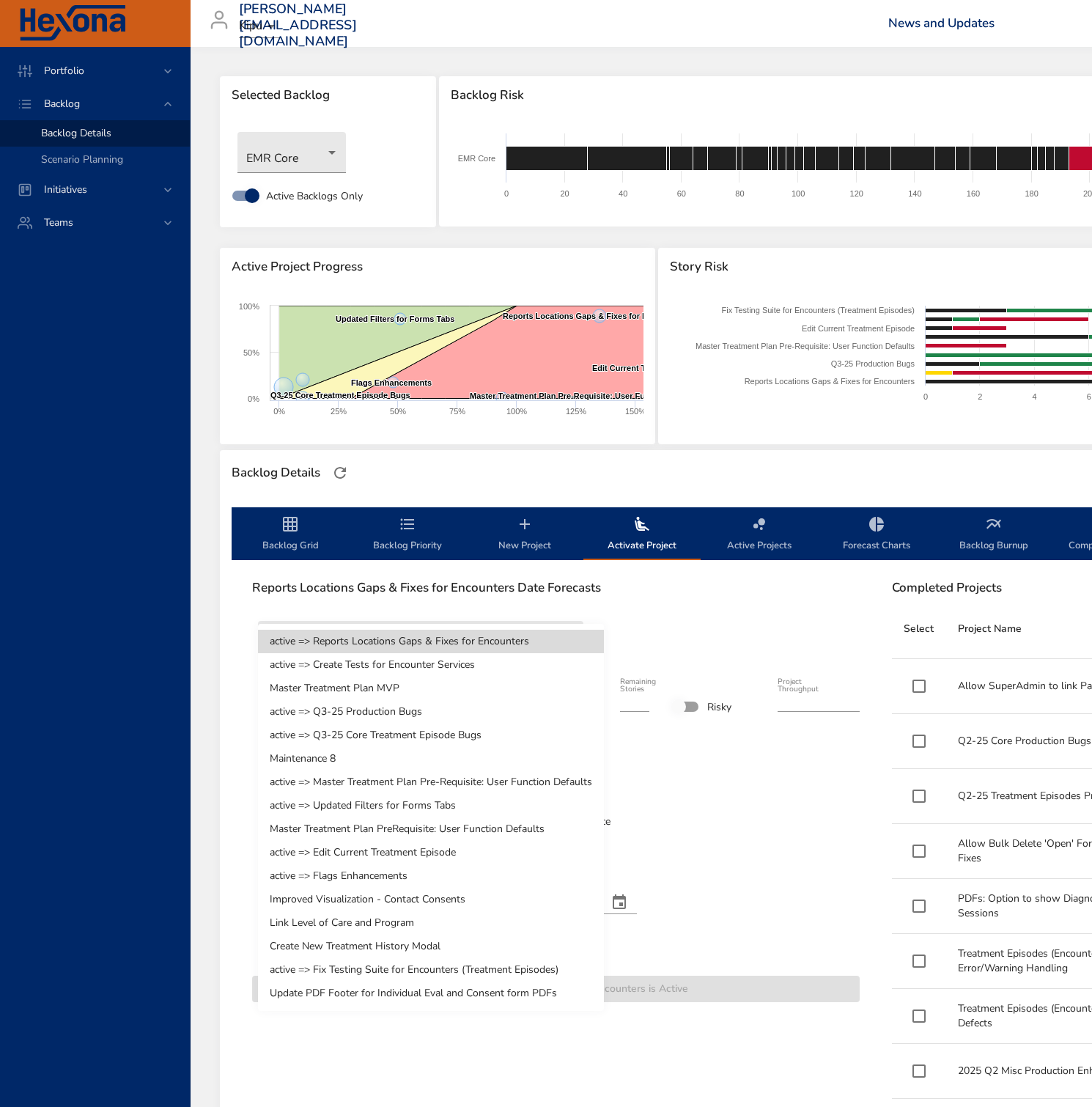 click on "Update PDF Footer for Individual Eval and Consent form PDFs" at bounding box center (431, 993) 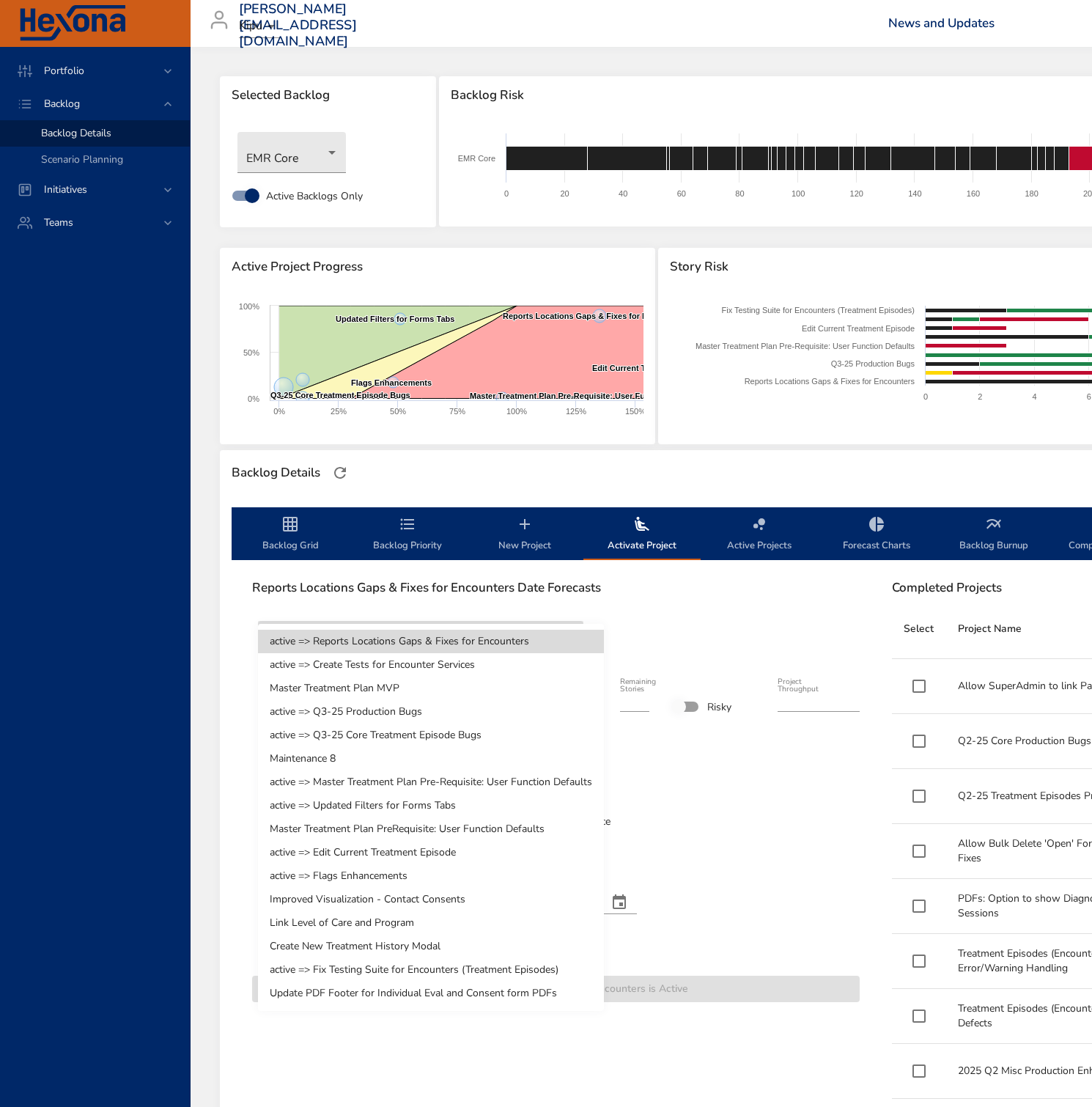 type on "****" 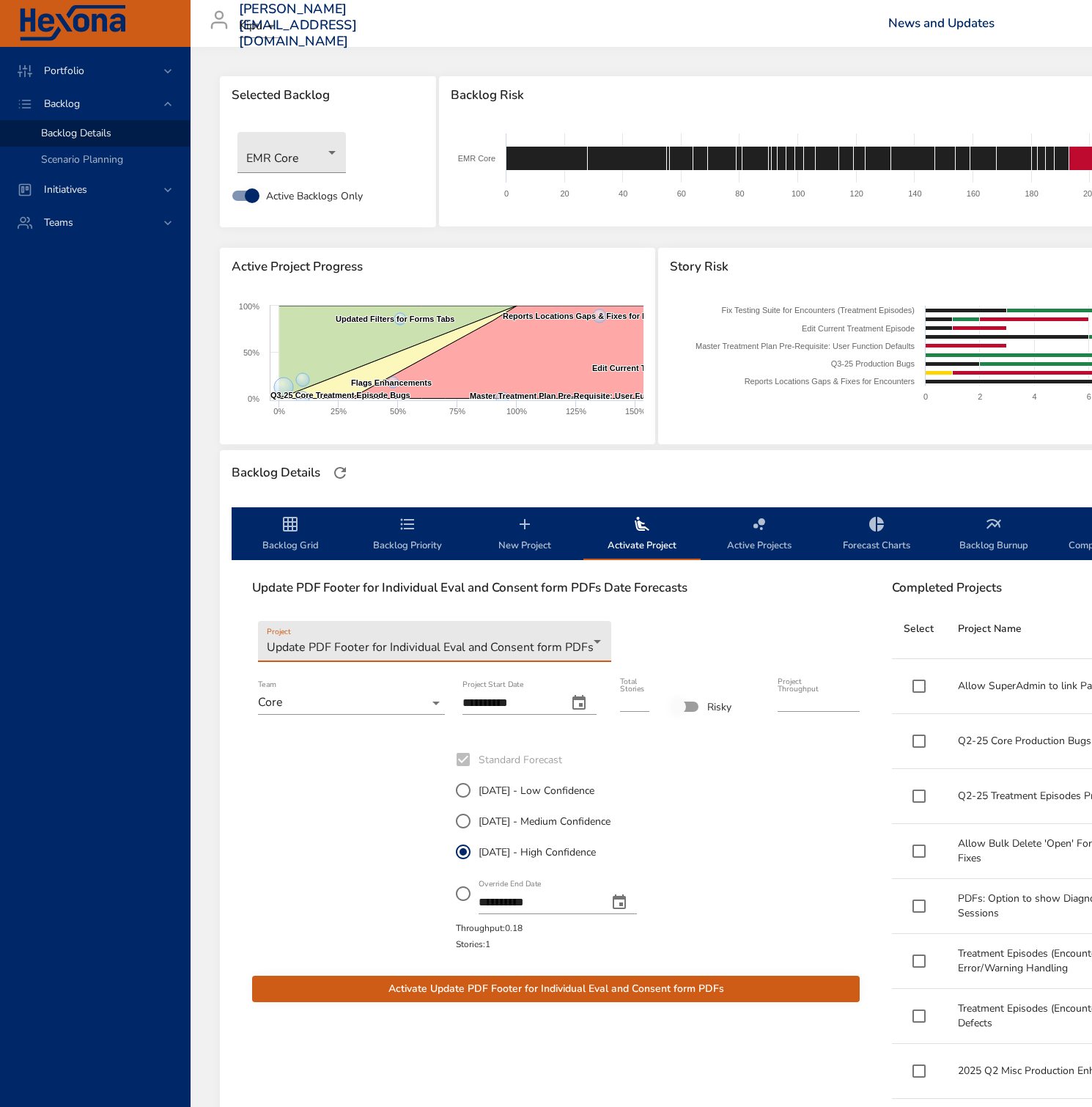 click 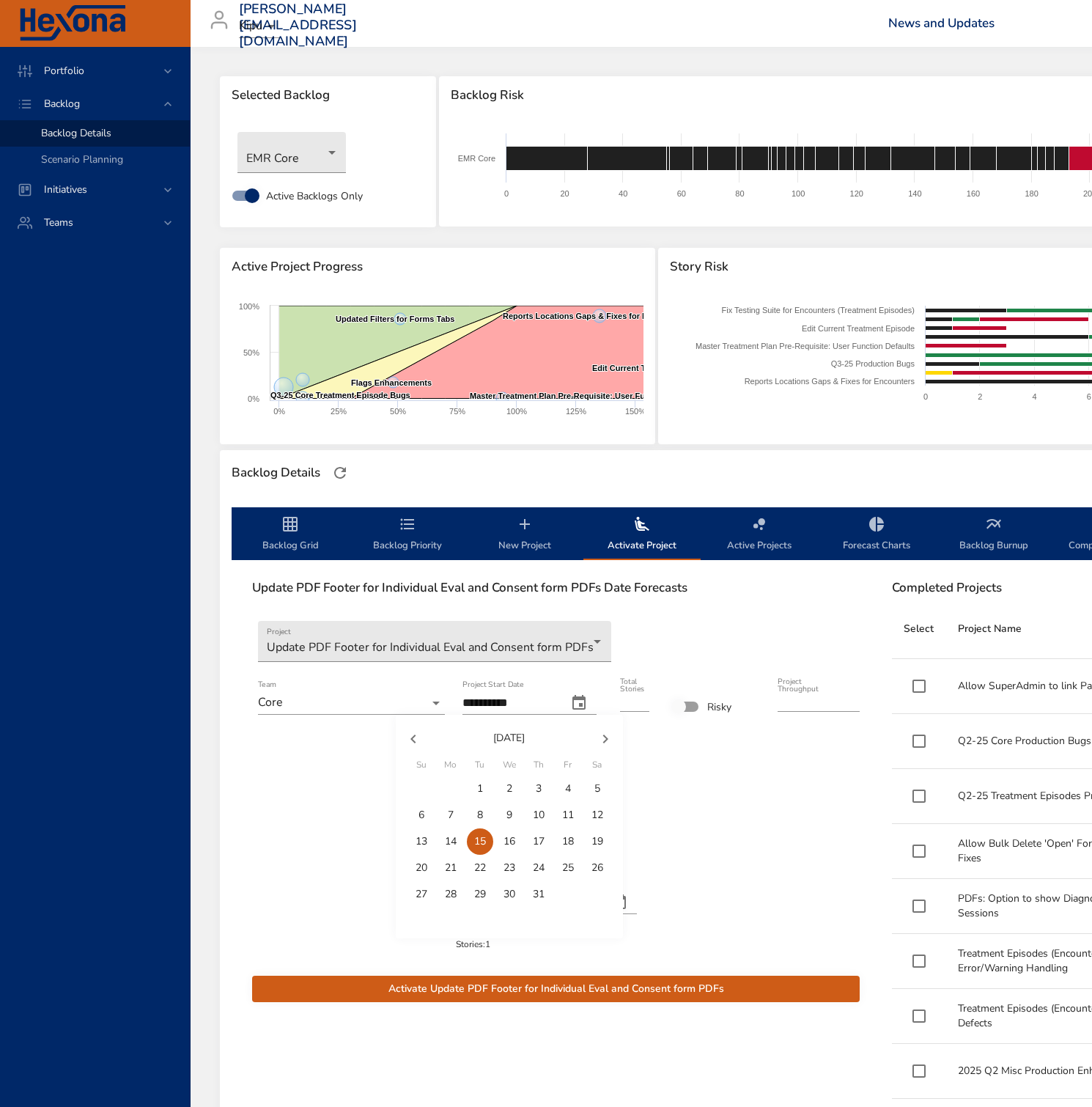 click 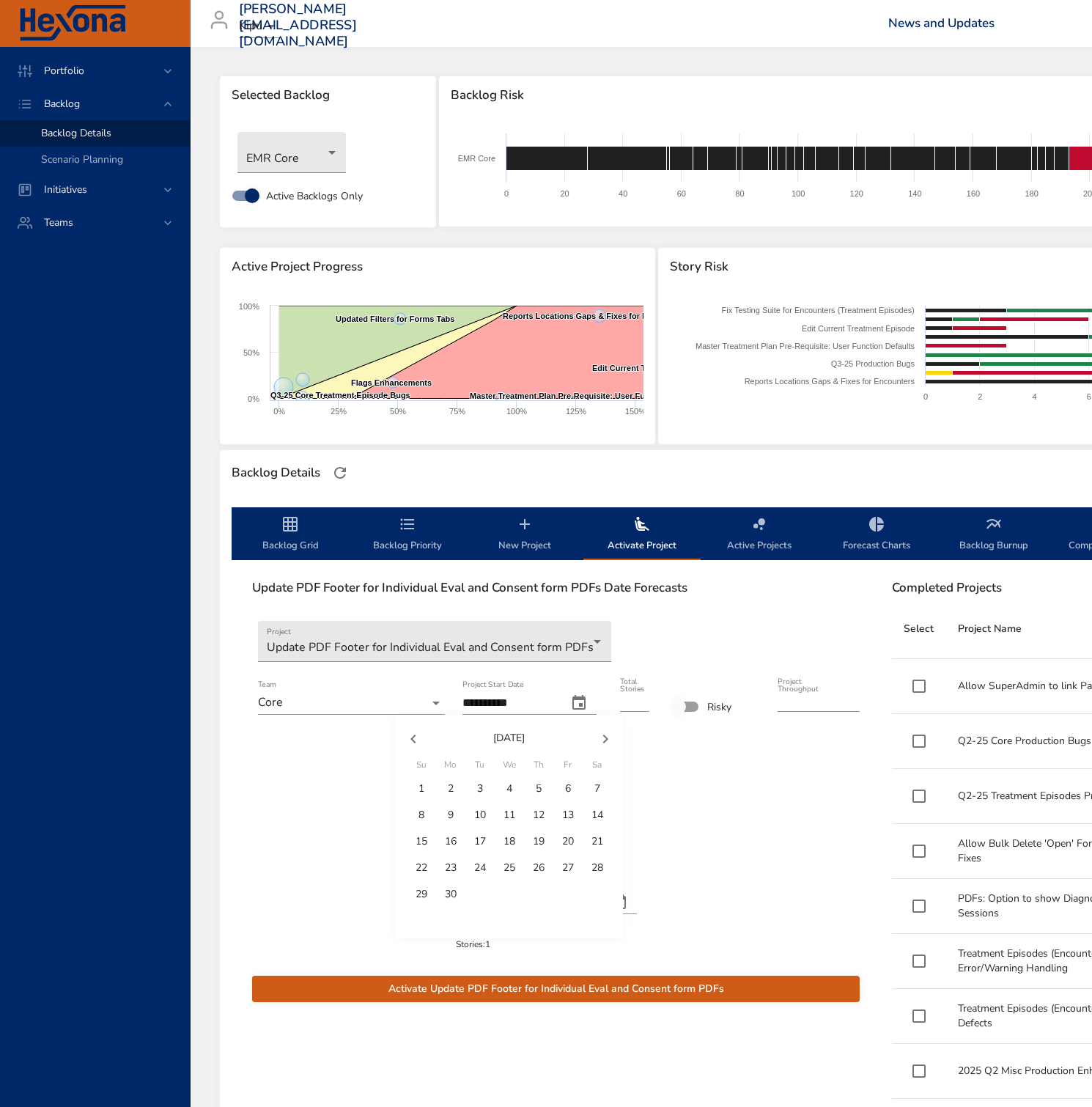 click on "12" at bounding box center (539, 815) 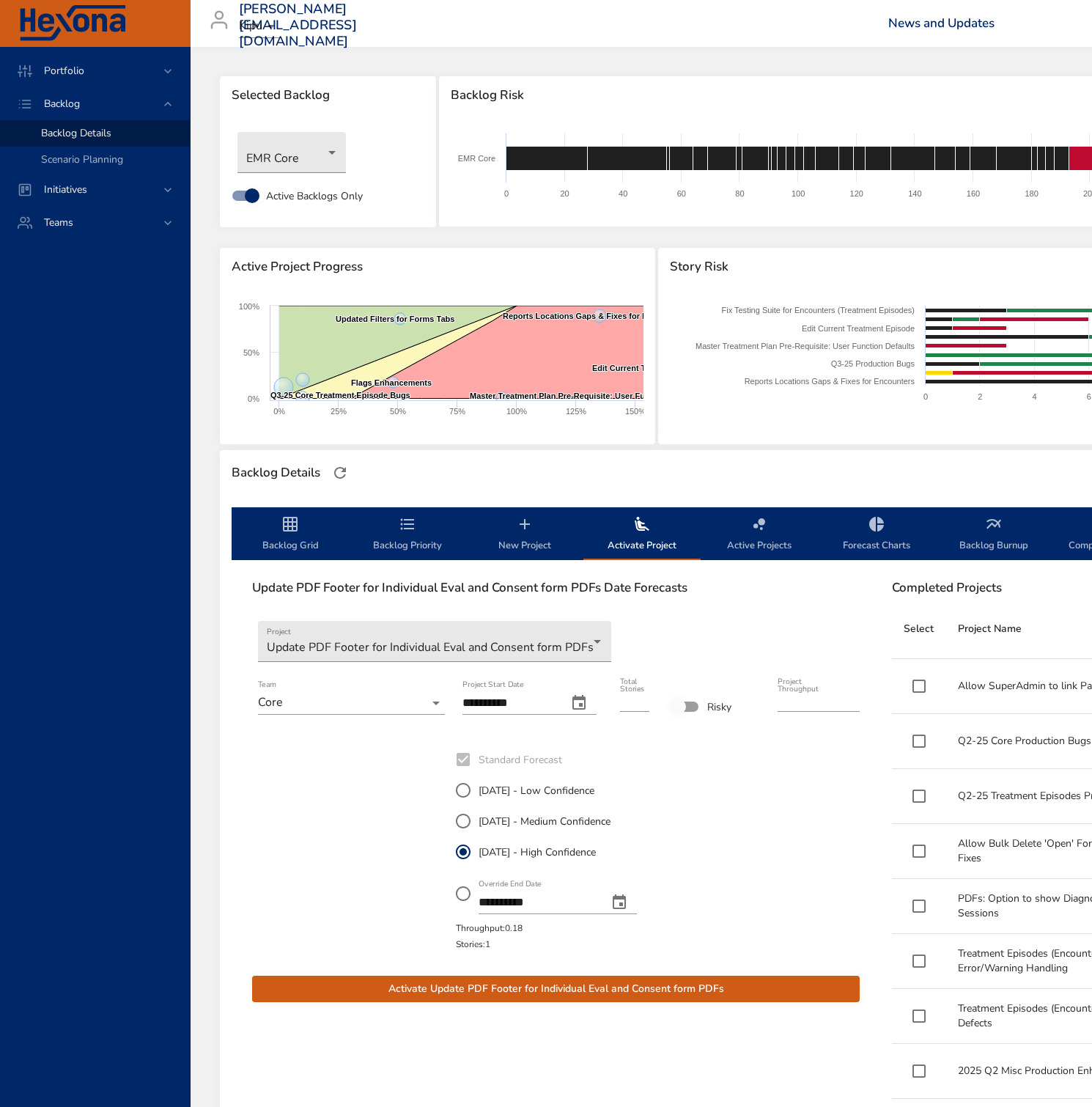click on "Activate Update PDF Footer for Individual Eval and Consent form PDFs" at bounding box center [556, 989] 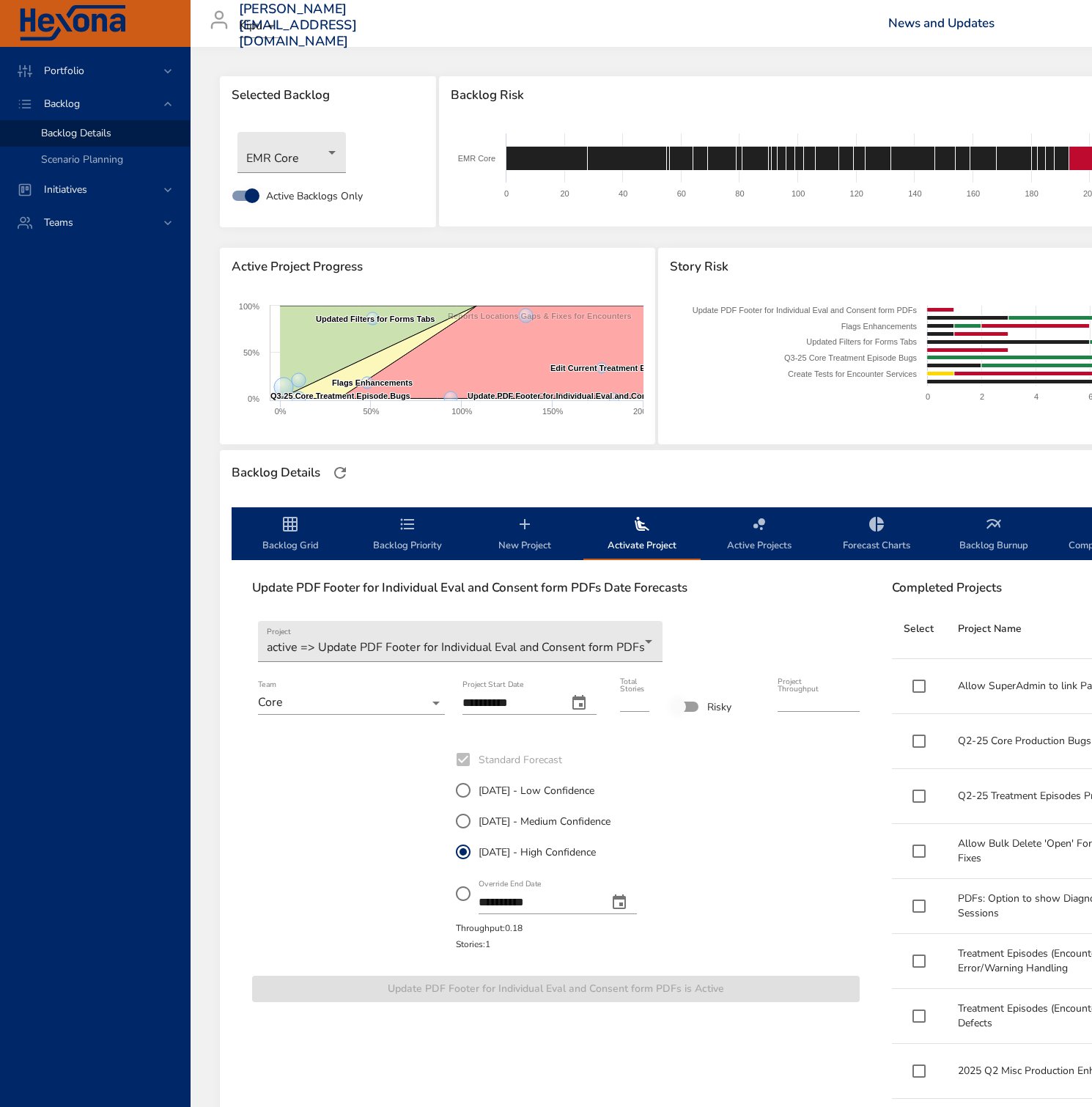 click on "Active Projects" at bounding box center [759, 534] 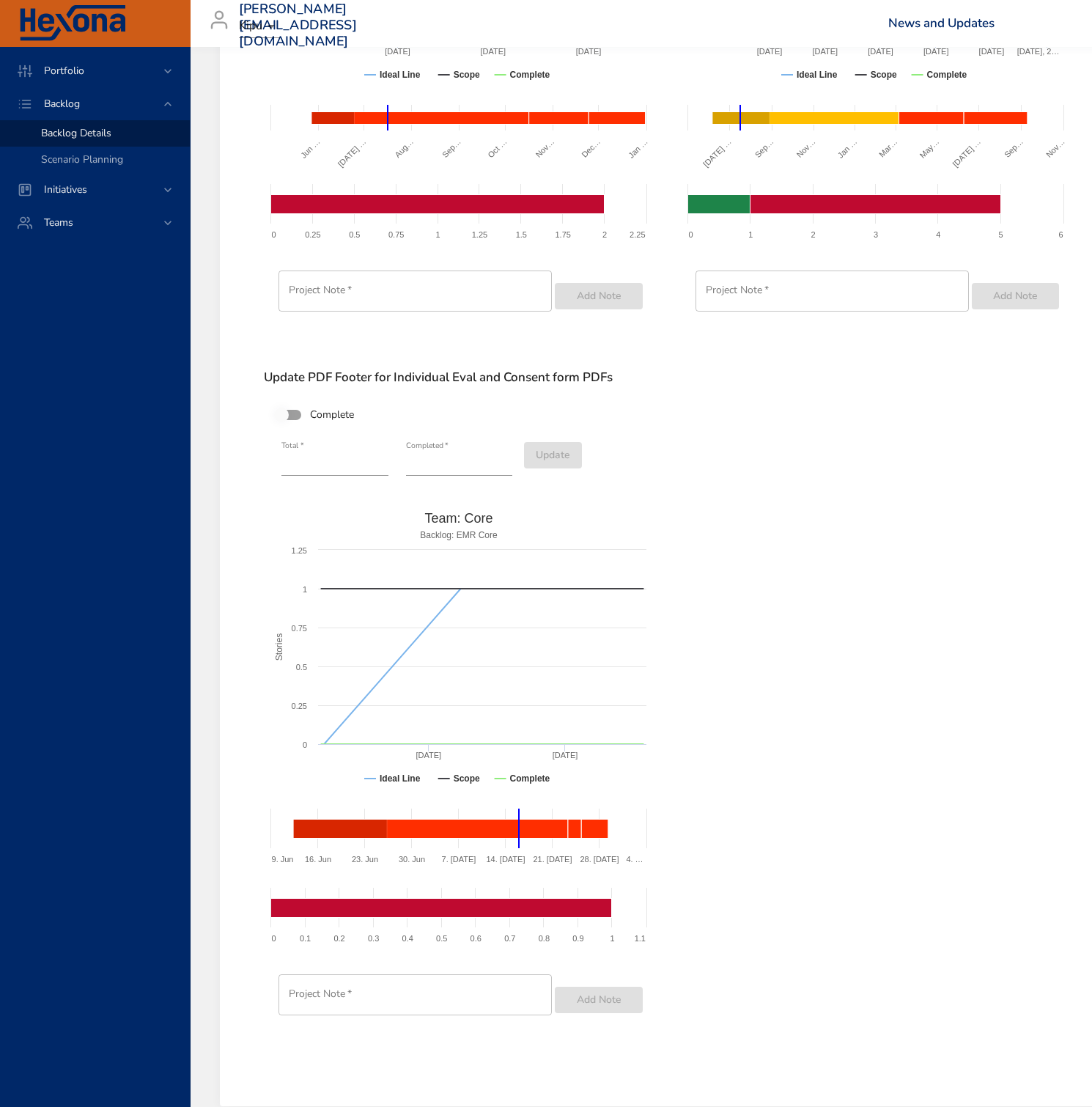 scroll, scrollTop: 2731, scrollLeft: 0, axis: vertical 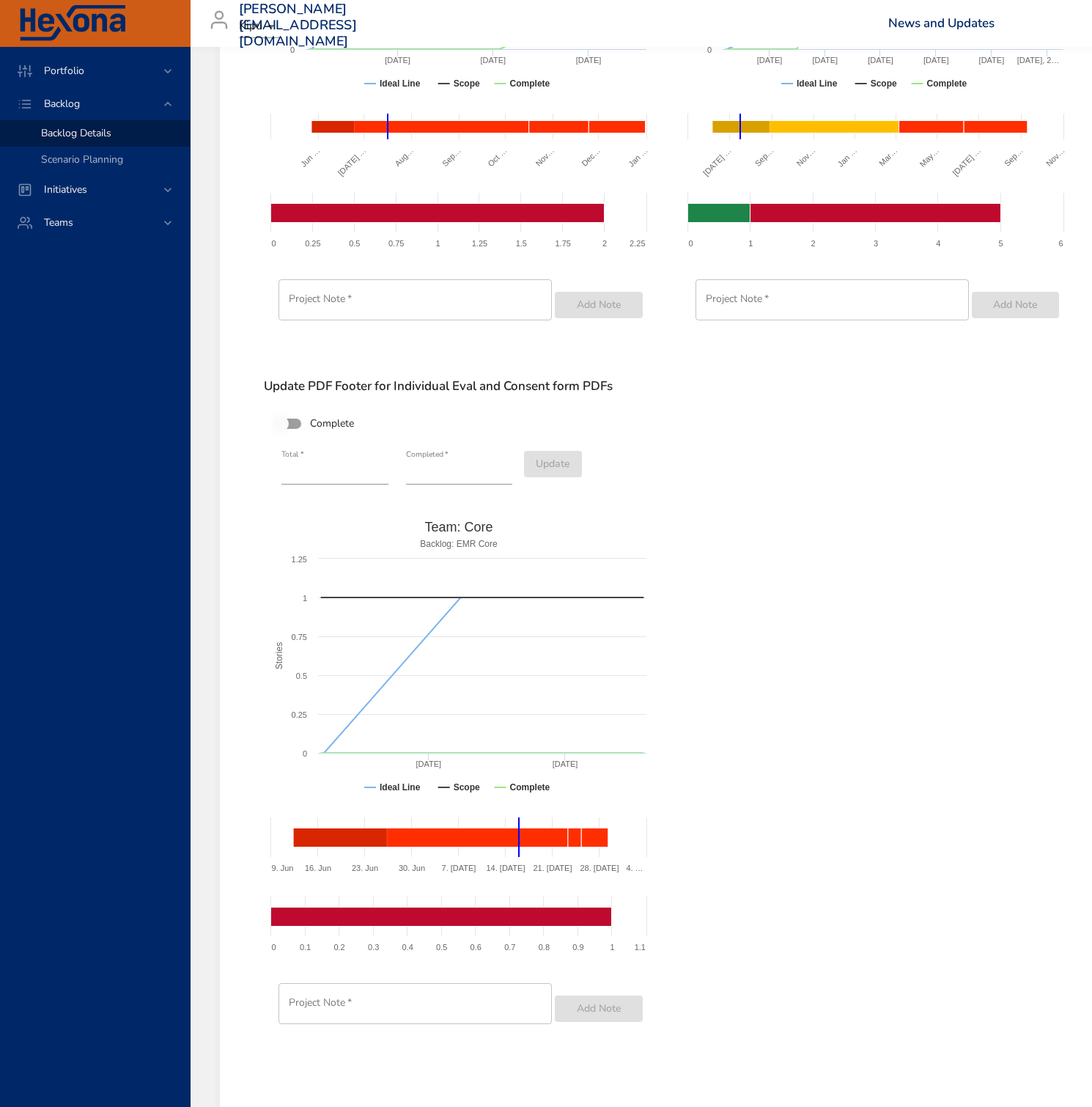 type on "*" 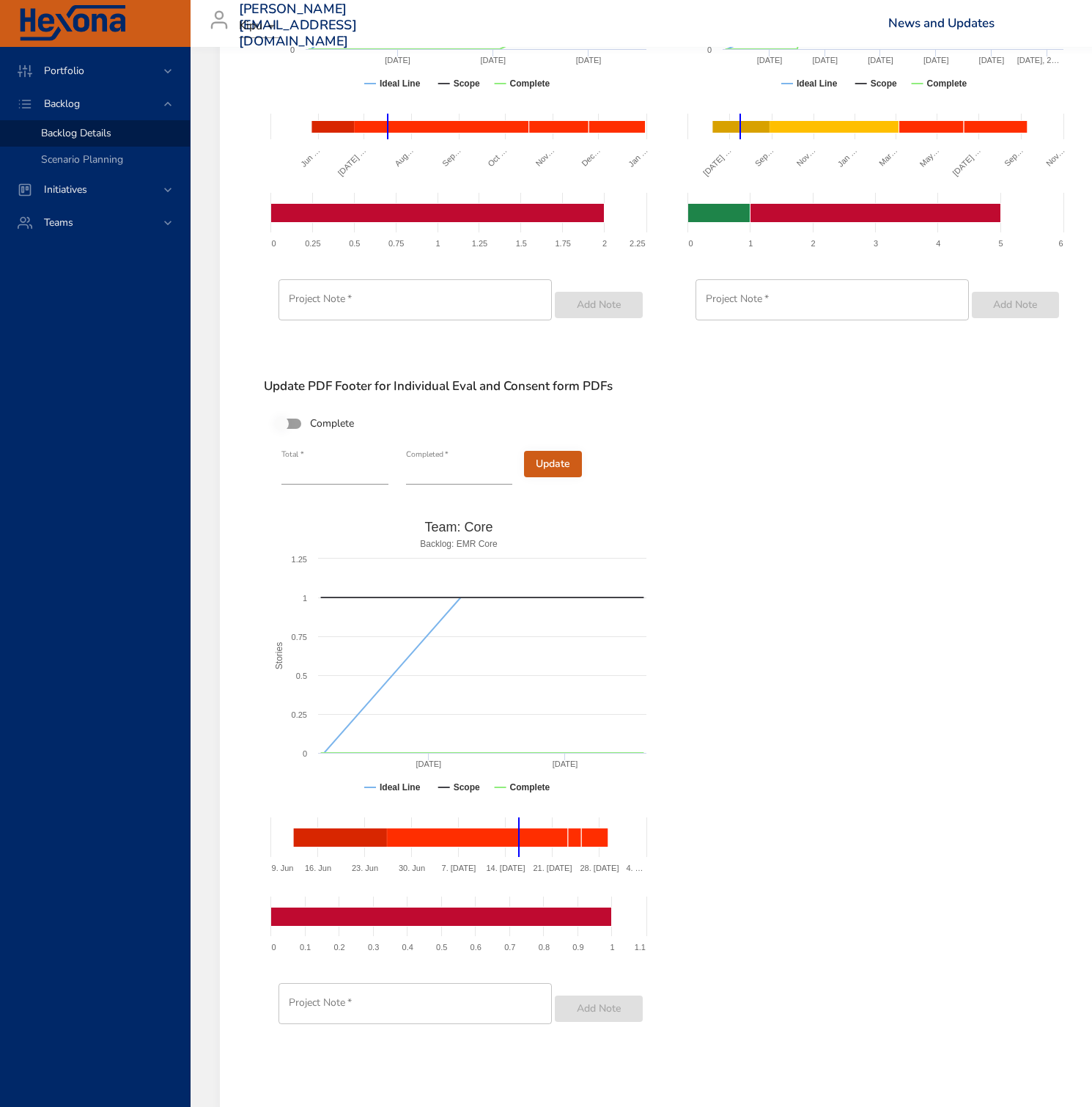 click on "Update" at bounding box center (553, 464) 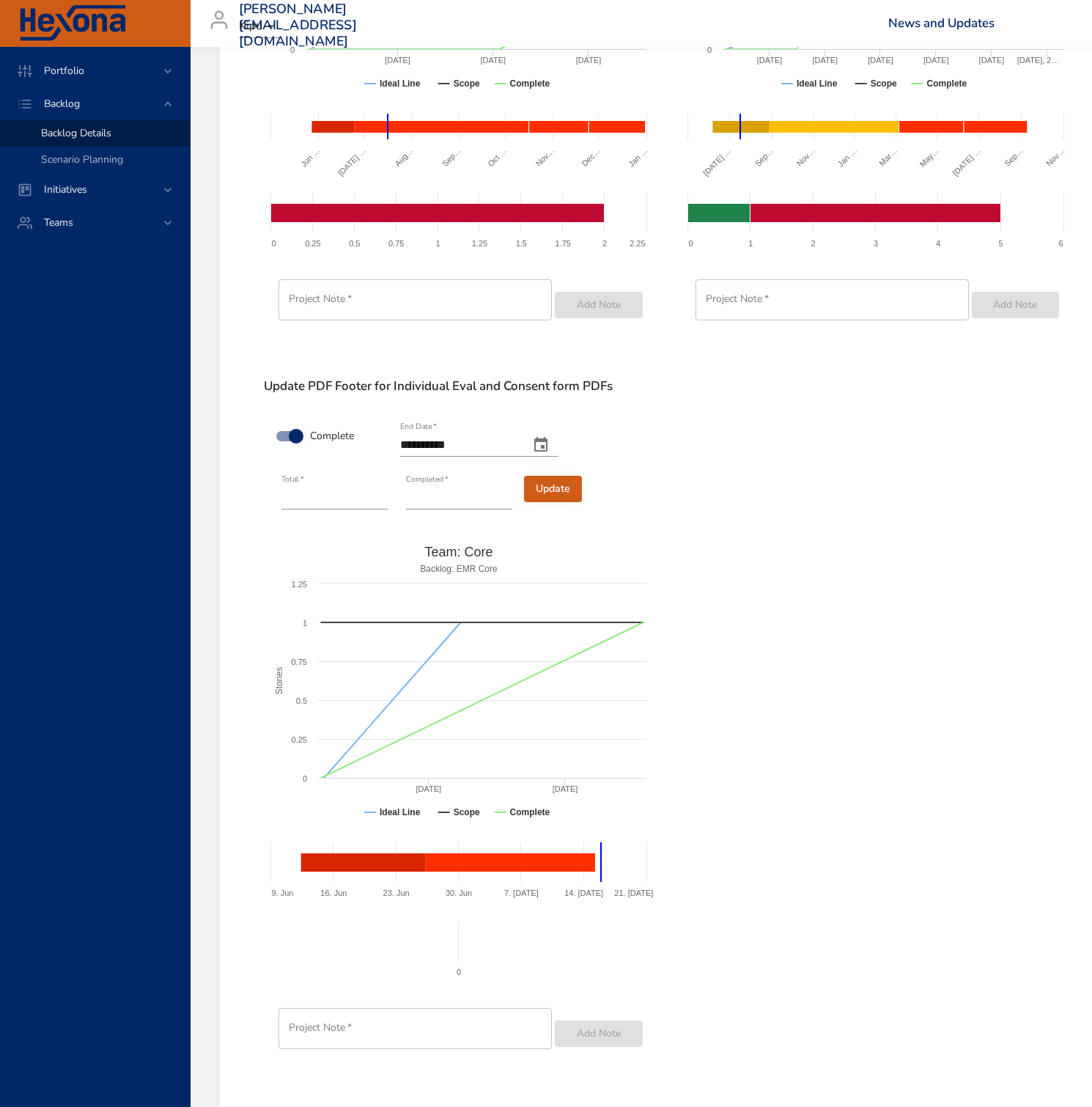 click 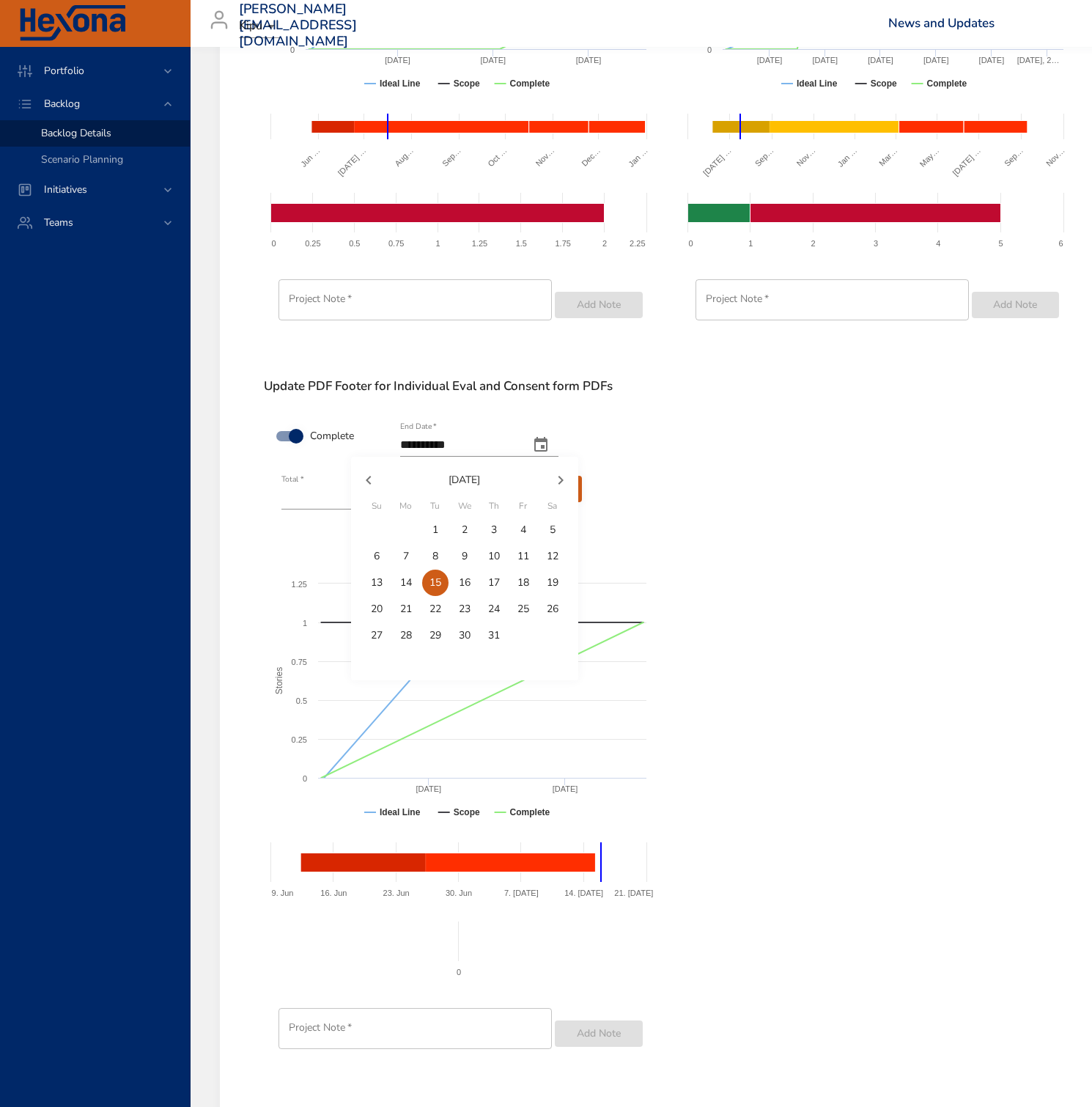 click 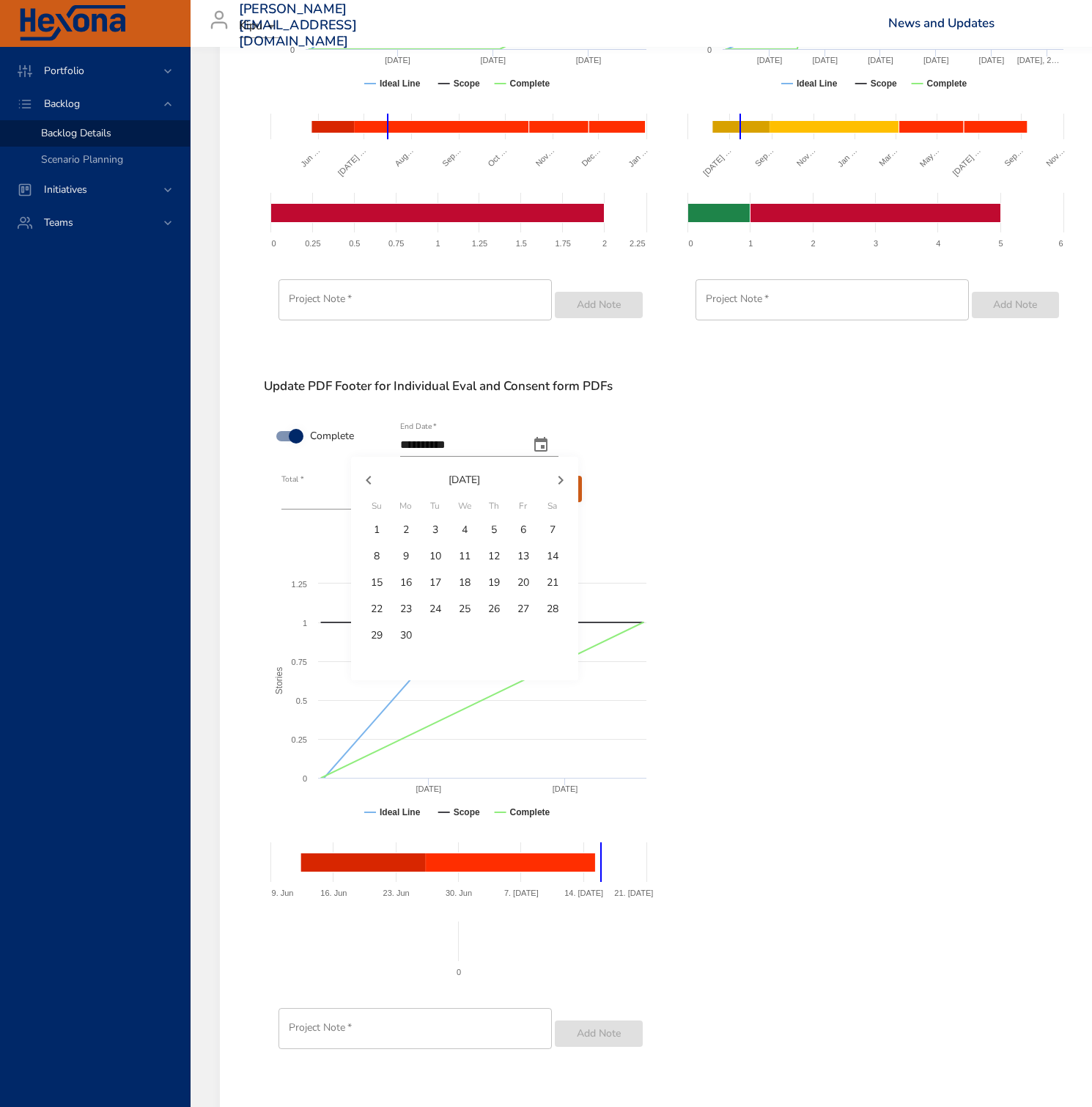 click on "26" at bounding box center (494, 609) 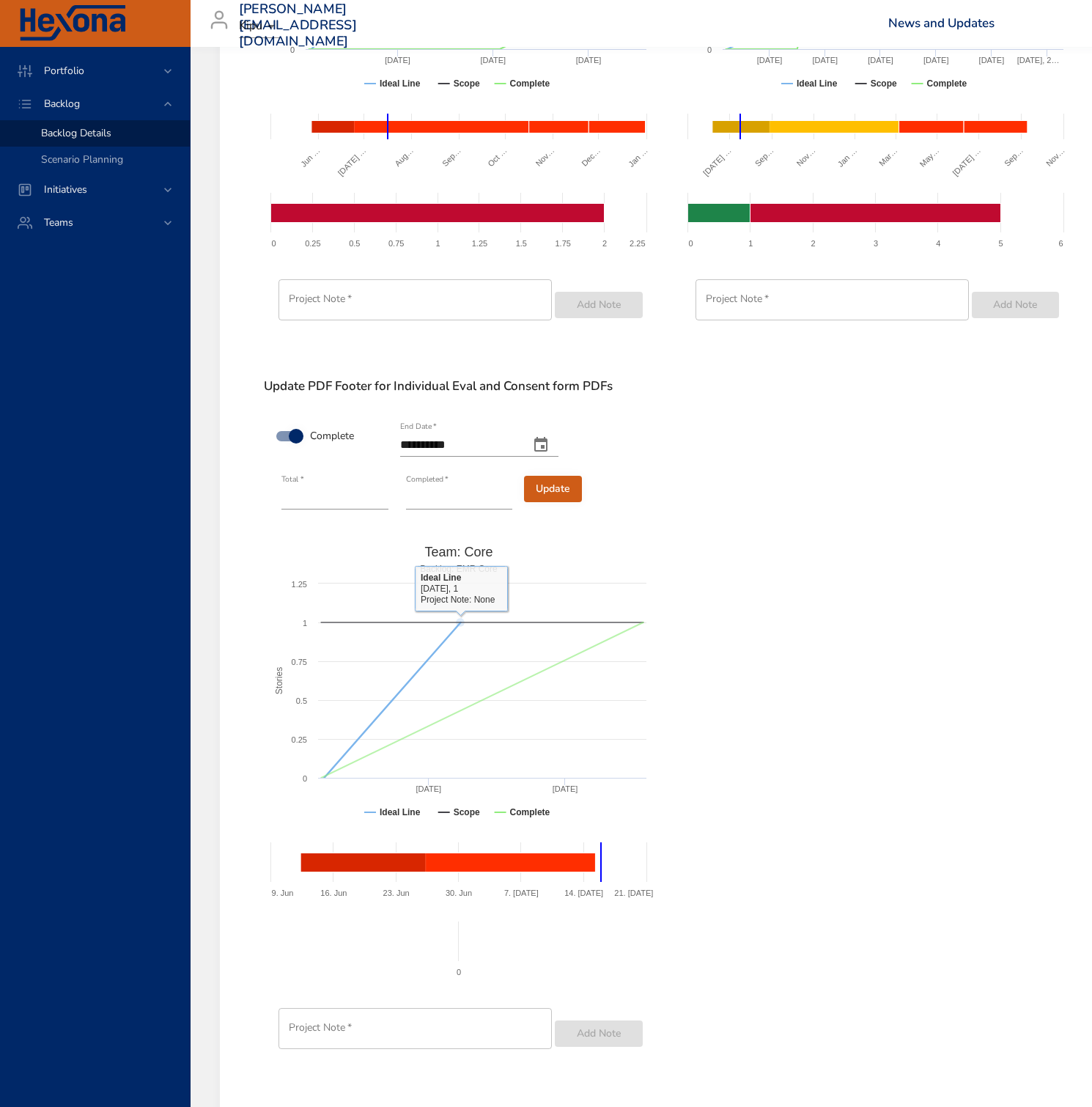 click on "Update" at bounding box center [553, 489] 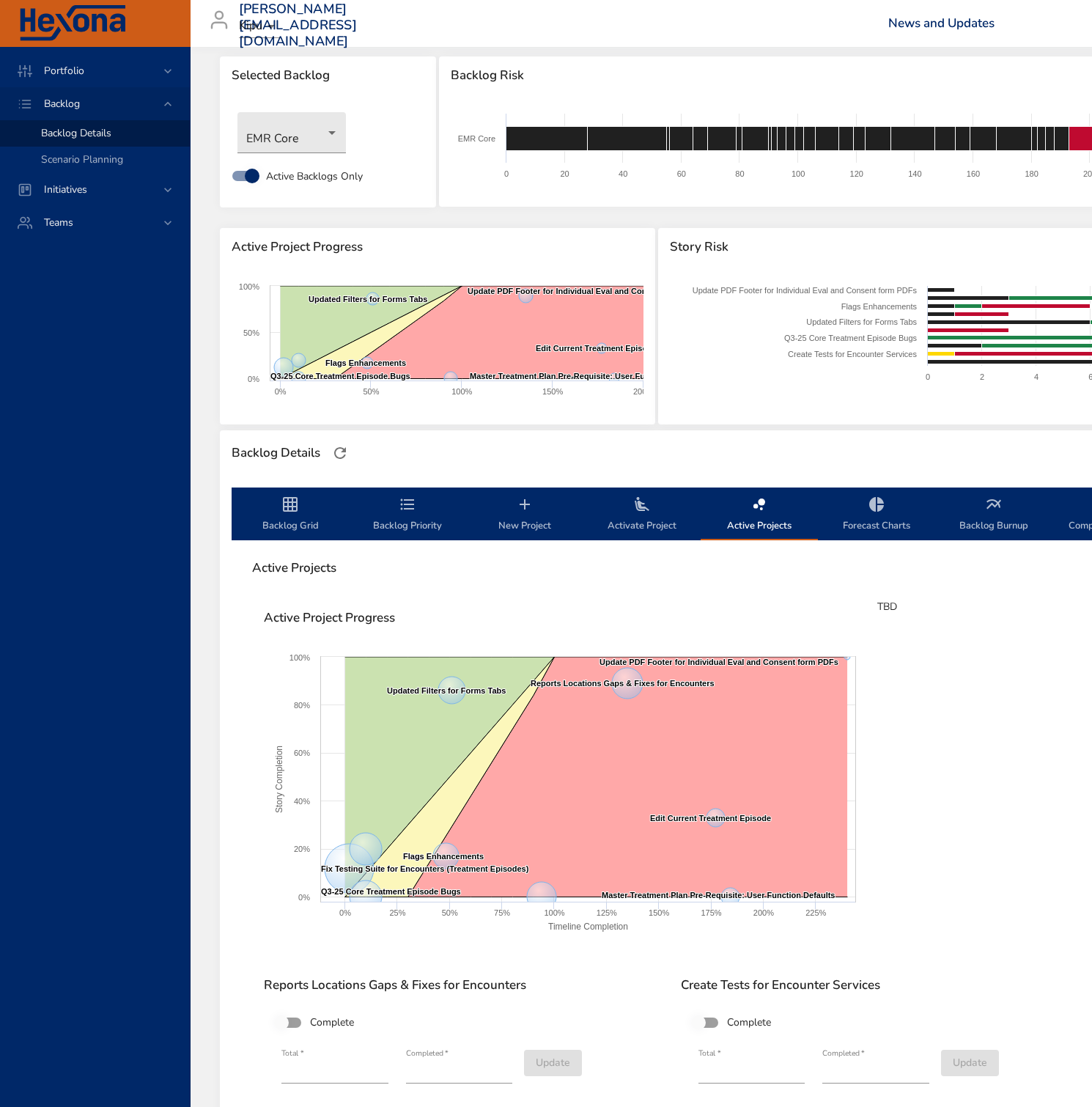 scroll, scrollTop: 0, scrollLeft: 0, axis: both 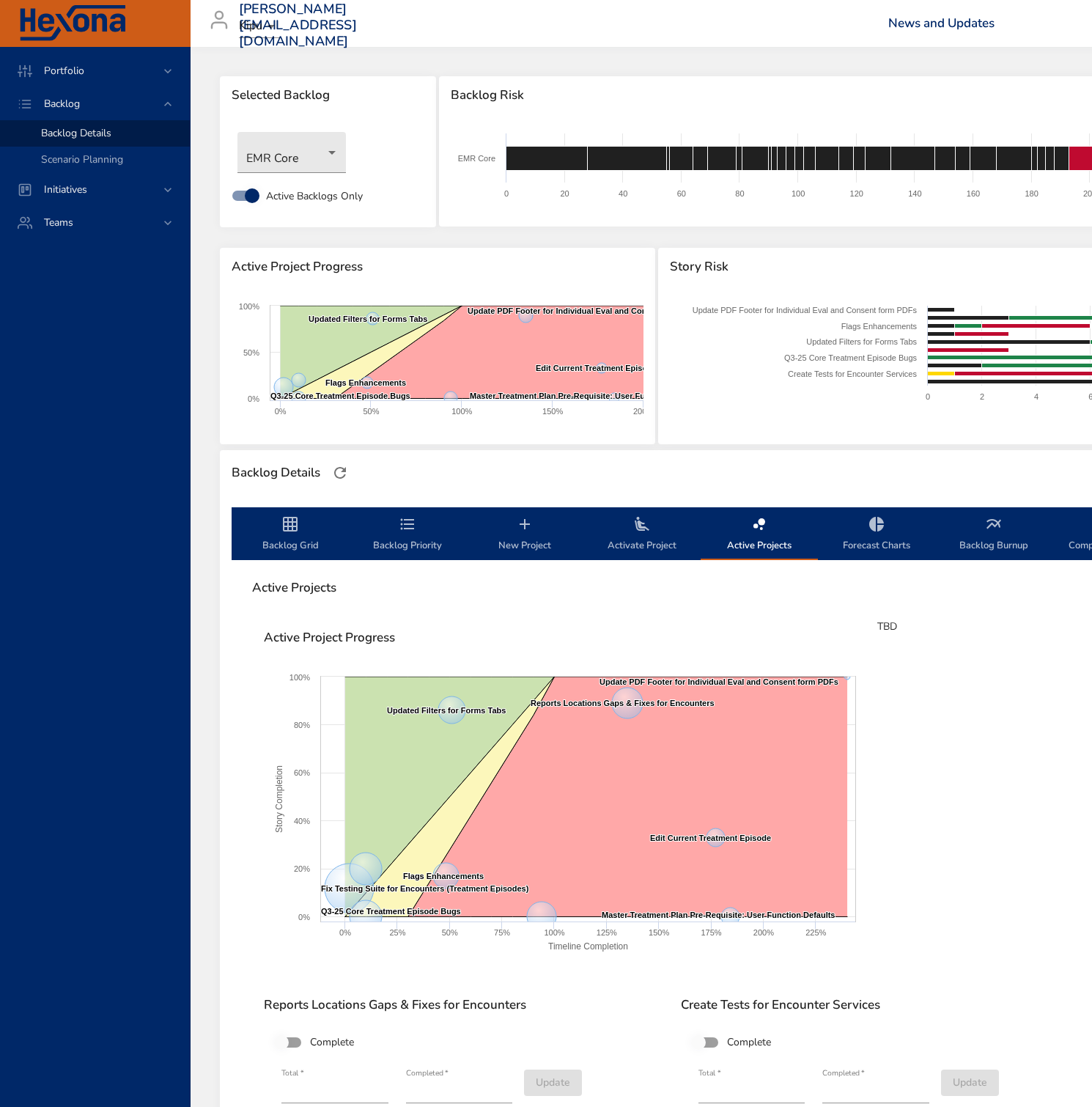 click on "New Project" at bounding box center [525, 534] 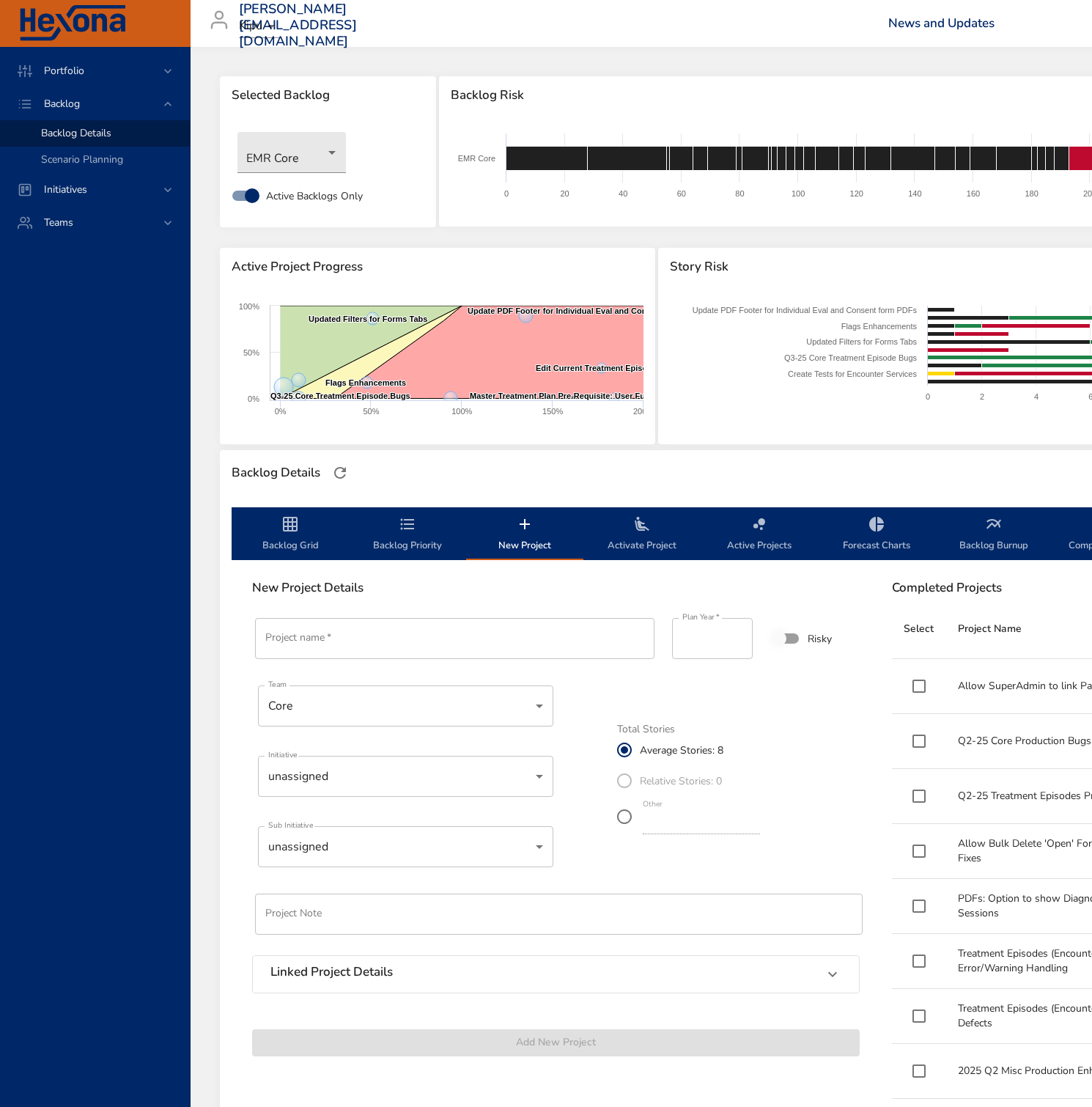 click on "Project name   *" at bounding box center (454, 639) 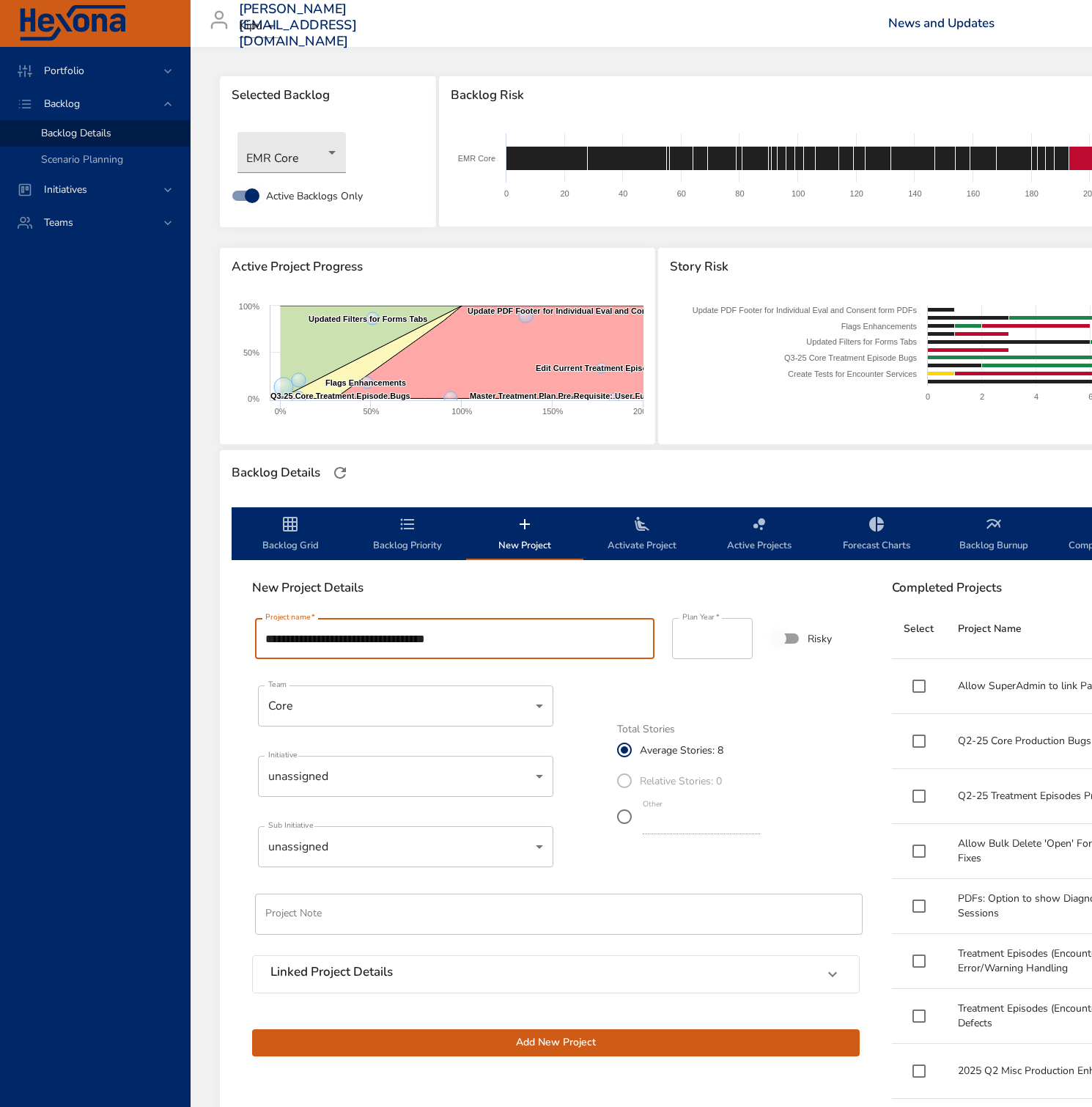 type on "**********" 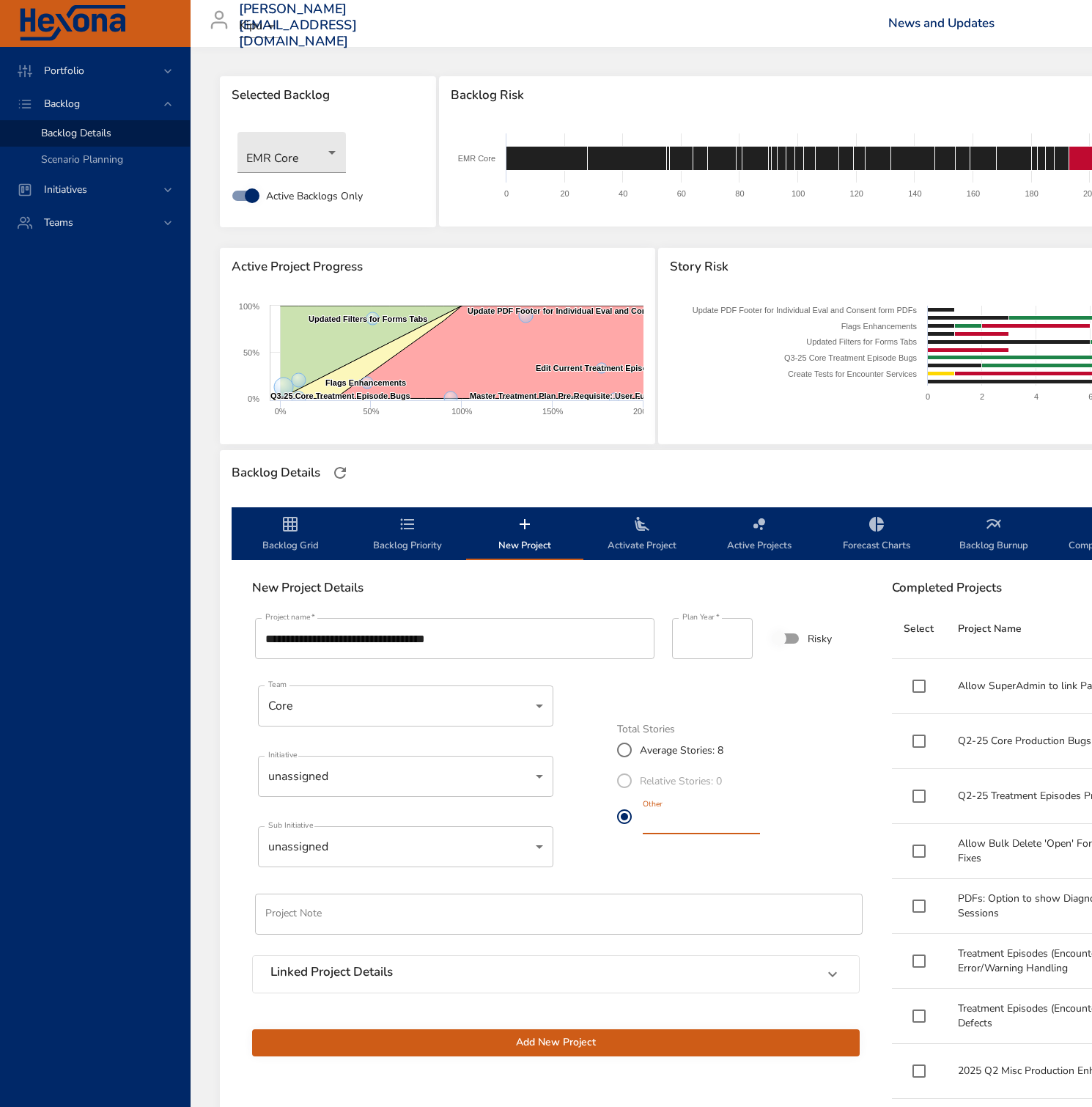 click on "*" at bounding box center (701, 823) 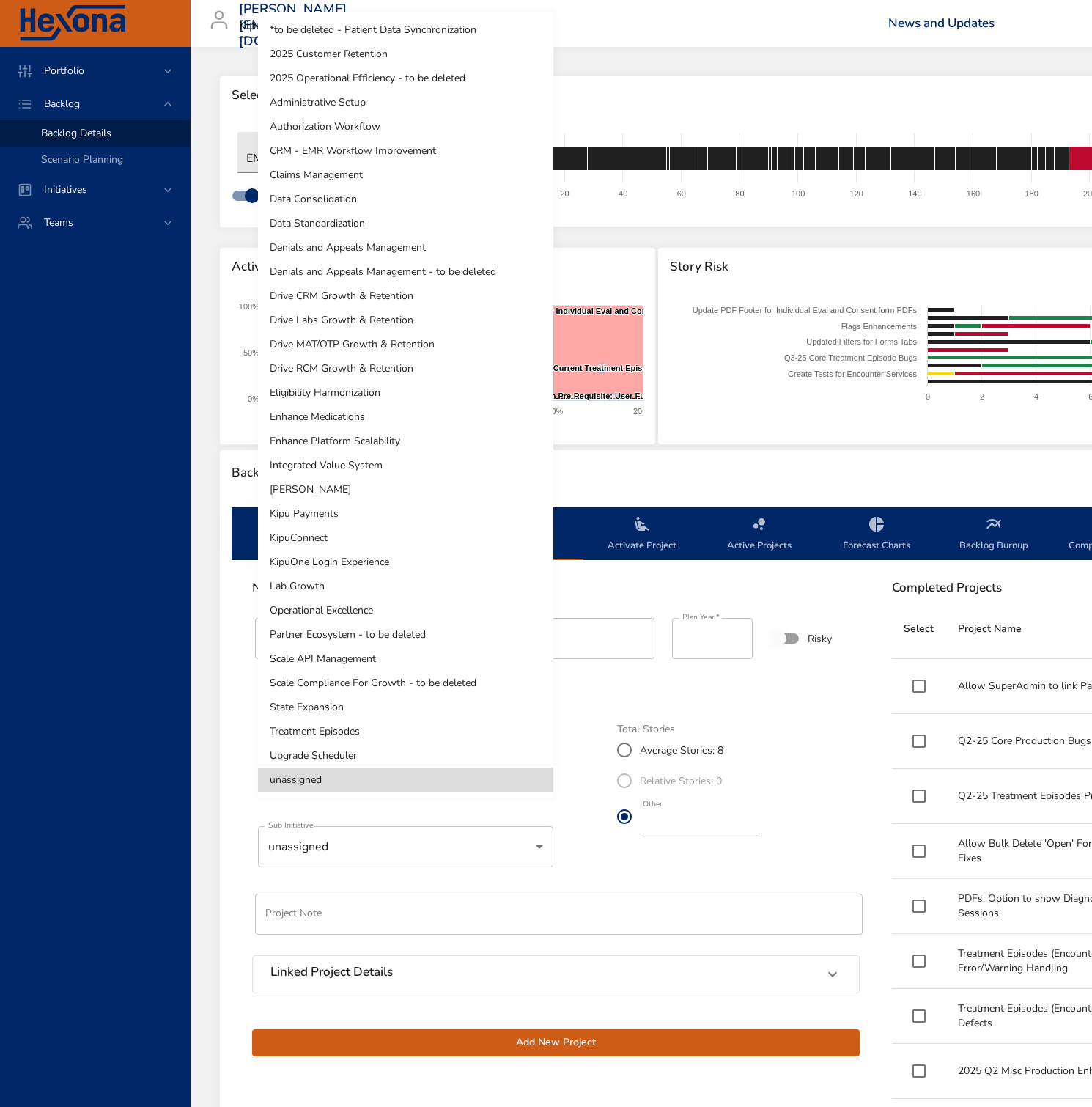 click on "Portfolio Backlog Backlog Details Scenario Planning Initiatives Teams [PERSON_NAME][EMAIL_ADDRESS][DOMAIN_NAME]   Kipu News and Updates Logout Selected Backlog EMR Core Active Backlogs Only Backlog Risk Created with Highcharts 9.0.1 EMR Core 0 20 40 60 80 100 120 140 160 180 200 220 240 260 280 300 320 340 360 380 400 420 Active Project Progress Created with Highcharts 9.0.1 Fix Testing Suite for Encounters (Treatment Episodes) ​ Fix Testing Suite for Encounters (Treatment Episodes) Q3-25 Core Treatment Episode Bugs ​ Q3-25 Core Treatment Episode Bugs Reports Locations Gaps & Fixes for Encounters ​ Reports Locations Gaps & Fixes for Encounters Create Tests for Encounter Services ​ Create Tests for Encounter Services Updated Filters for Forms Tabs ​ Updated Filters for Forms Tabs Flags Enhancements ​ Flags Enhancements Edit Current Treatment Episode ​ Edit Current Treatment Episode Master Treatment Plan Pre-Requisite: User Function Defaults ​ Master Treatment Plan Pre-Requisite: User Function Defaults ​ ​" at bounding box center [546, 554] 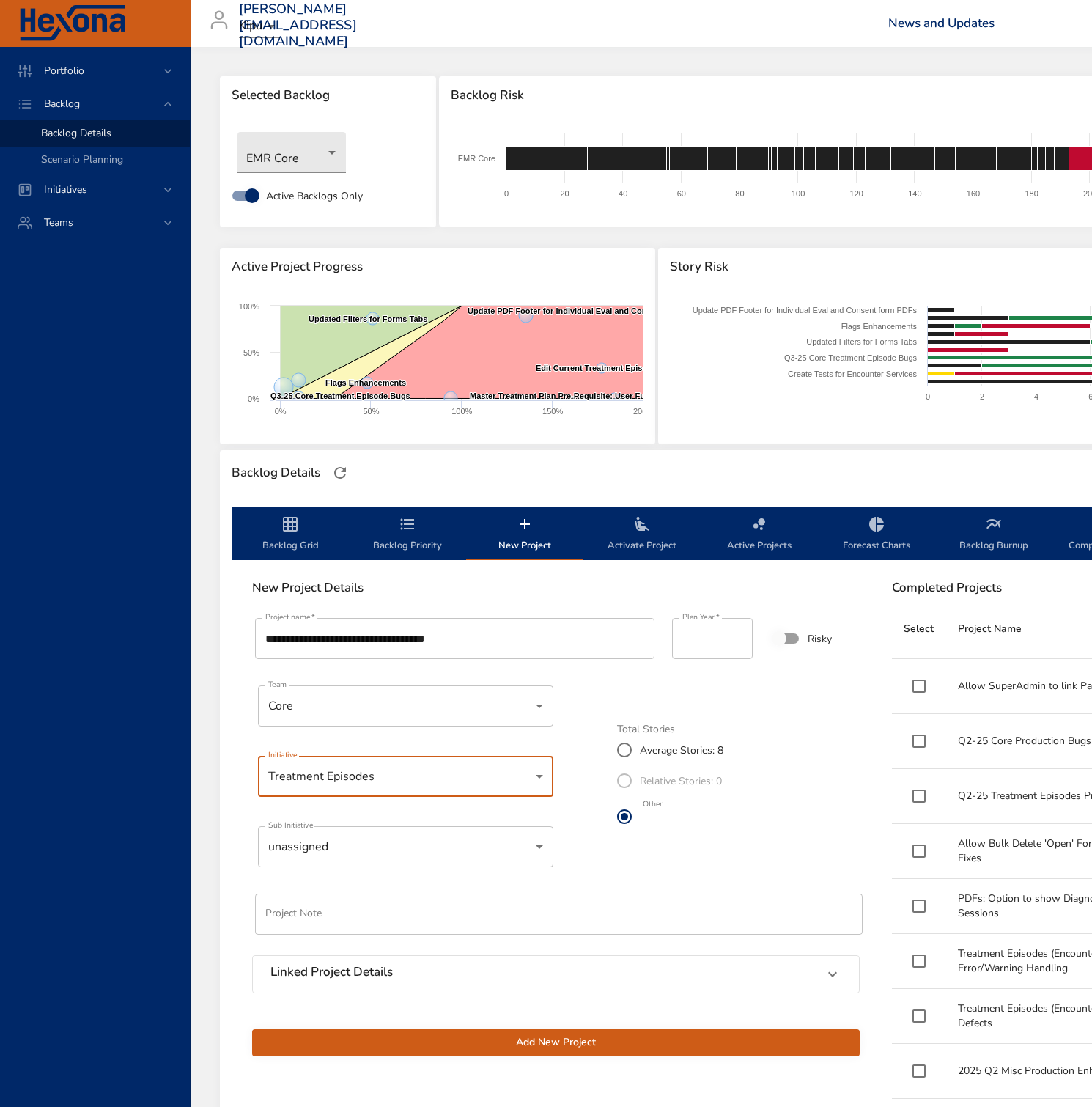 click on "Portfolio Backlog Backlog Details Scenario Planning Initiatives Teams [PERSON_NAME][EMAIL_ADDRESS][DOMAIN_NAME]   Kipu News and Updates Logout Selected Backlog EMR Core Active Backlogs Only Backlog Risk Created with Highcharts 9.0.1 EMR Core 0 20 40 60 80 100 120 140 160 180 200 220 240 260 280 300 320 340 360 380 400 420 Active Project Progress Created with Highcharts 9.0.1 Fix Testing Suite for Encounters (Treatment Episodes) ​ Fix Testing Suite for Encounters (Treatment Episodes) Q3-25 Core Treatment Episode Bugs ​ Q3-25 Core Treatment Episode Bugs Reports Locations Gaps & Fixes for Encounters ​ Reports Locations Gaps & Fixes for Encounters Create Tests for Encounter Services ​ Create Tests for Encounter Services Updated Filters for Forms Tabs ​ Updated Filters for Forms Tabs Flags Enhancements ​ Flags Enhancements Edit Current Treatment Episode ​ Edit Current Treatment Episode Master Treatment Plan Pre-Requisite: User Function Defaults ​ Master Treatment Plan Pre-Requisite: User Function Defaults ​ ​" at bounding box center (546, 554) 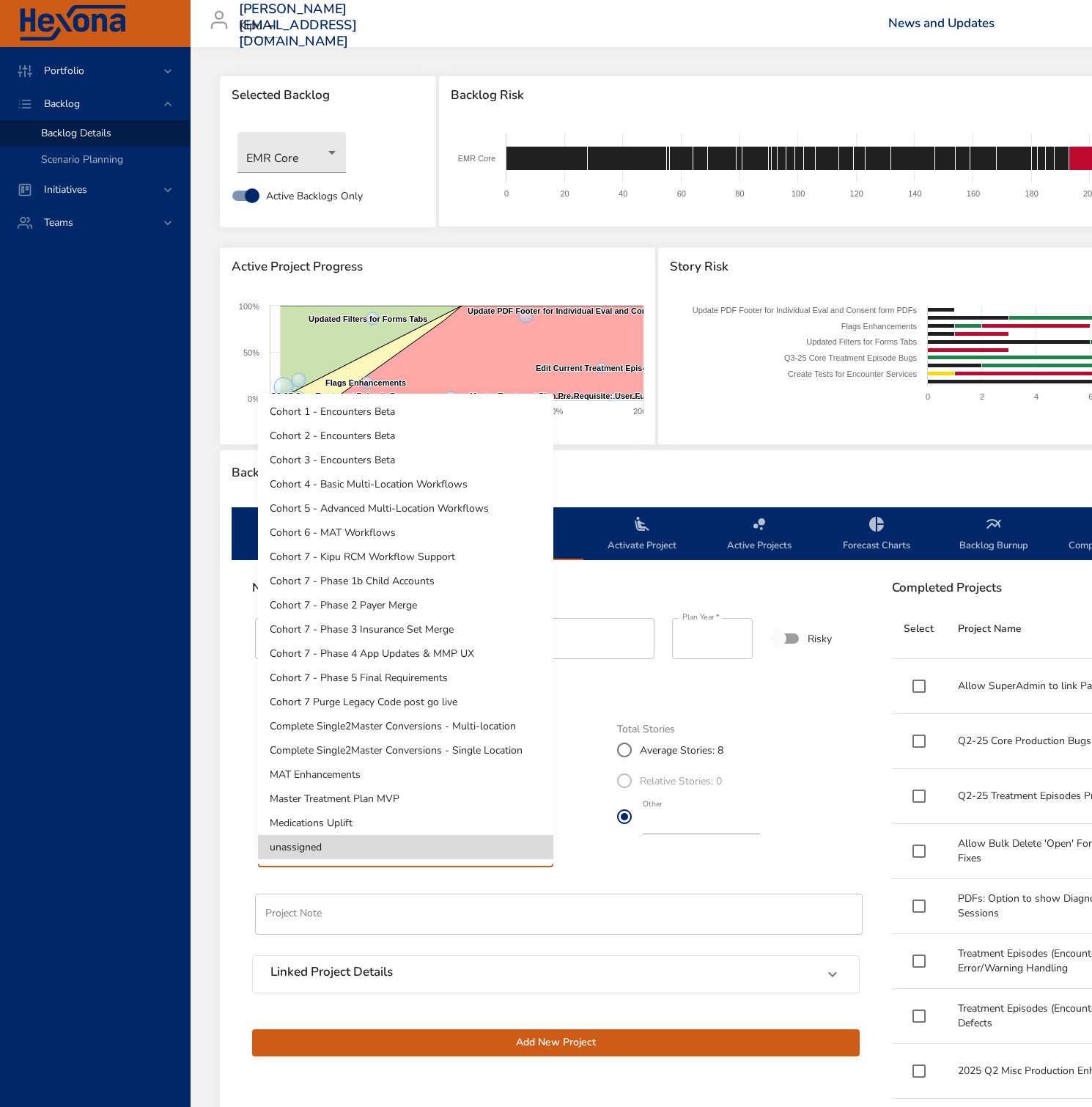 click on "Cohort 6 - MAT Workflows" at bounding box center [405, 532] 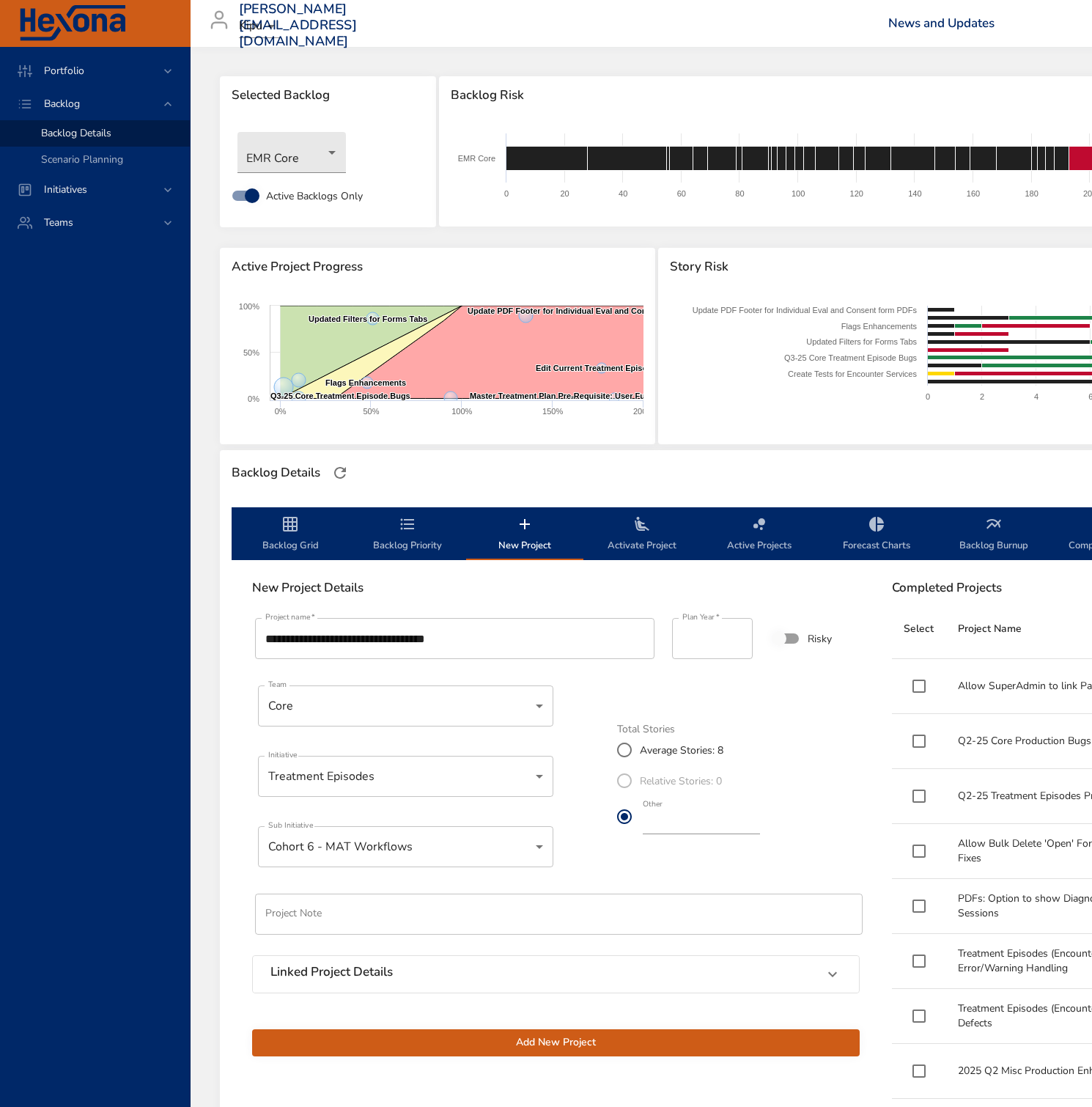 click on "Add New Project" at bounding box center [556, 1042] 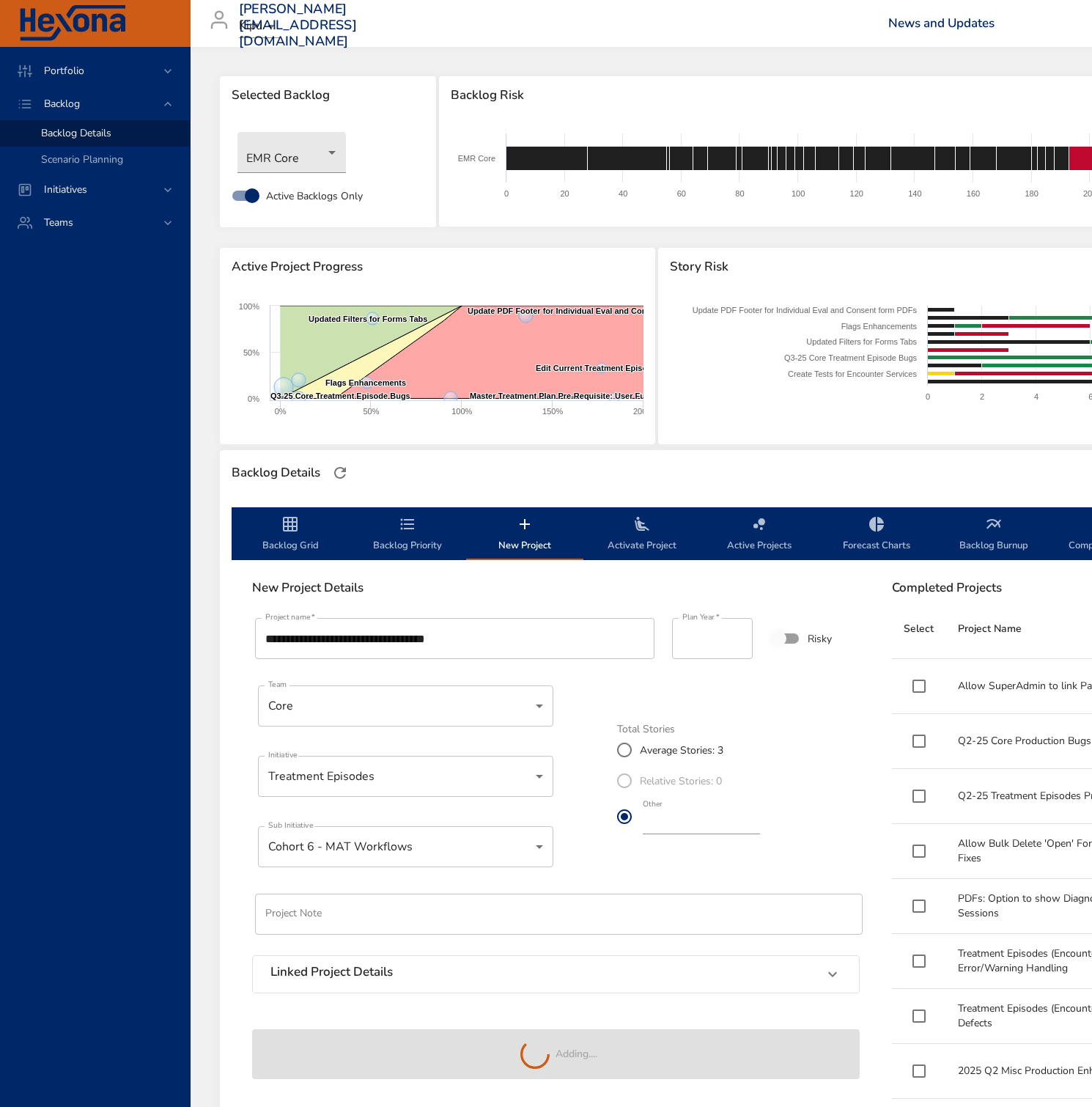 type 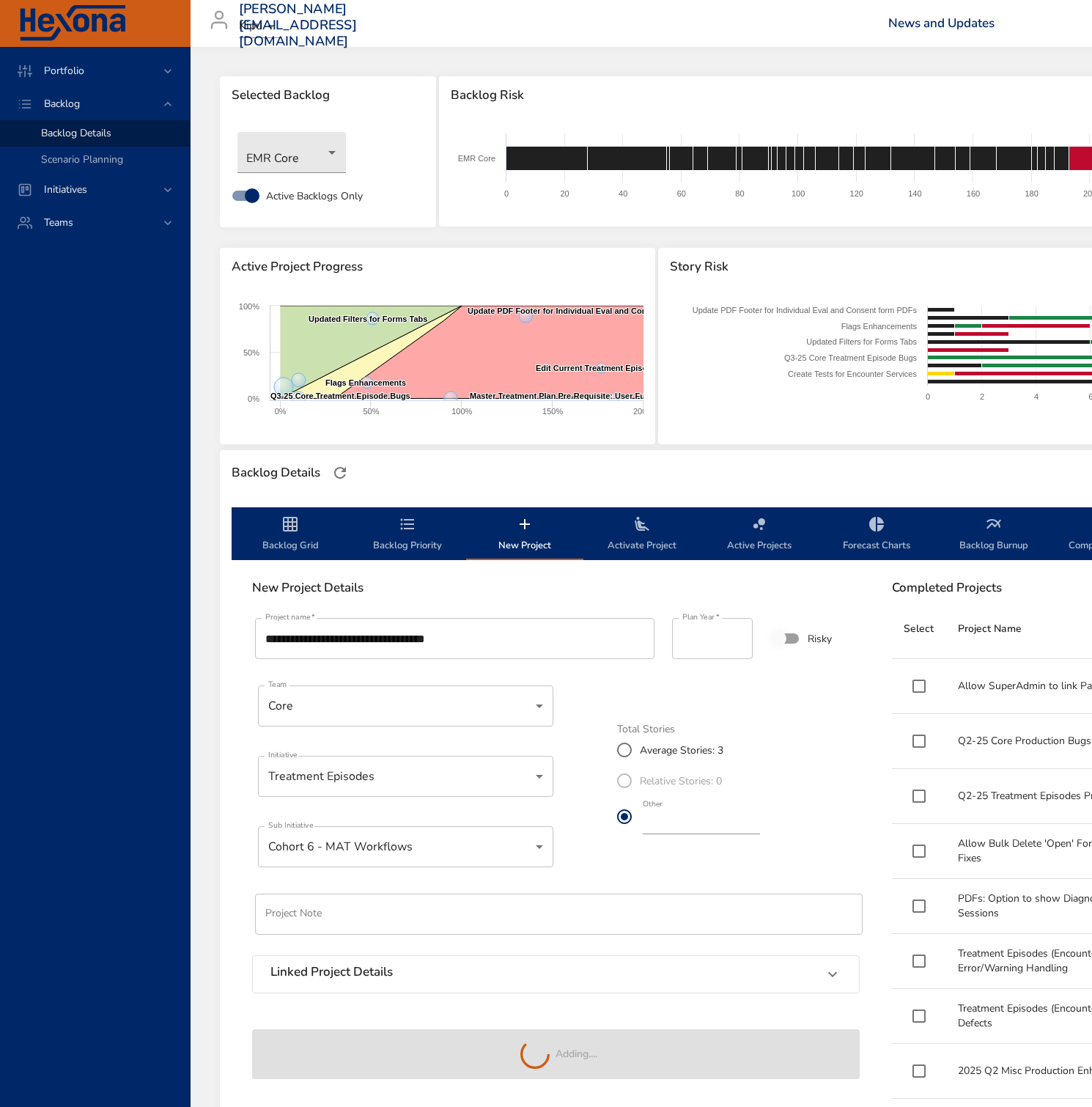 type on "*" 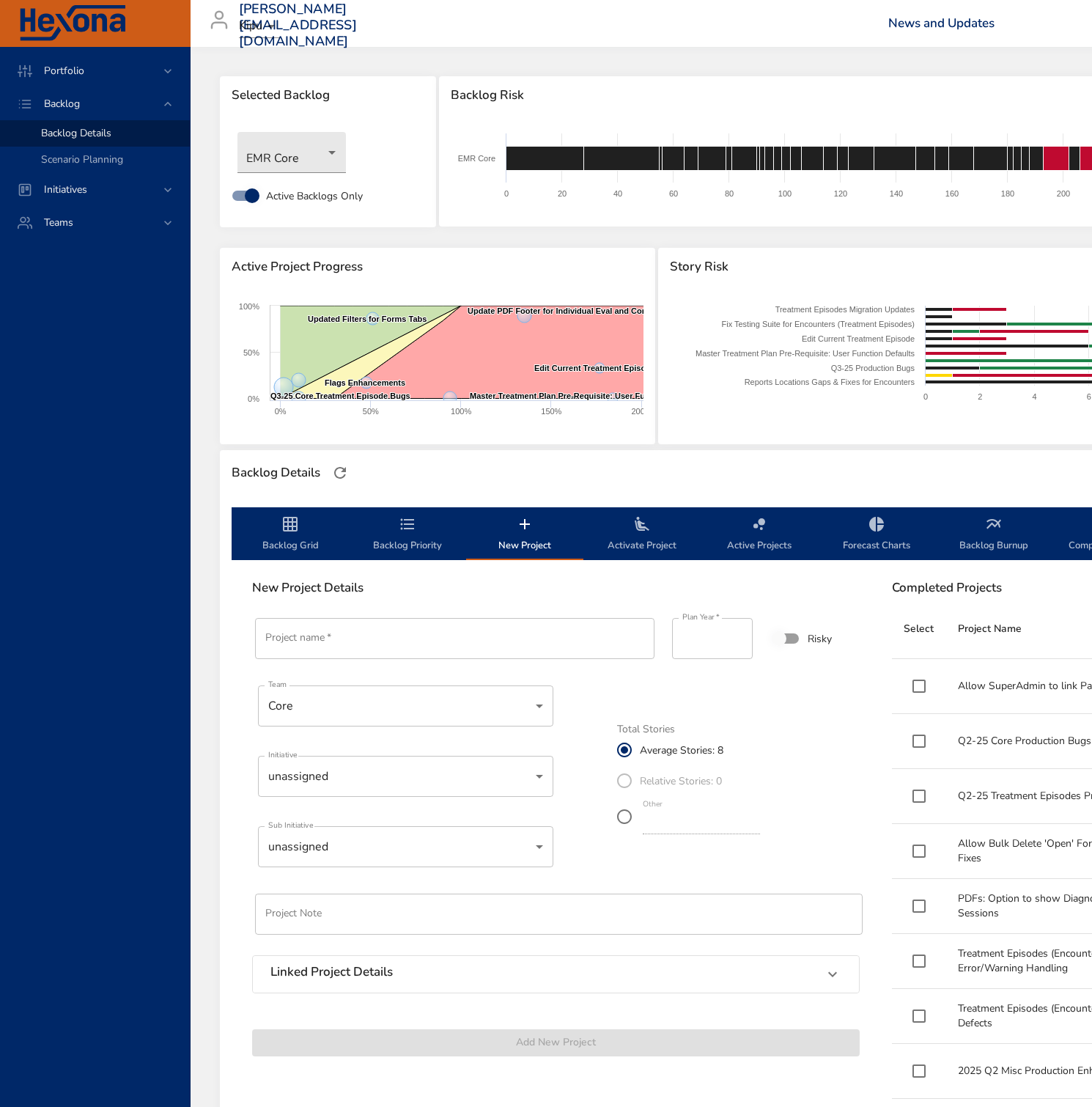 click on "Activate Project" at bounding box center [642, 534] 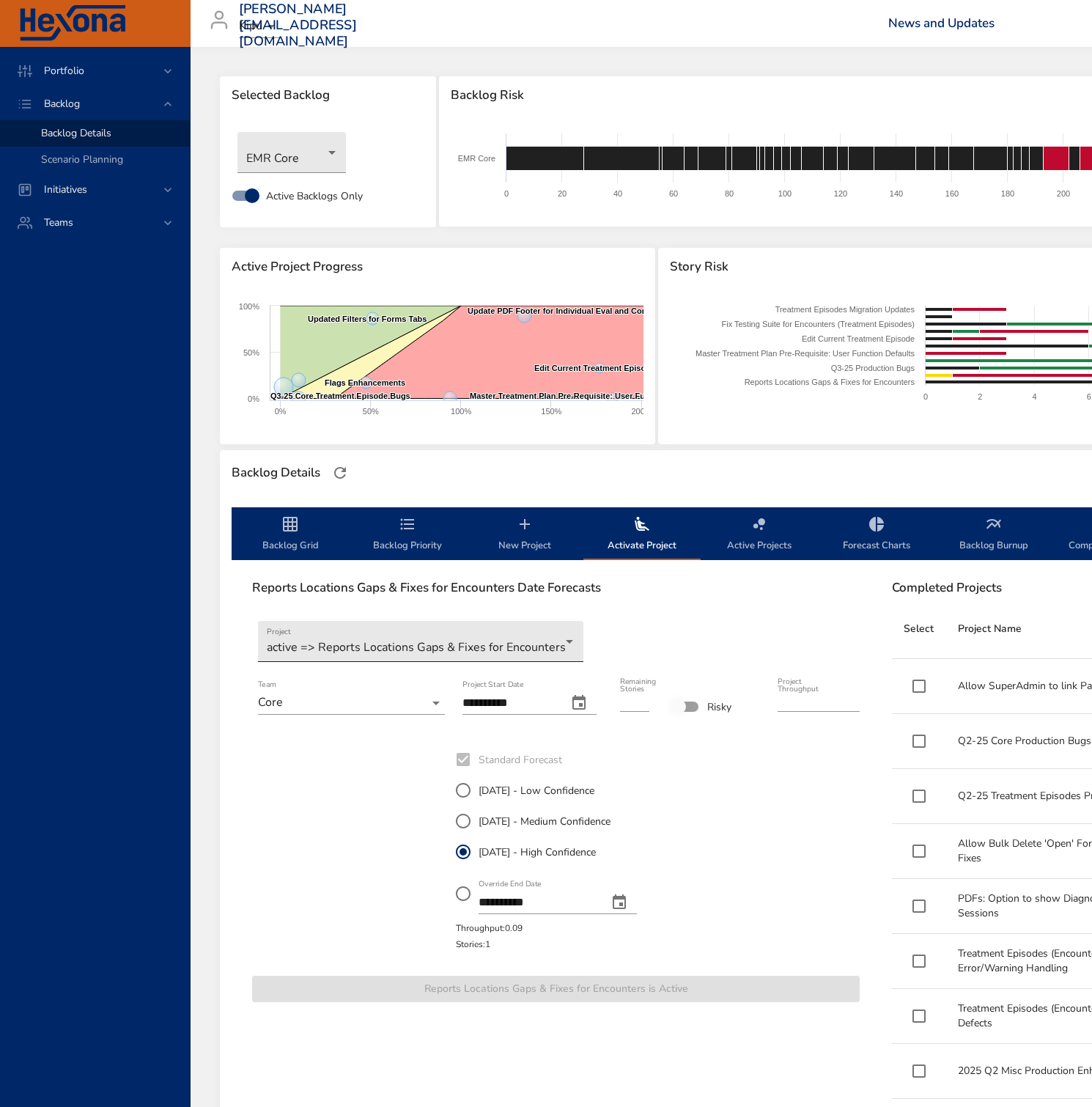 click on "Portfolio Backlog Backlog Details Scenario Planning Initiatives Teams [PERSON_NAME][EMAIL_ADDRESS][DOMAIN_NAME]   Kipu News and Updates Logout Selected Backlog EMR Core Active Backlogs Only Backlog Risk Created with Highcharts 9.0.1 EMR Core 0 20 40 60 80 100 120 140 160 180 200 220 240 260 280 300 320 340 360 380 400 420 440 Active Project Progress Created with Highcharts 9.0.1 Fix Testing Suite for Encounters (Treatment Episodes) ​ Fix Testing Suite for Encounters (Treatment Episodes) Q3-25 Core Treatment Episode Bugs ​ Q3-25 Core Treatment Episode Bugs Reports Locations Gaps & Fixes for Encounters ​ Reports Locations Gaps & Fixes for Encounters Create Tests for Encounter Services ​ Create Tests for Encounter Services Updated Filters for Forms Tabs ​ Updated Filters for Forms Tabs Flags Enhancements ​ Flags Enhancements Edit Current Treatment Episode ​ Edit Current Treatment Episode Master Treatment Plan Pre-Requisite: User Function Defaults ​ Master Treatment Plan Pre-Requisite: User Function Defaults ​" at bounding box center (546, 554) 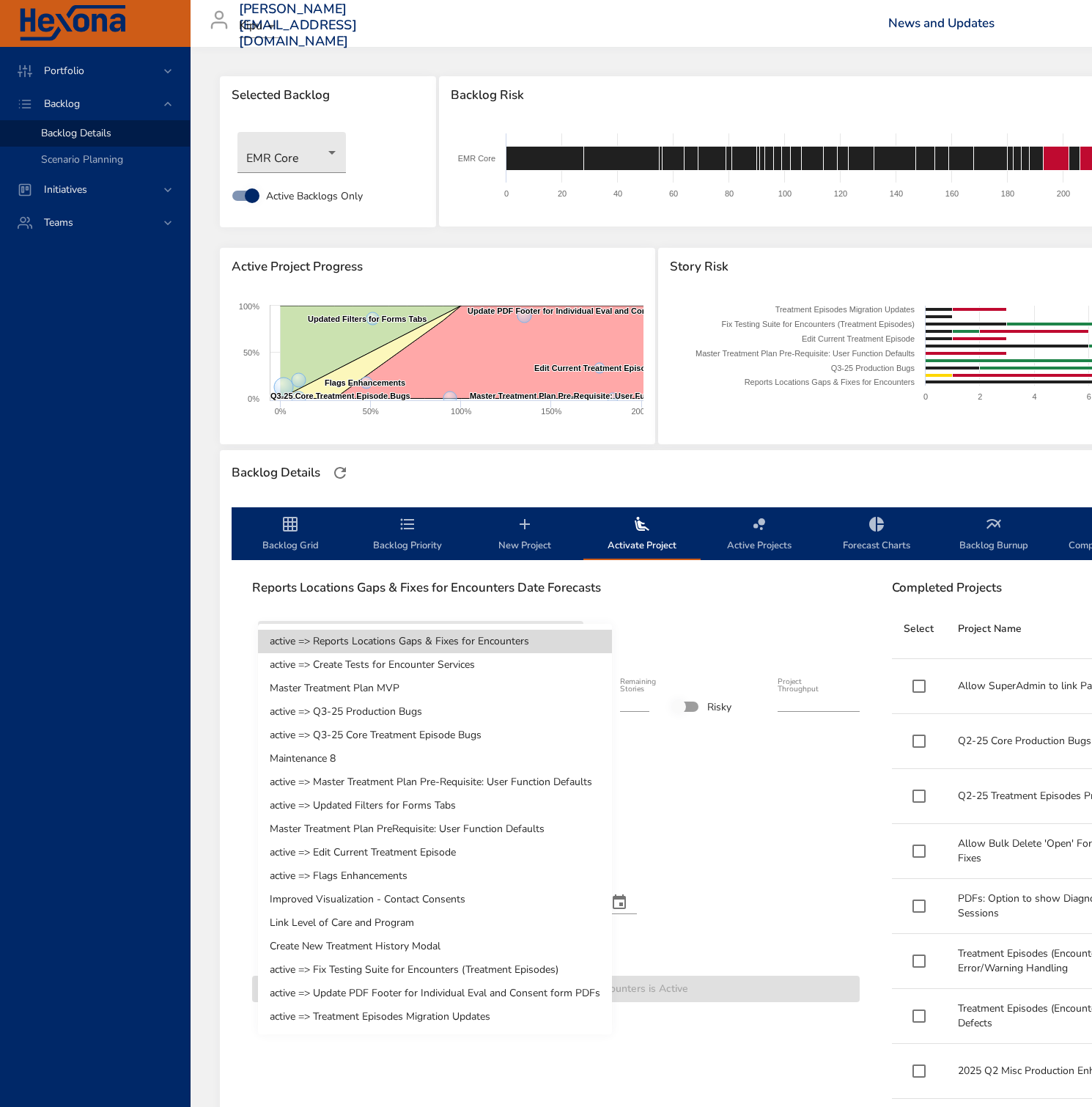 click on "active => Treatment Episodes Migration Updates" at bounding box center [435, 1017] 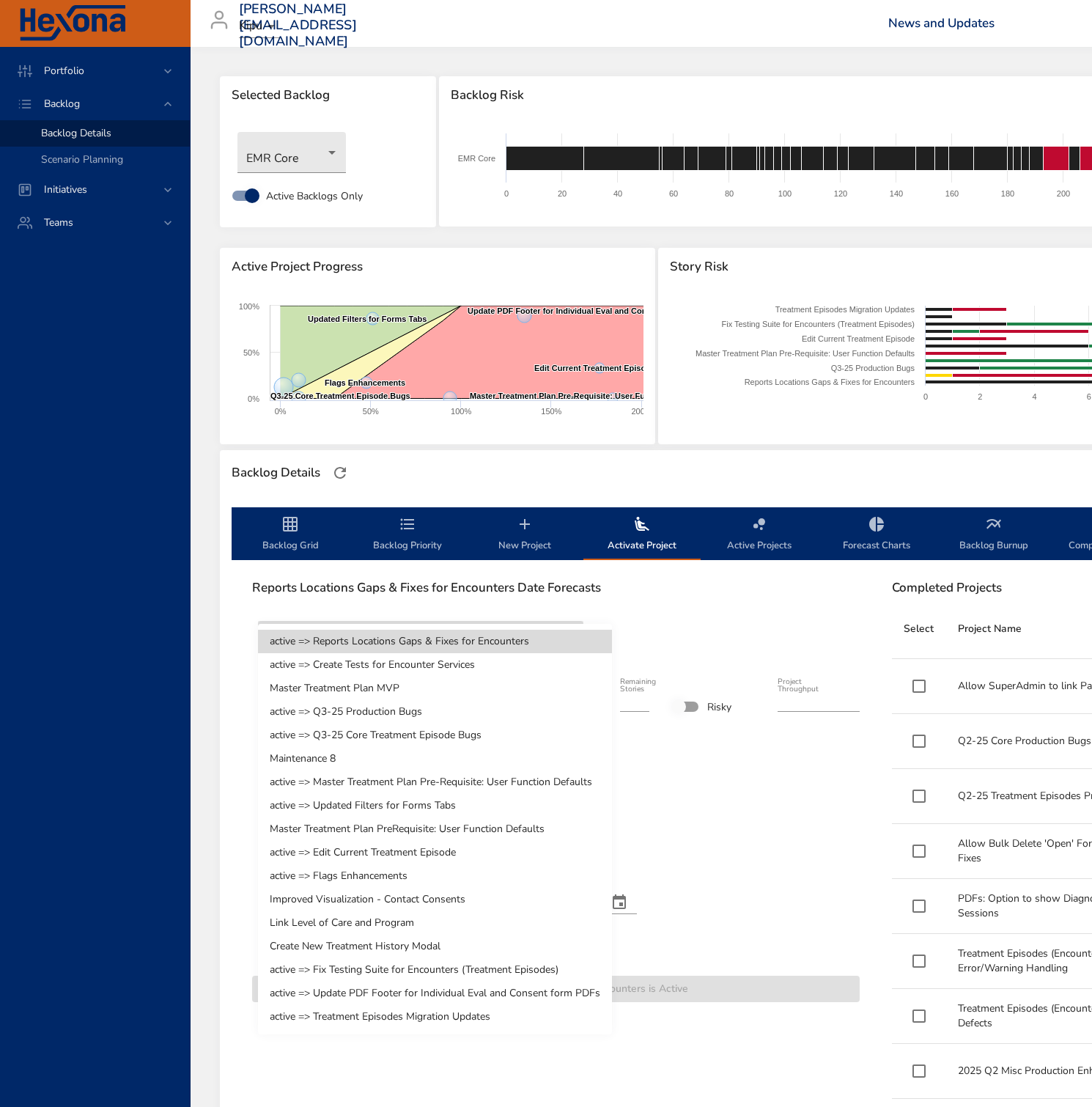 type on "*" 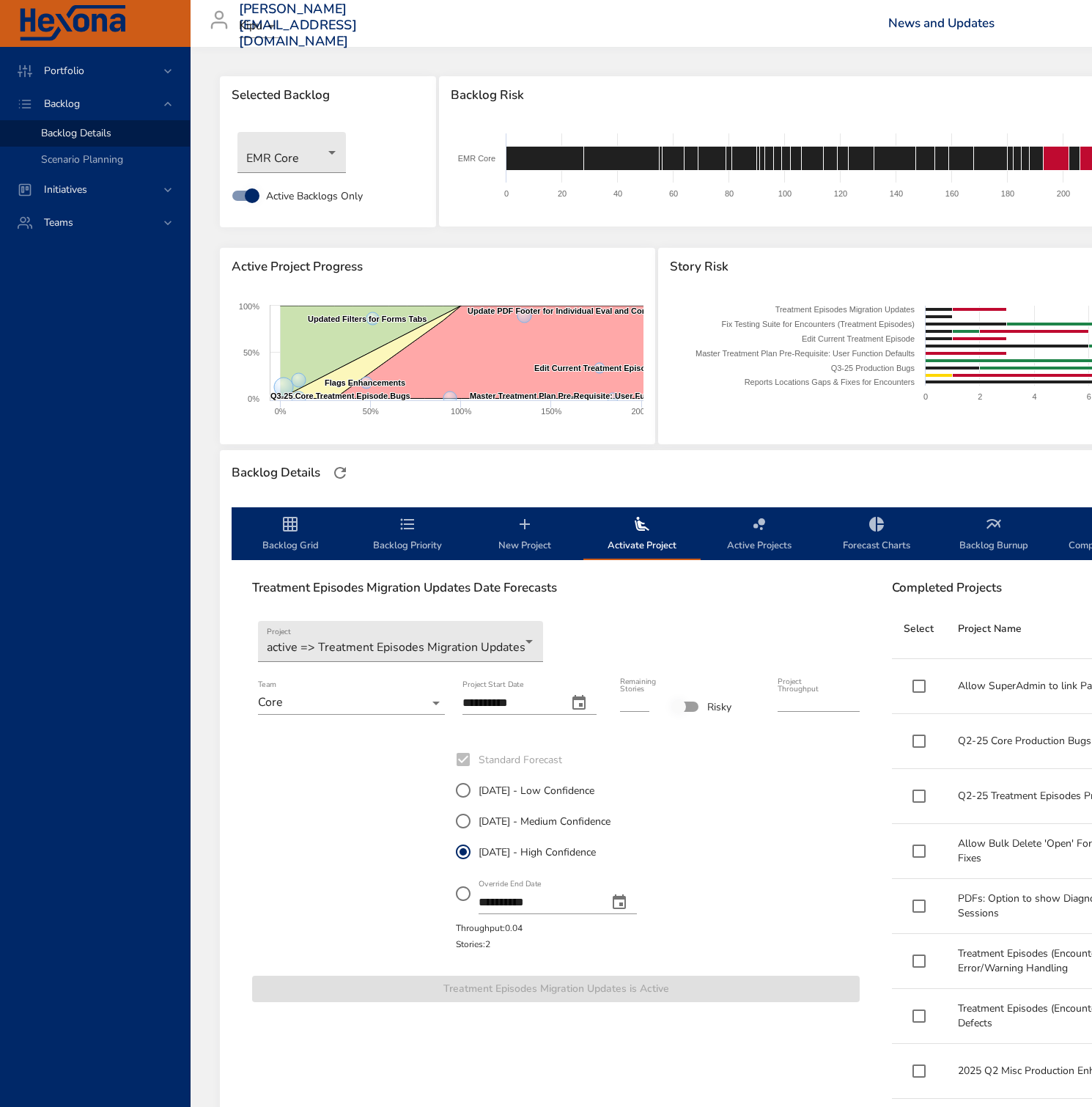 click 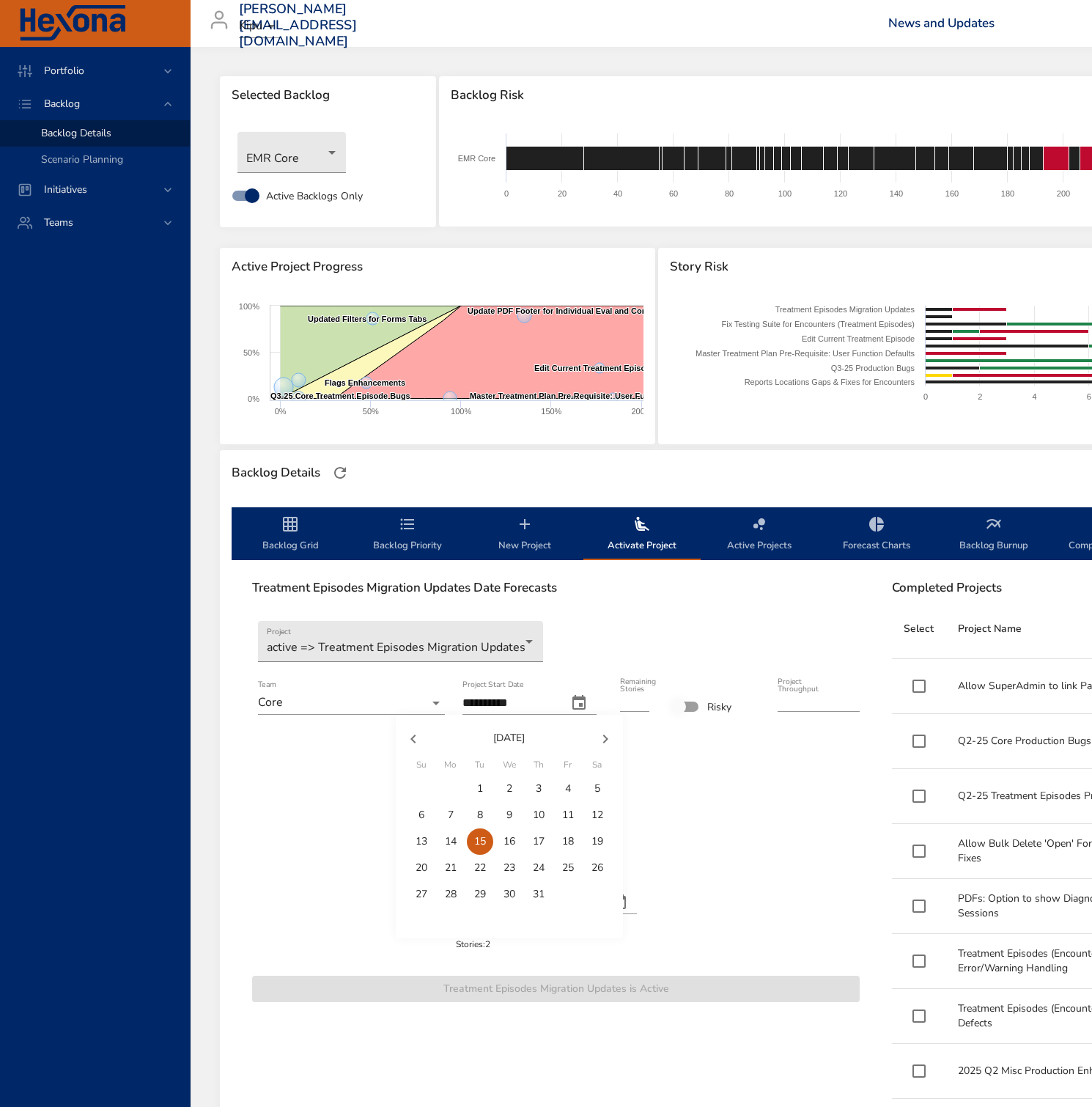 click on "9" at bounding box center [509, 815] 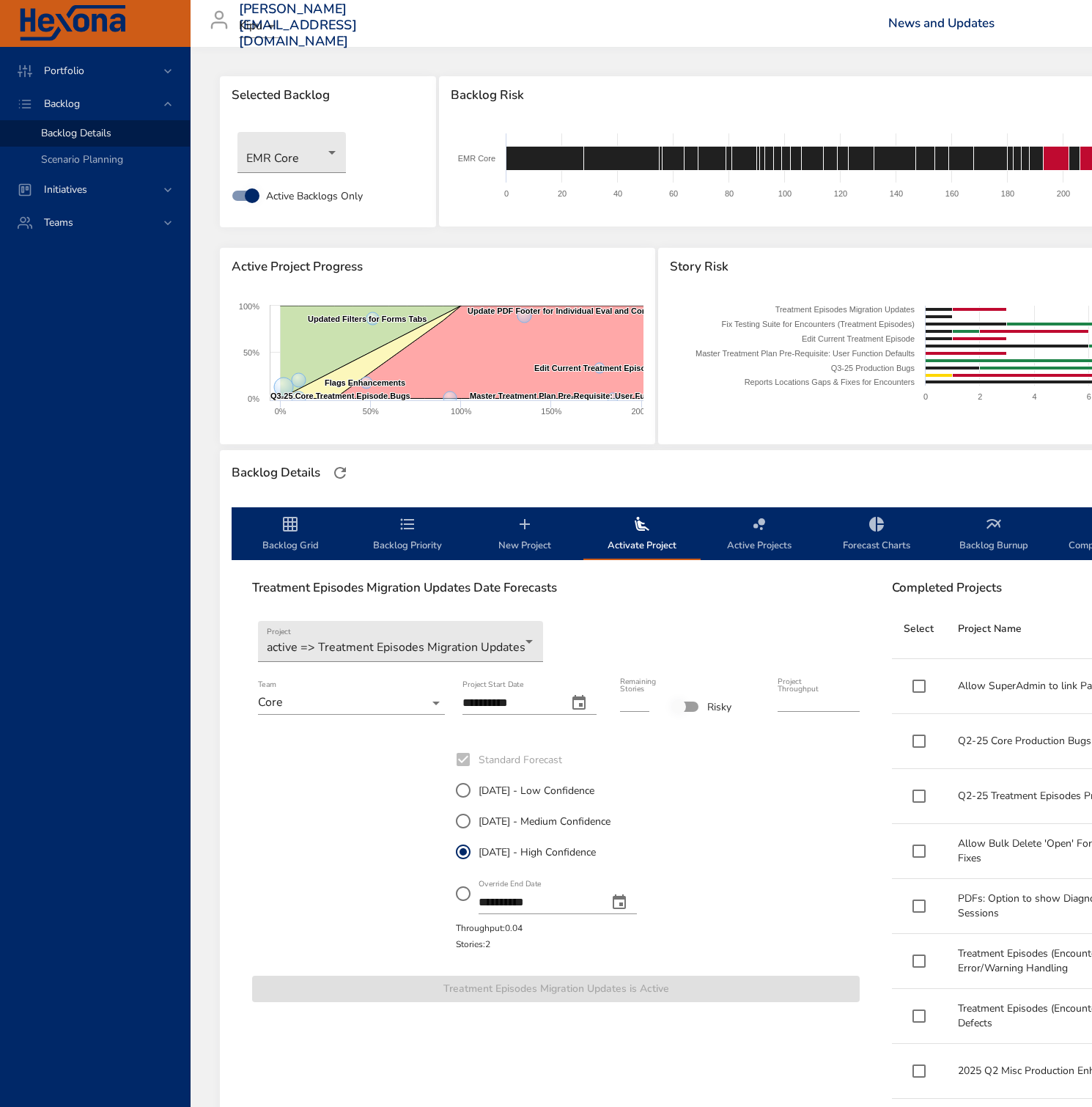 click on "**********" at bounding box center [556, 2850] 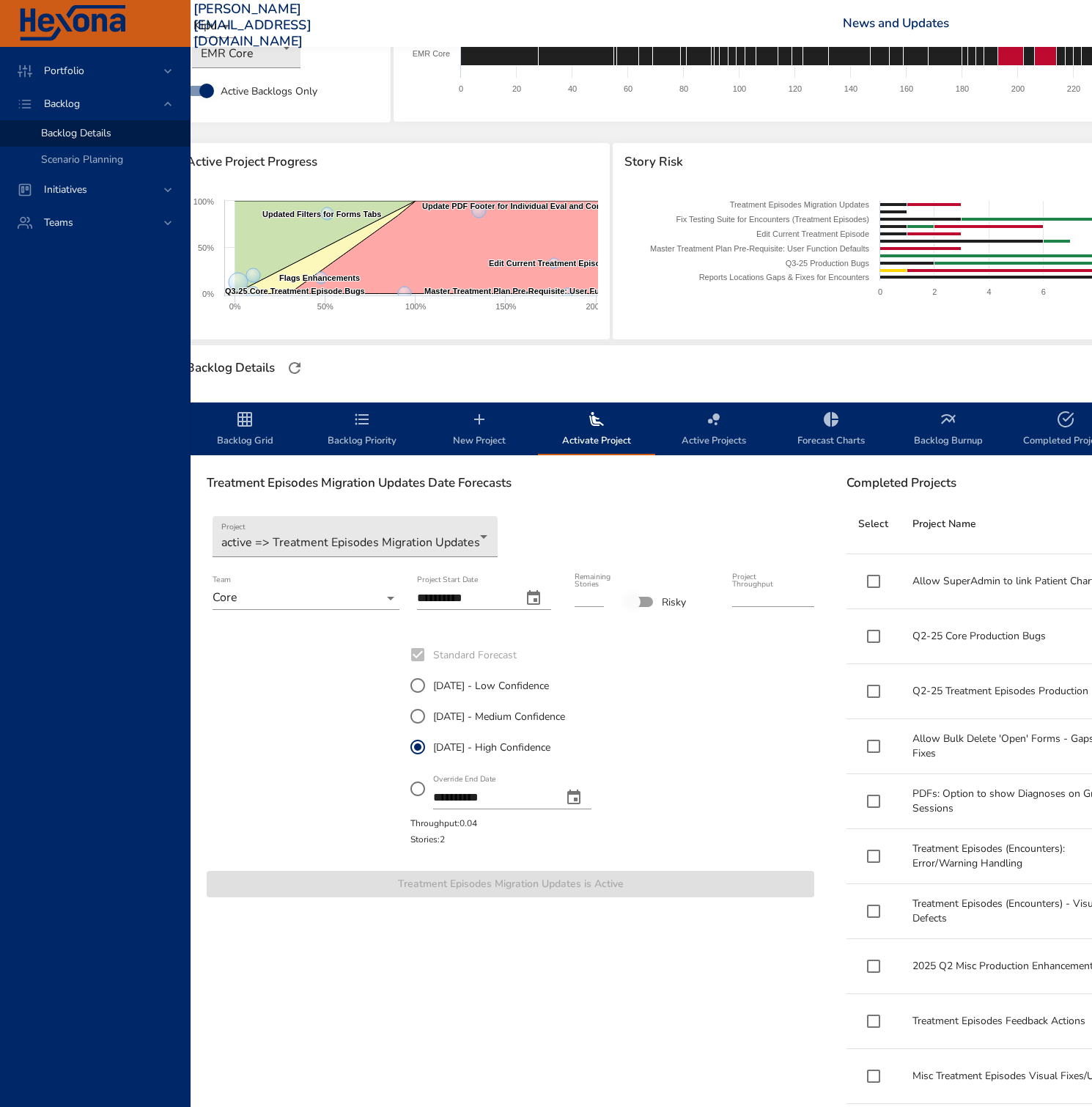 scroll, scrollTop: 96, scrollLeft: 45, axis: both 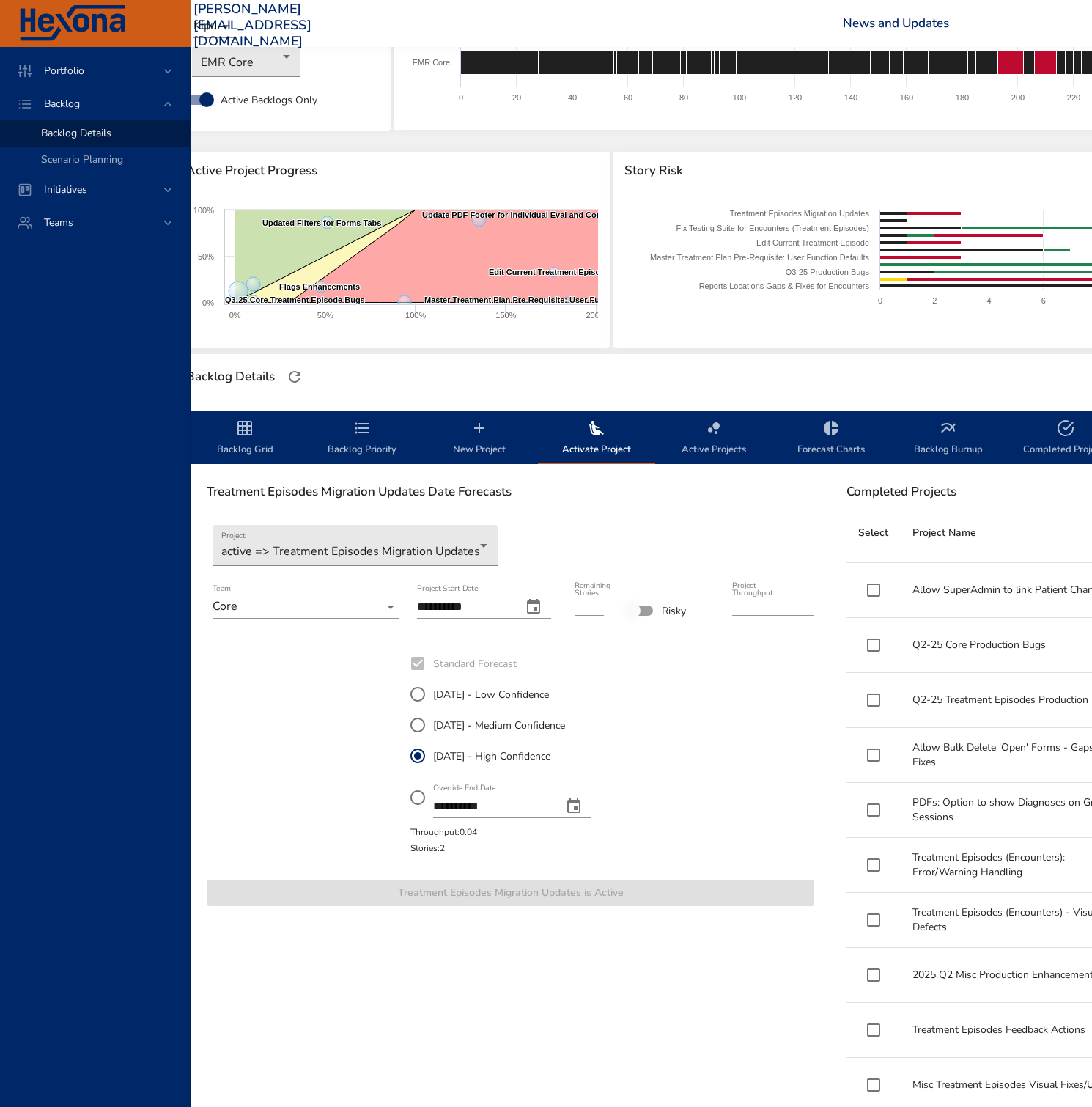 click on "New Project" at bounding box center [479, 438] 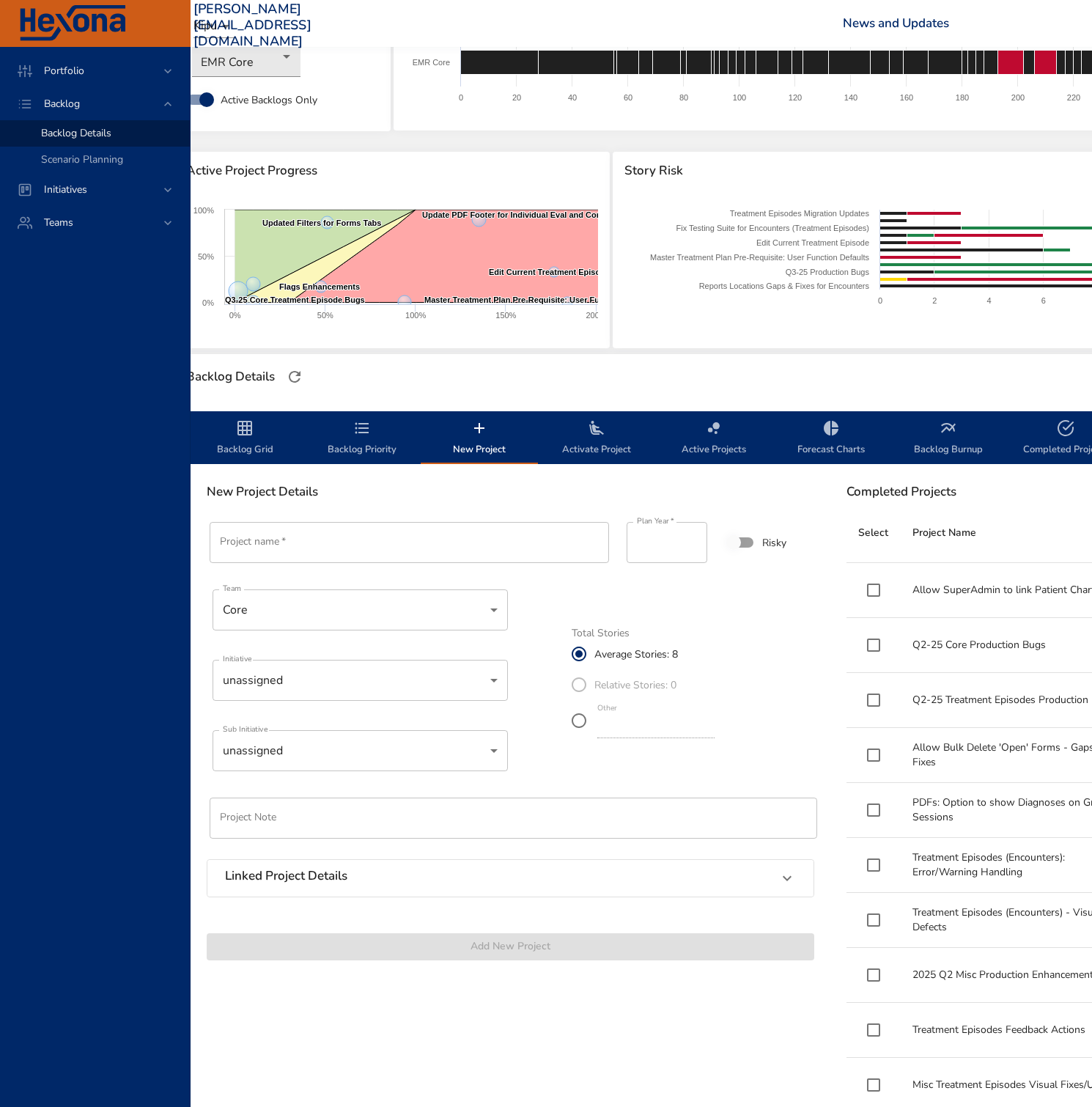 click on "Project name   *" at bounding box center [409, 543] 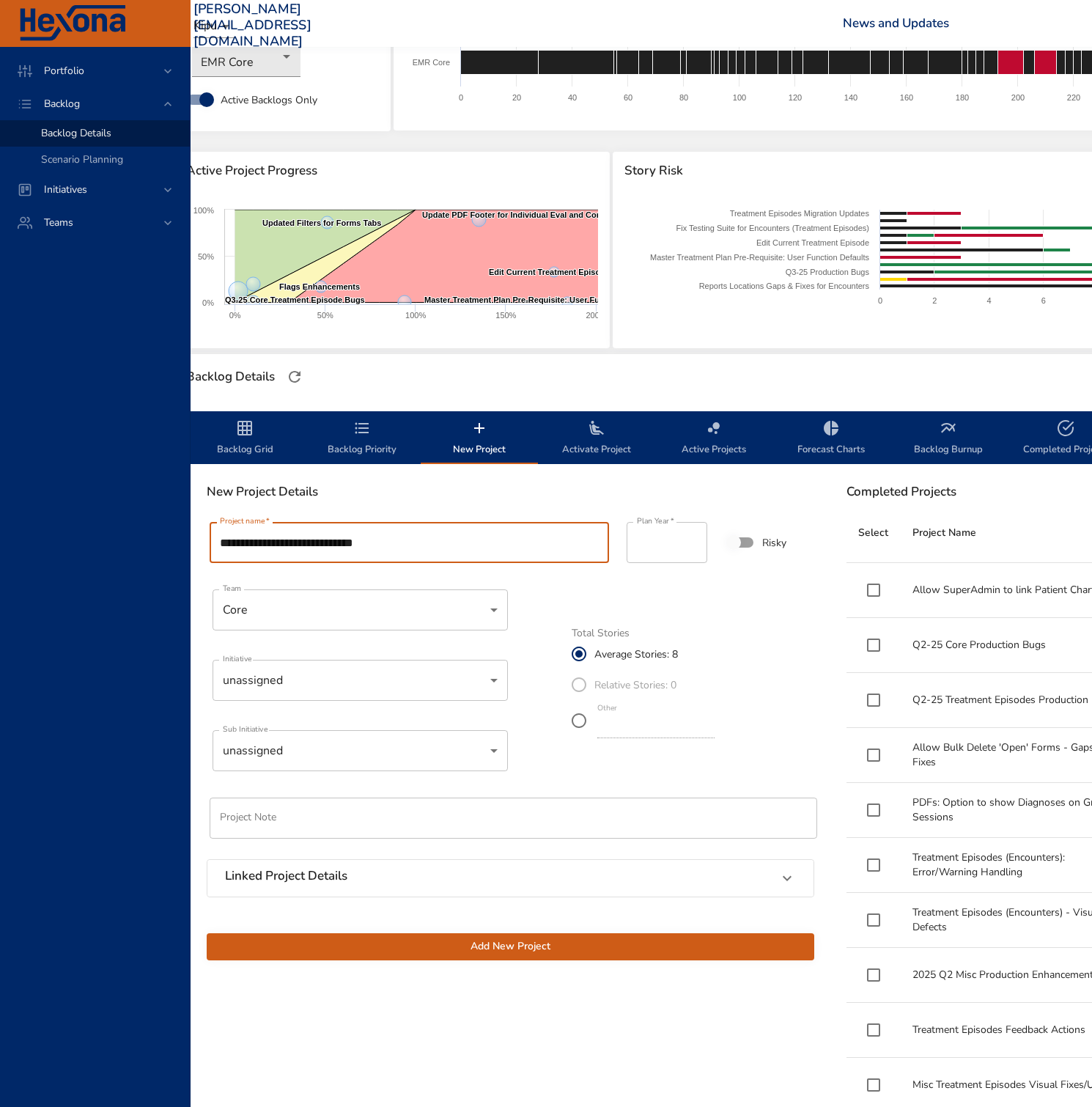 type on "**********" 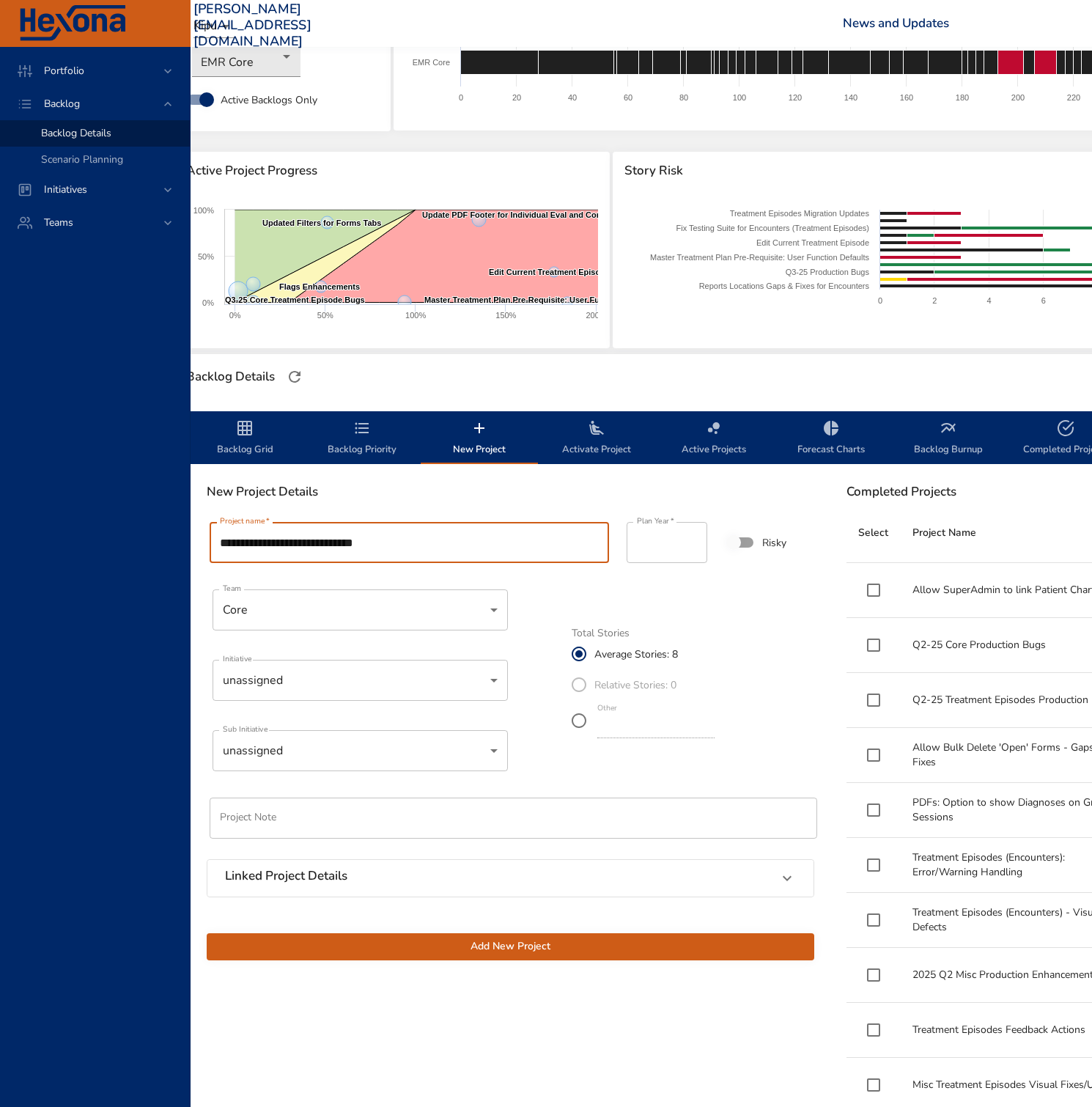 click on "Portfolio Backlog Backlog Details Scenario Planning Initiatives Teams [PERSON_NAME][EMAIL_ADDRESS][DOMAIN_NAME]   Kipu News and Updates Logout Selected Backlog EMR Core Active Backlogs Only Backlog Risk Created with Highcharts 9.0.1 EMR Core 0 20 40 60 80 100 120 140 160 180 200 220 240 260 280 300 320 340 360 380 400 420 440 Active Project Progress Created with Highcharts 9.0.1 Fix Testing Suite for Encounters (Treatment Episodes) ​ Fix Testing Suite for Encounters (Treatment Episodes) Q3-25 Core Treatment Episode Bugs ​ Q3-25 Core Treatment Episode Bugs Reports Locations Gaps & Fixes for Encounters ​ Reports Locations Gaps & Fixes for Encounters Create Tests for Encounter Services ​ Create Tests for Encounter Services Updated Filters for Forms Tabs ​ Updated Filters for Forms Tabs Flags Enhancements ​ Flags Enhancements Edit Current Treatment Episode ​ Edit Current Treatment Episode Master Treatment Plan Pre-Requisite: User Function Defaults ​ Master Treatment Plan Pre-Requisite: User Function Defaults ​" at bounding box center (501, 457) 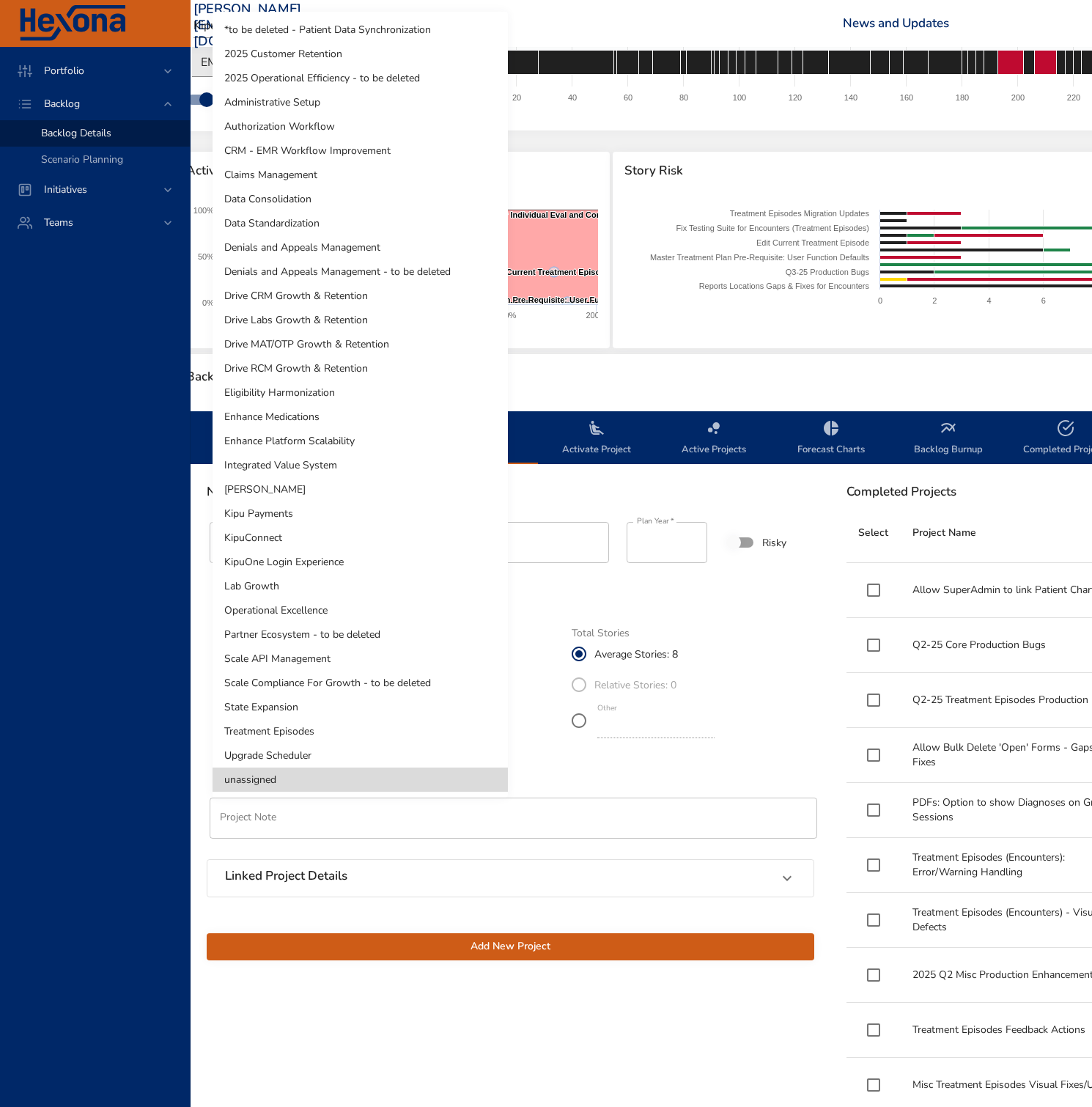click on "2025 Customer Retention" at bounding box center (360, 54) 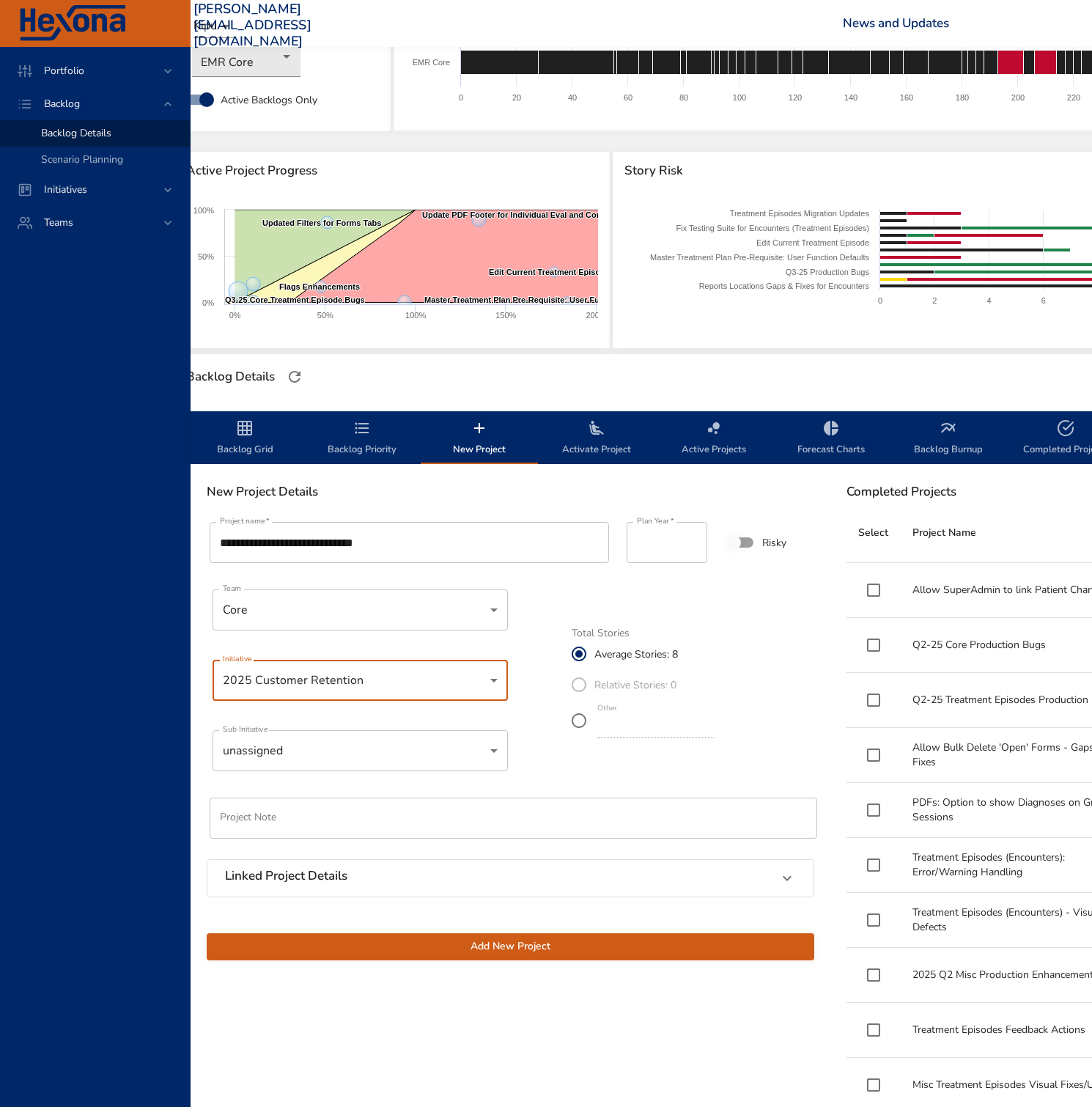click on "Portfolio Backlog Backlog Details Scenario Planning Initiatives Teams [PERSON_NAME][EMAIL_ADDRESS][DOMAIN_NAME]   Kipu News and Updates Logout Selected Backlog EMR Core Active Backlogs Only Backlog Risk Created with Highcharts 9.0.1 EMR Core 0 20 40 60 80 100 120 140 160 180 200 220 240 260 280 300 320 340 360 380 400 420 440 Active Project Progress Created with Highcharts 9.0.1 Fix Testing Suite for Encounters (Treatment Episodes) ​ Fix Testing Suite for Encounters (Treatment Episodes) Q3-25 Core Treatment Episode Bugs ​ Q3-25 Core Treatment Episode Bugs Reports Locations Gaps & Fixes for Encounters ​ Reports Locations Gaps & Fixes for Encounters Create Tests for Encounter Services ​ Create Tests for Encounter Services Updated Filters for Forms Tabs ​ Updated Filters for Forms Tabs Flags Enhancements ​ Flags Enhancements Edit Current Treatment Episode ​ Edit Current Treatment Episode Master Treatment Plan Pre-Requisite: User Function Defaults ​ Master Treatment Plan Pre-Requisite: User Function Defaults ​" at bounding box center [501, 457] 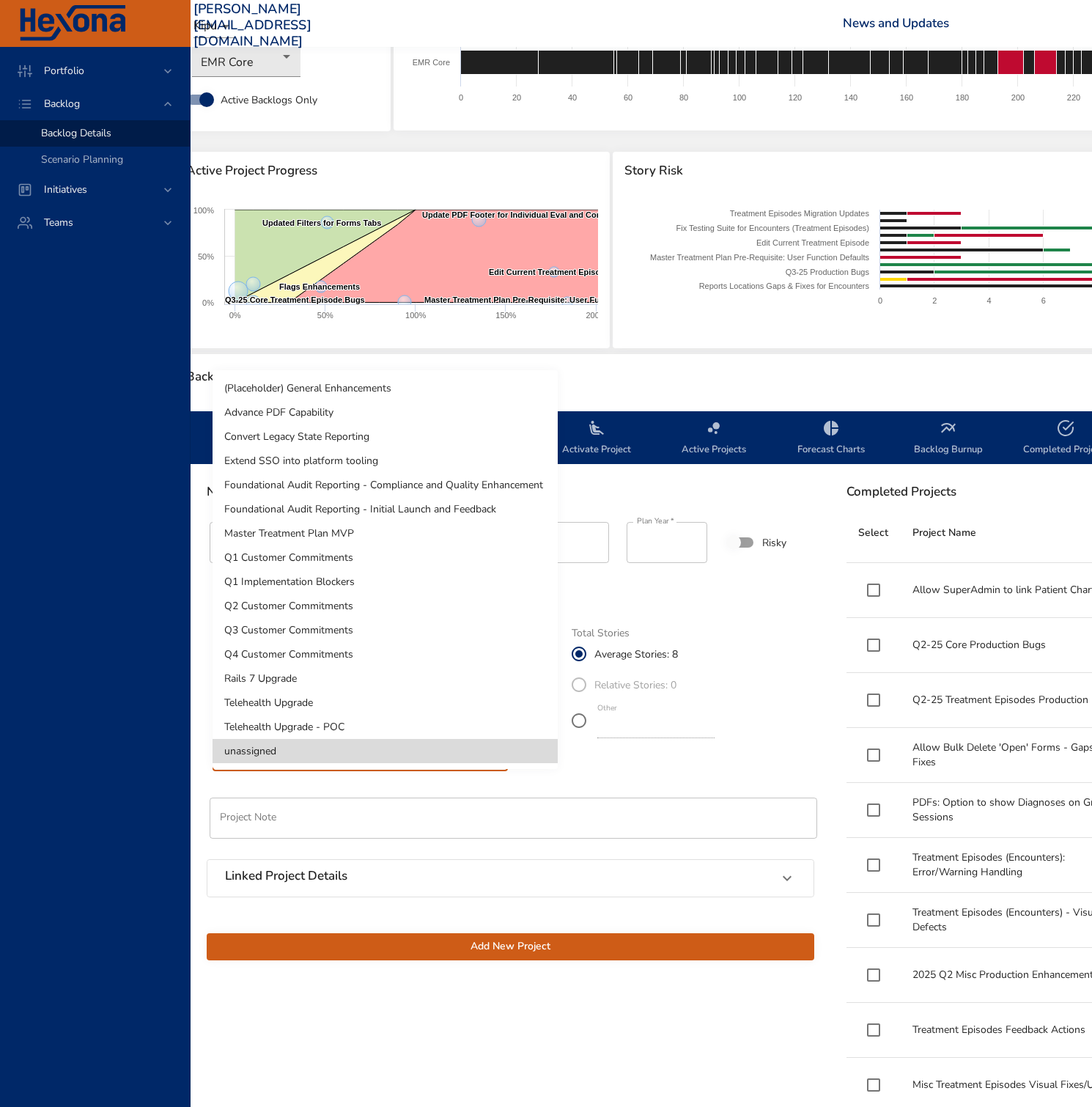 click on "Q3 Customer Commitments" at bounding box center (385, 630) 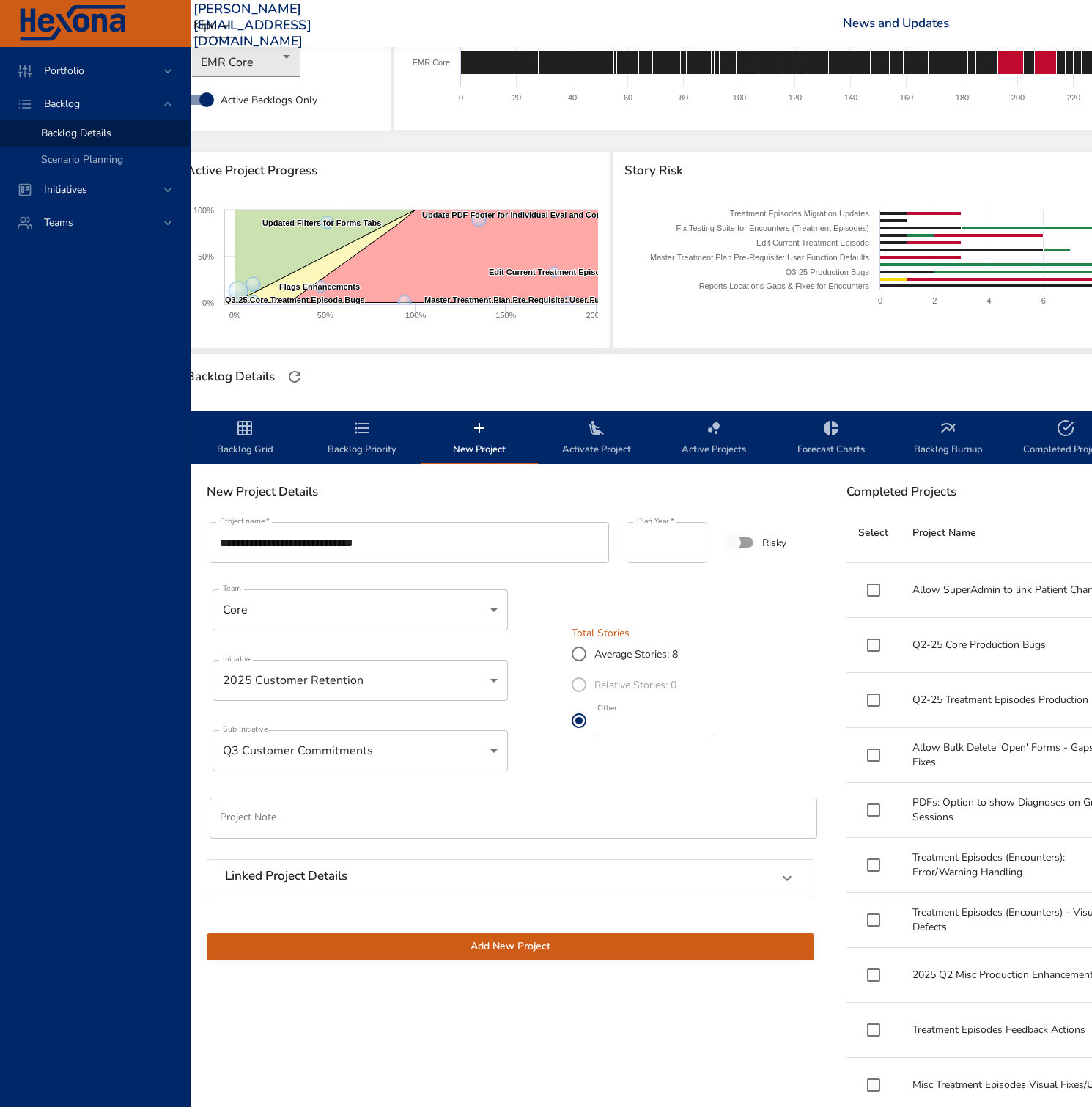 click on "*" at bounding box center [656, 727] 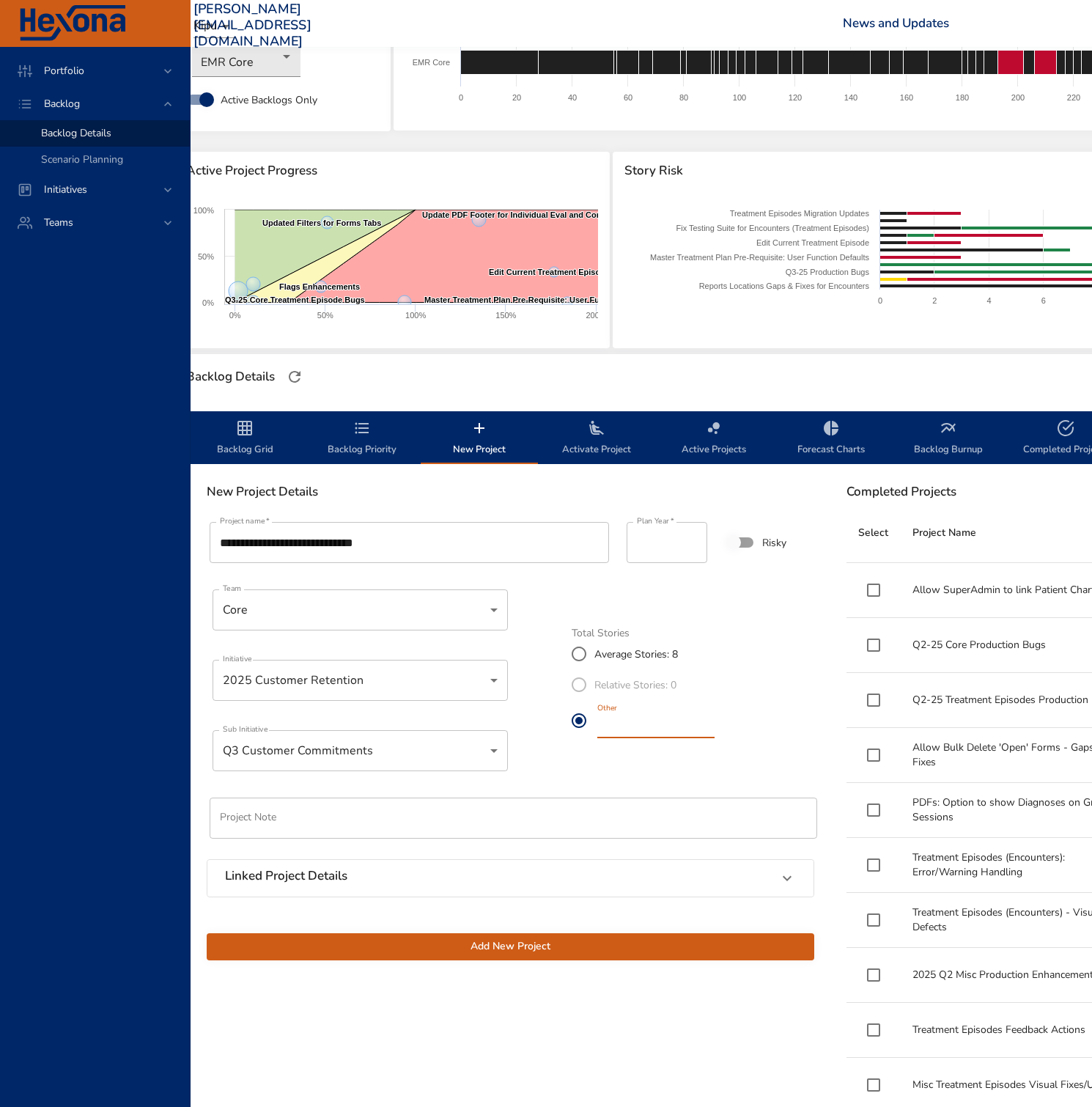 click on "*" at bounding box center [656, 727] 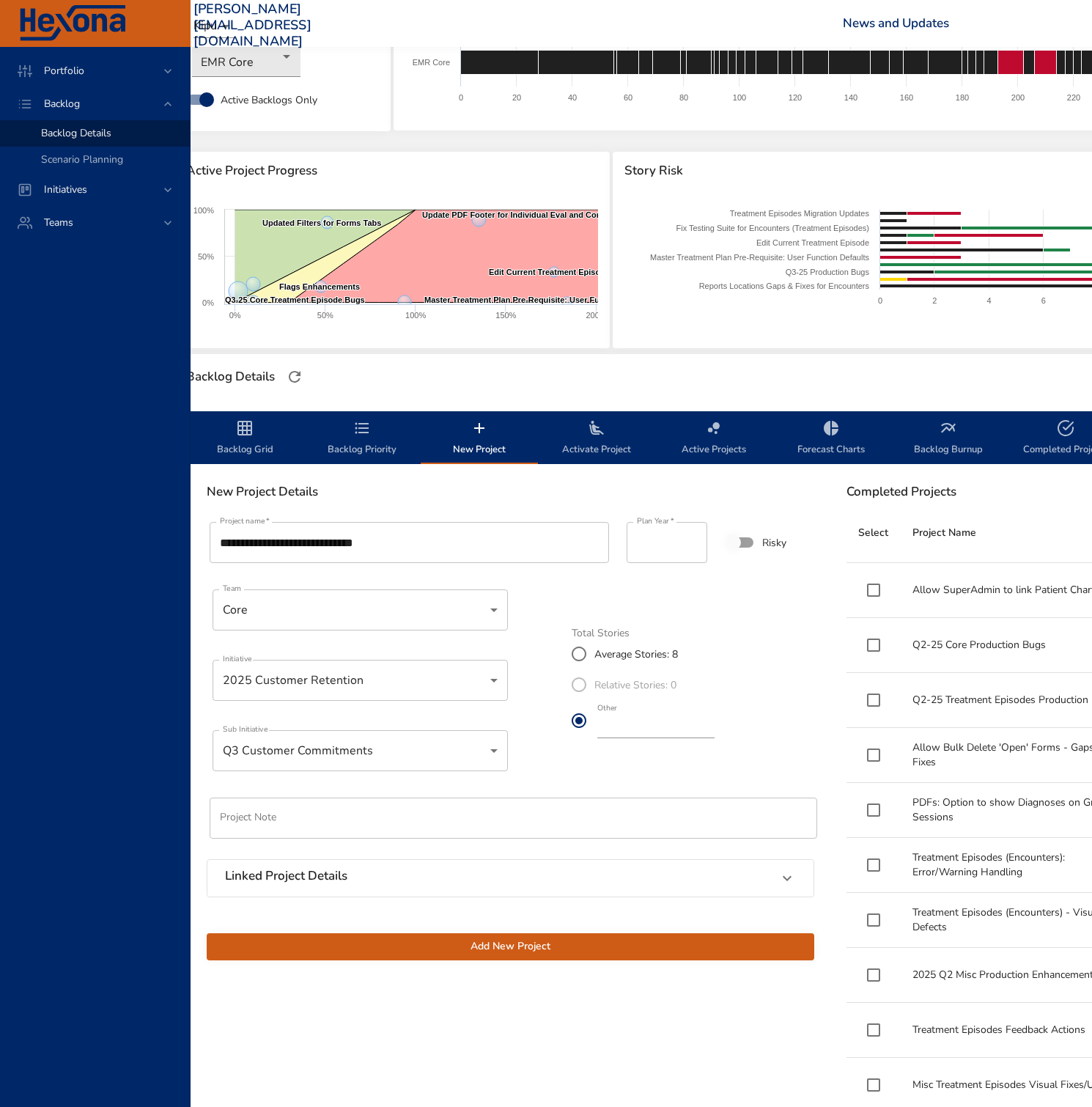 click on "Add New Project" at bounding box center (510, 946) 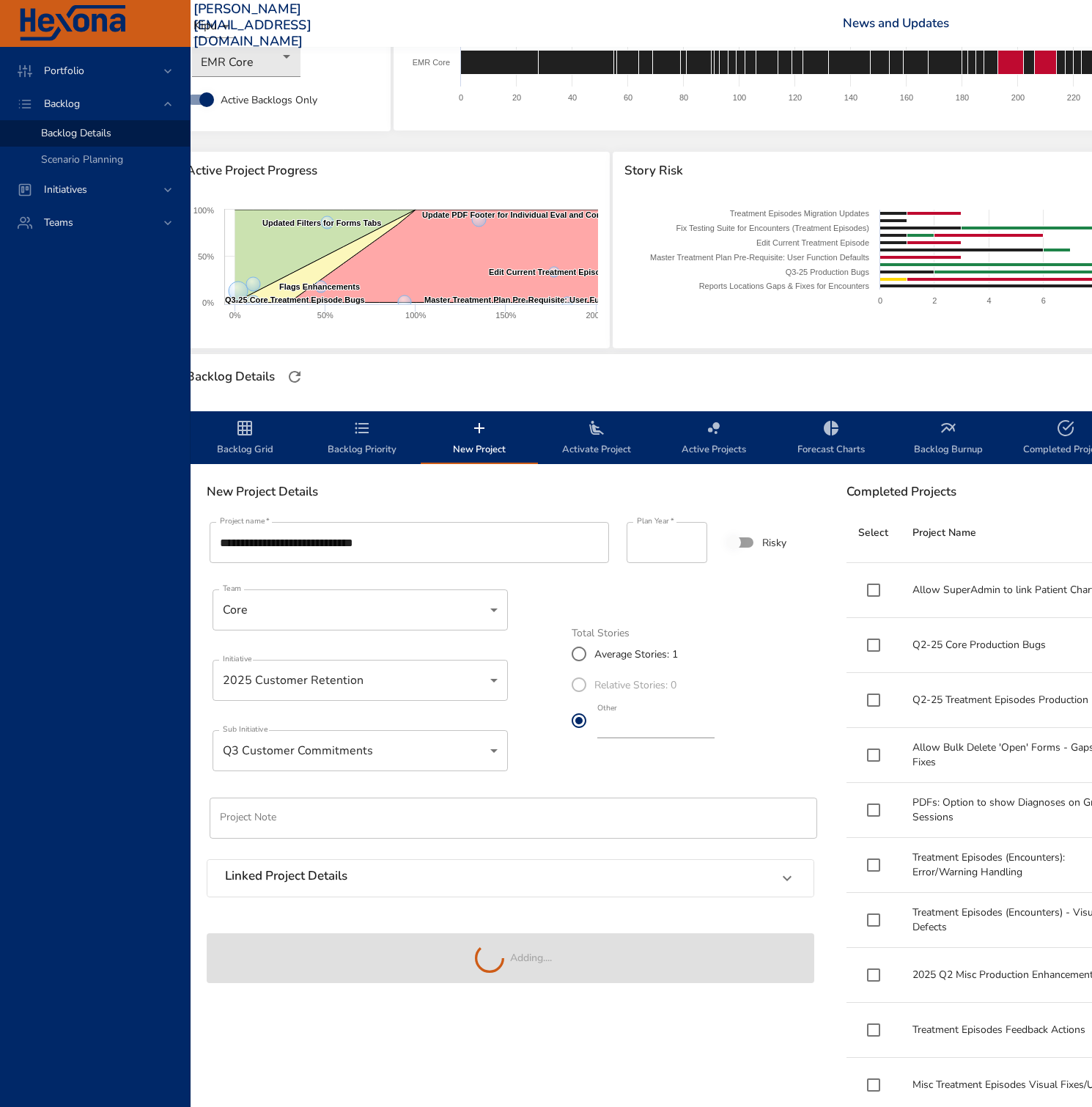 type 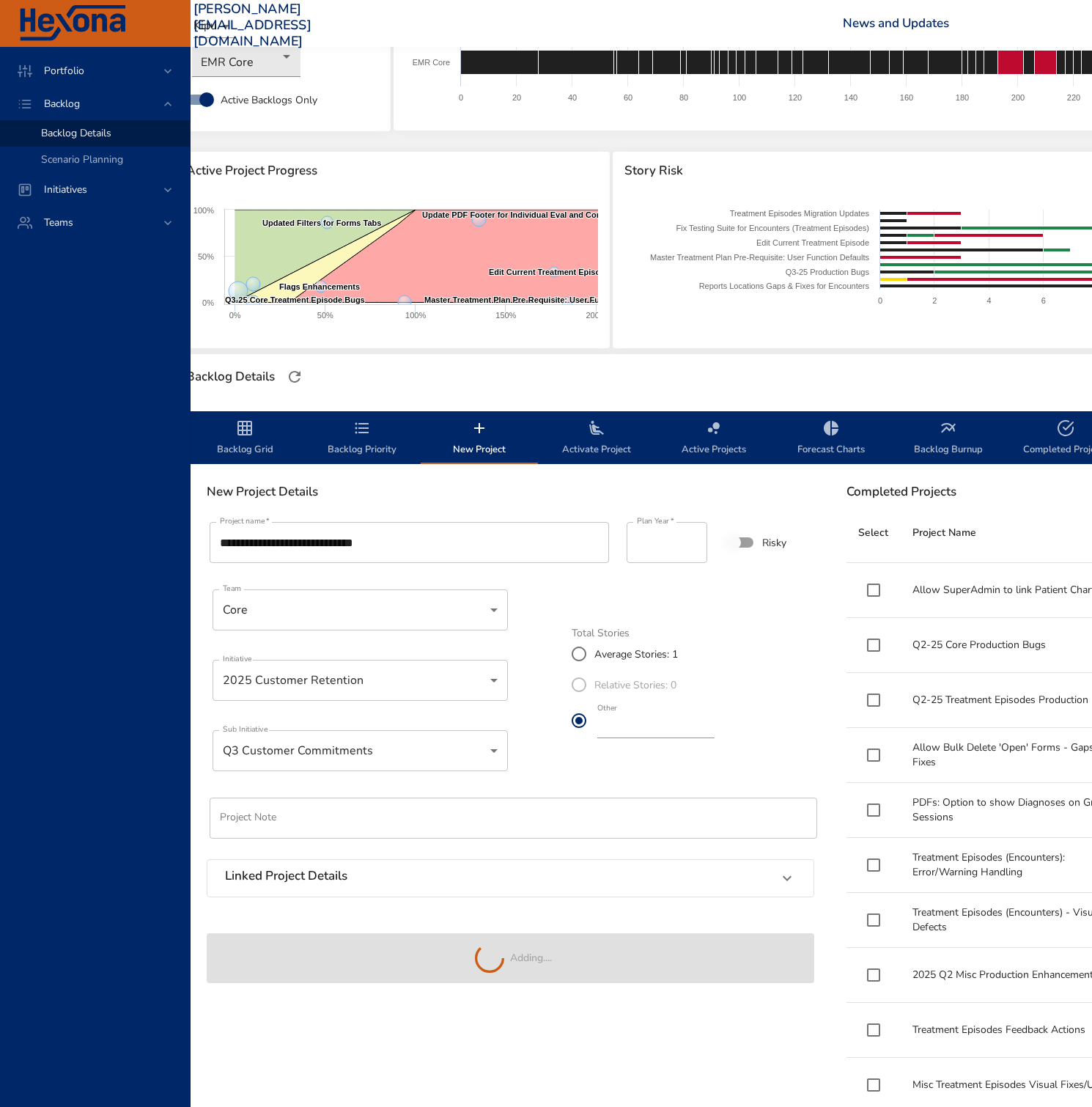 type on "*" 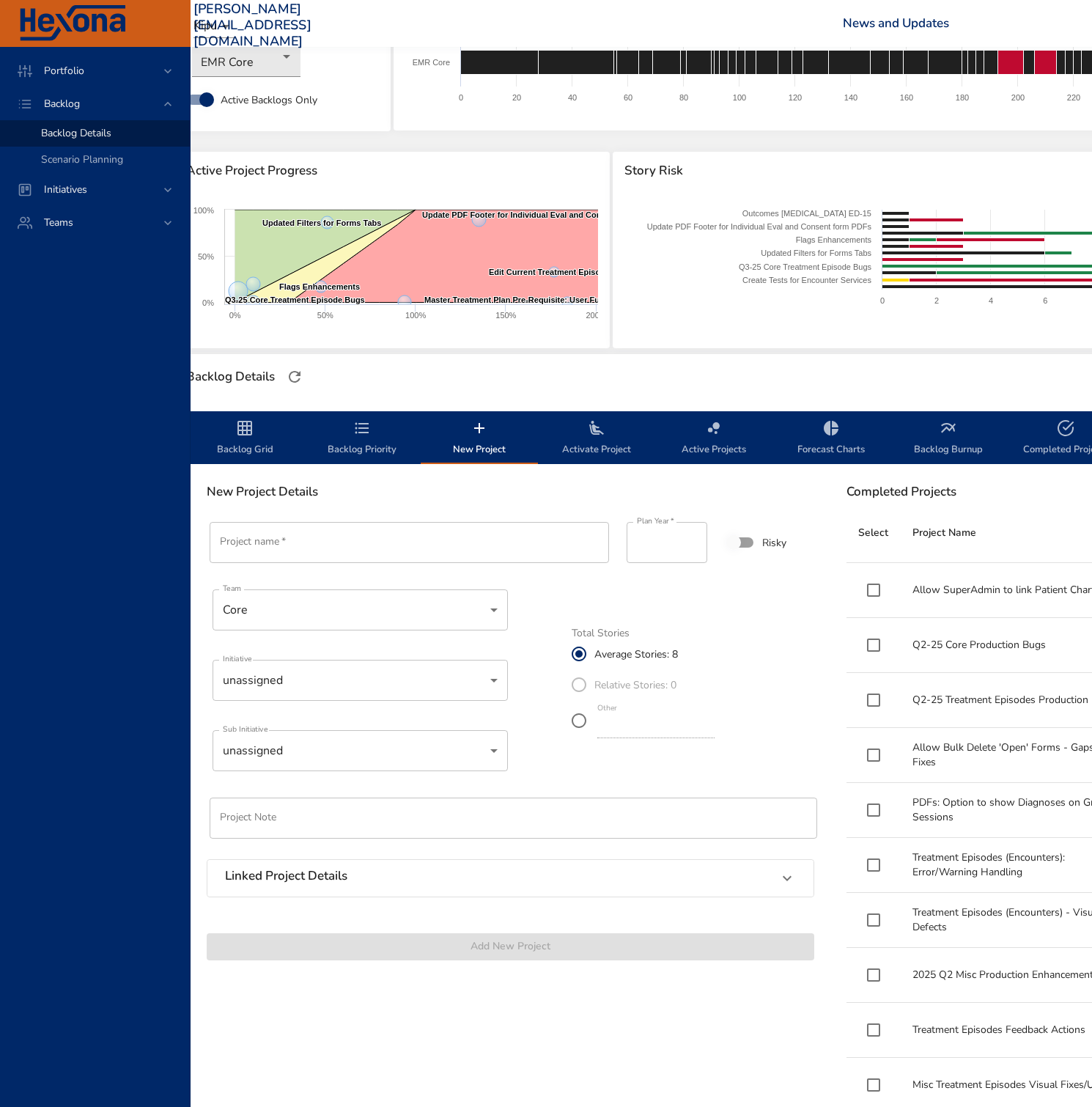 click on "Activate Project" at bounding box center (597, 438) 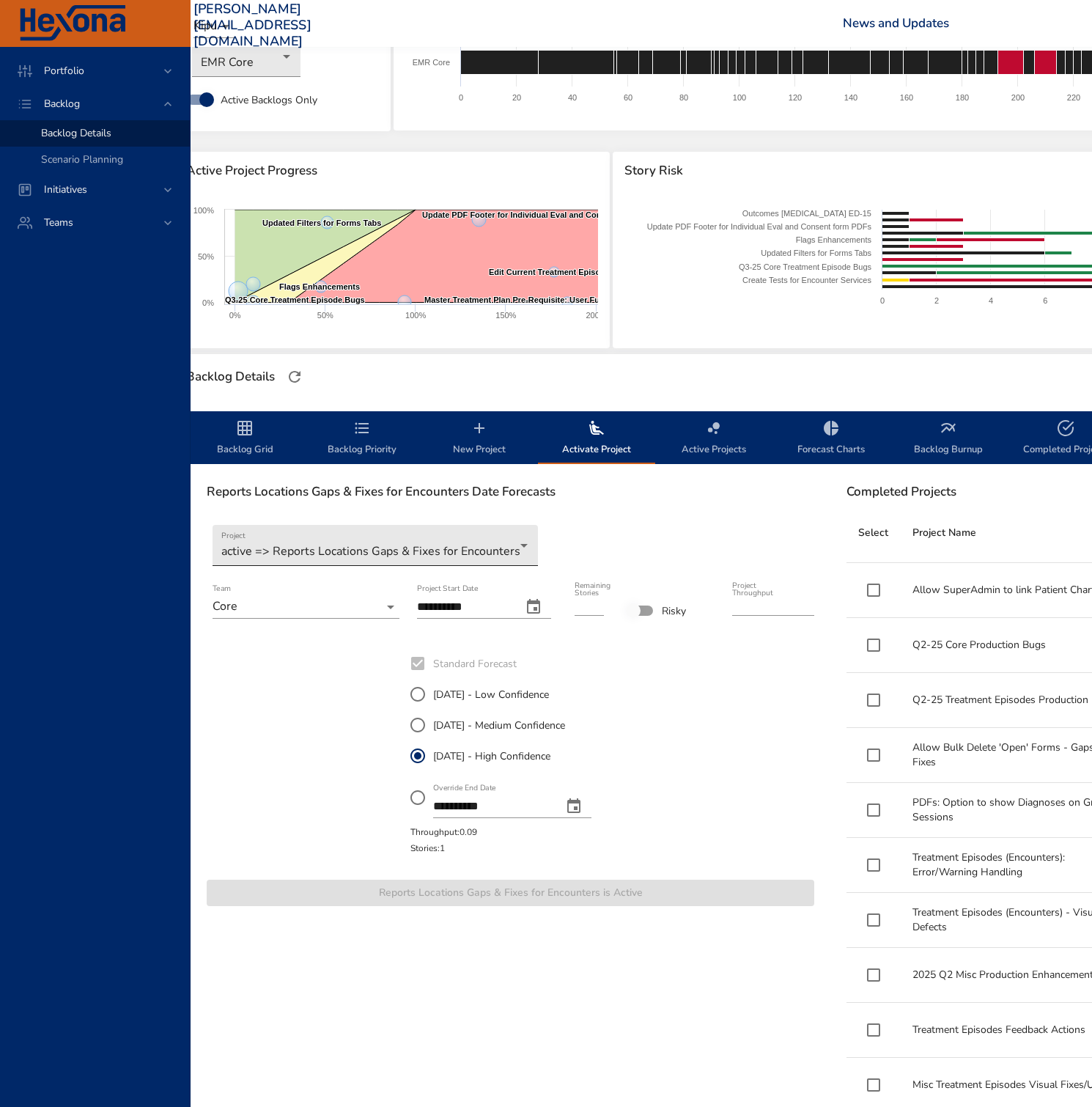 click on "Portfolio Backlog Backlog Details Scenario Planning Initiatives Teams [PERSON_NAME][EMAIL_ADDRESS][DOMAIN_NAME]   Kipu News and Updates Logout Selected Backlog EMR Core Active Backlogs Only Backlog Risk Created with Highcharts 9.0.1 EMR Core 0 20 40 60 80 100 120 140 160 180 200 220 240 260 280 300 320 340 360 380 400 420 440 Active Project Progress Created with Highcharts 9.0.1 Fix Testing Suite for Encounters (Treatment Episodes) ​ Fix Testing Suite for Encounters (Treatment Episodes) Q3-25 Core Treatment Episode Bugs ​ Q3-25 Core Treatment Episode Bugs Reports Locations Gaps & Fixes for Encounters ​ Reports Locations Gaps & Fixes for Encounters Create Tests for Encounter Services ​ Create Tests for Encounter Services Updated Filters for Forms Tabs ​ Updated Filters for Forms Tabs Flags Enhancements ​ Flags Enhancements Edit Current Treatment Episode ​ Edit Current Treatment Episode Master Treatment Plan Pre-Requisite: User Function Defaults ​ Master Treatment Plan Pre-Requisite: User Function Defaults ​" at bounding box center (501, 457) 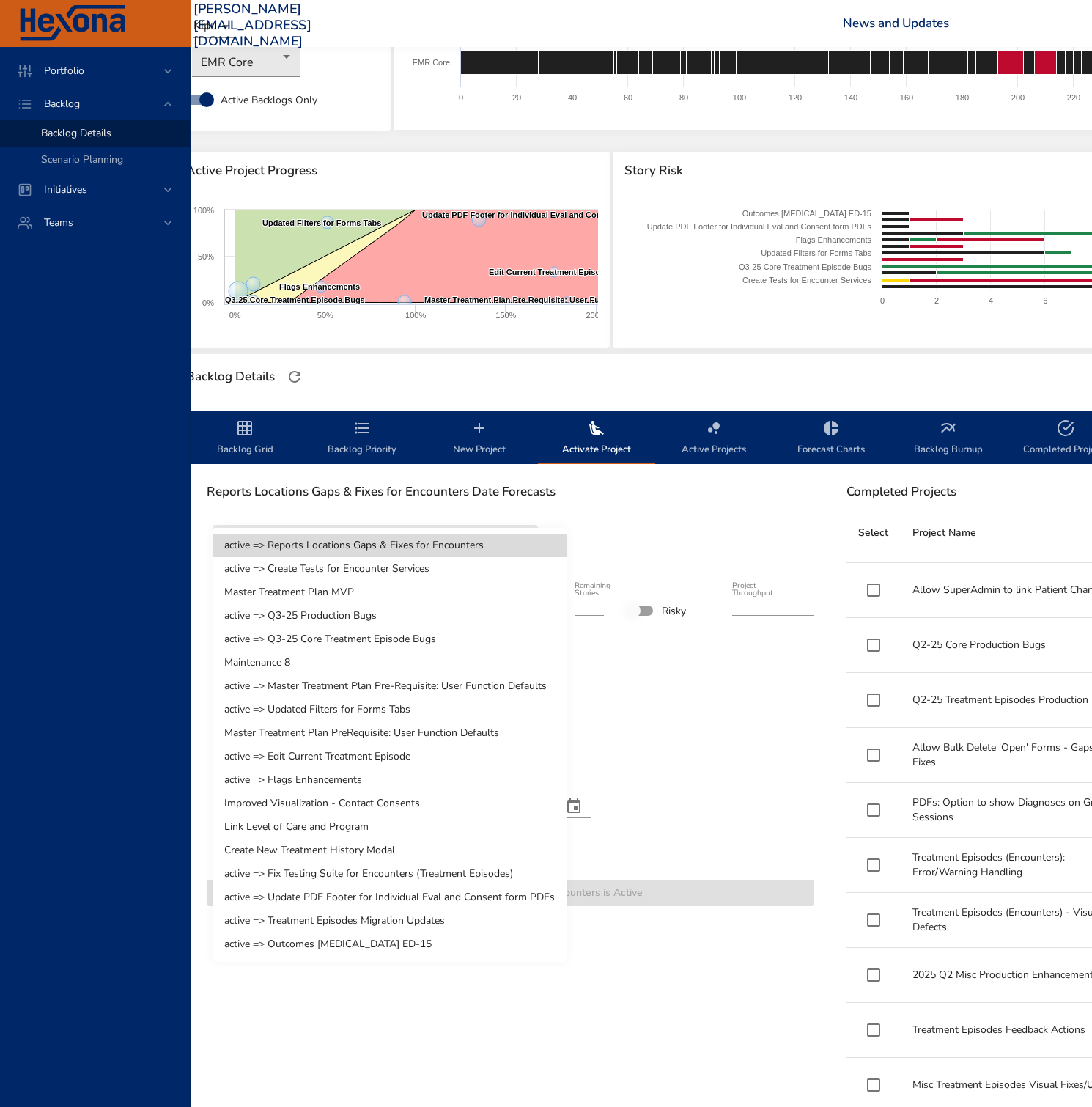 click on "active => Outcomes [MEDICAL_DATA] ED-15" at bounding box center [389, 944] 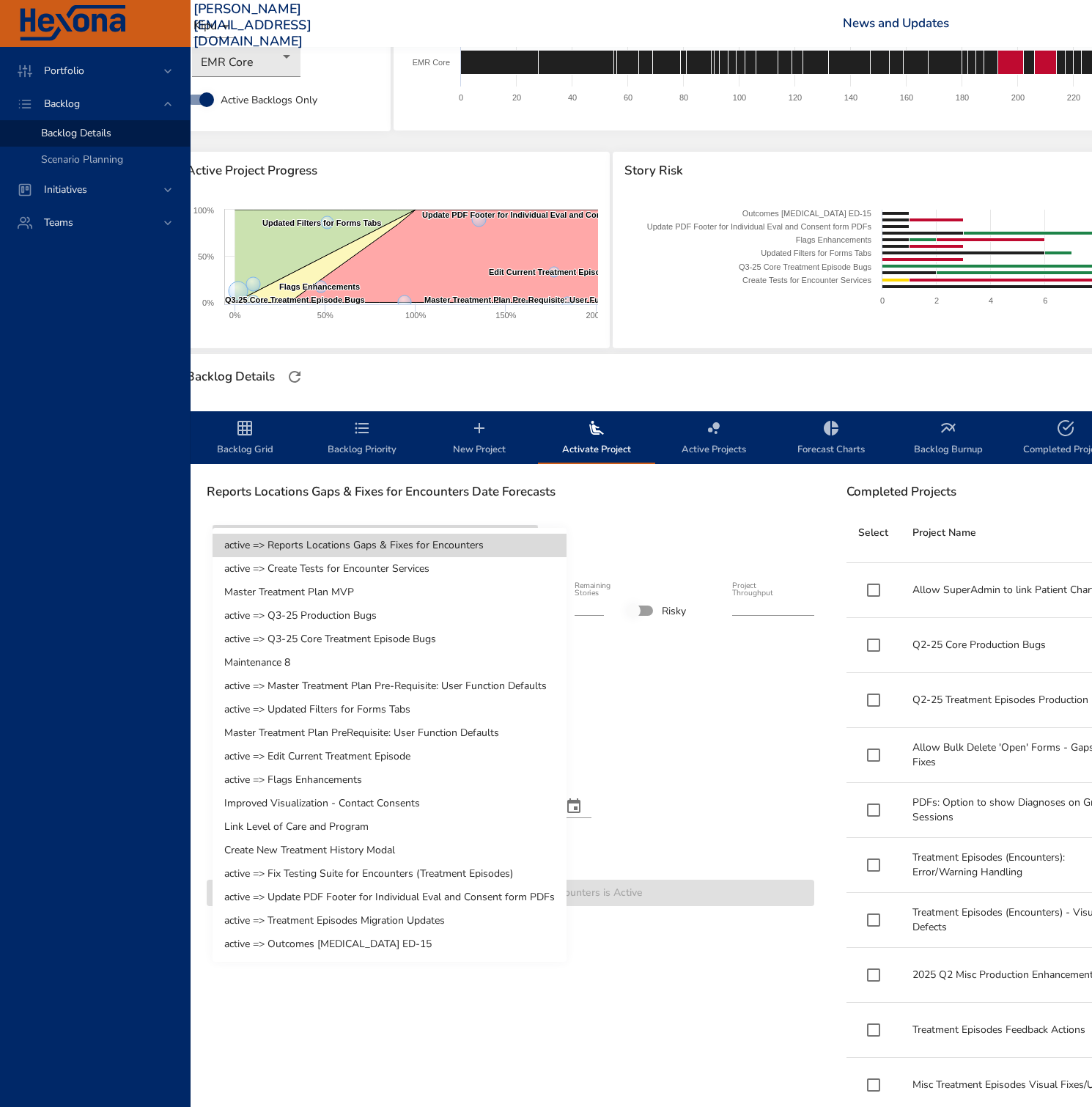type on "*" 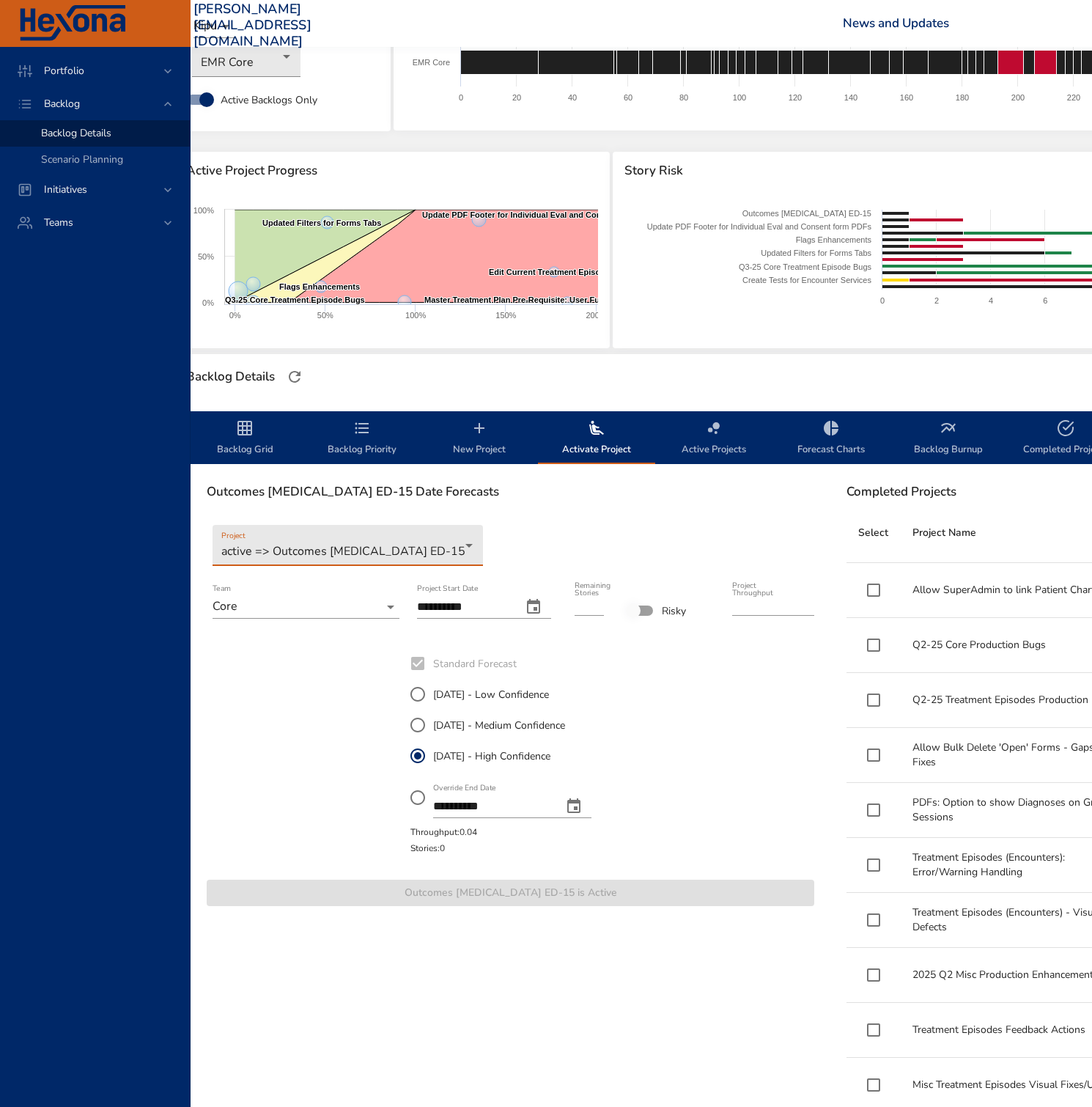click 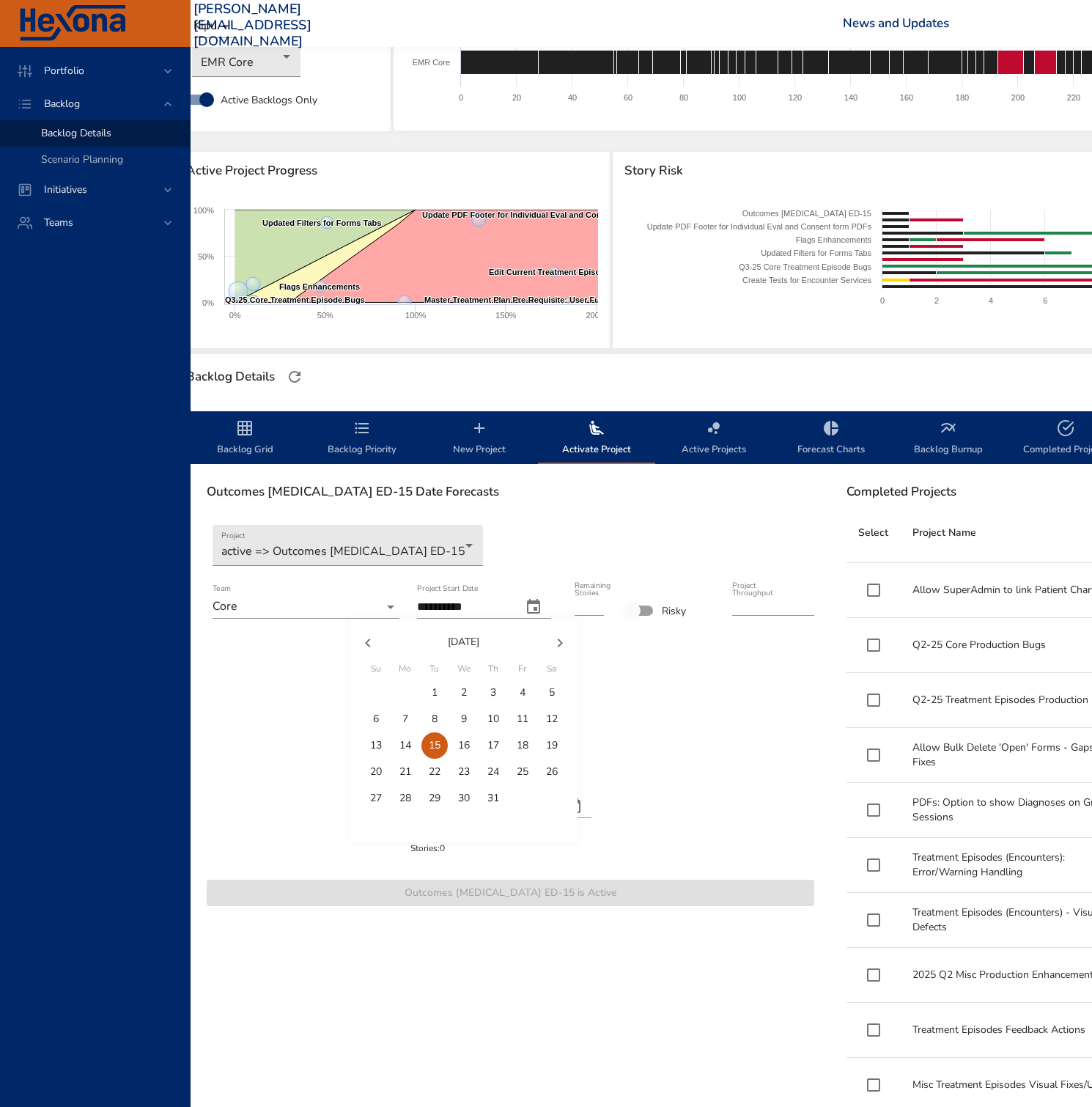 click 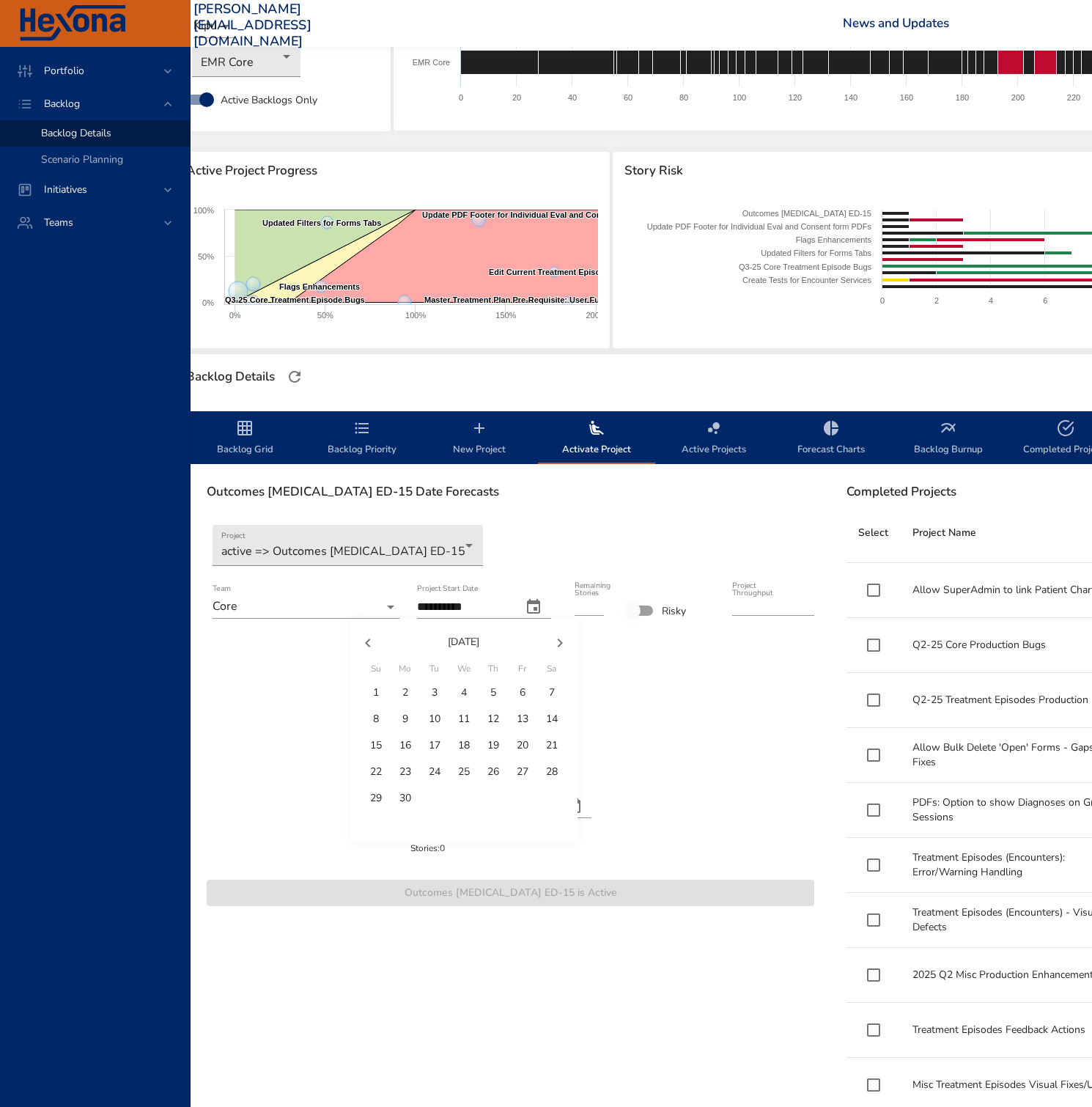 click 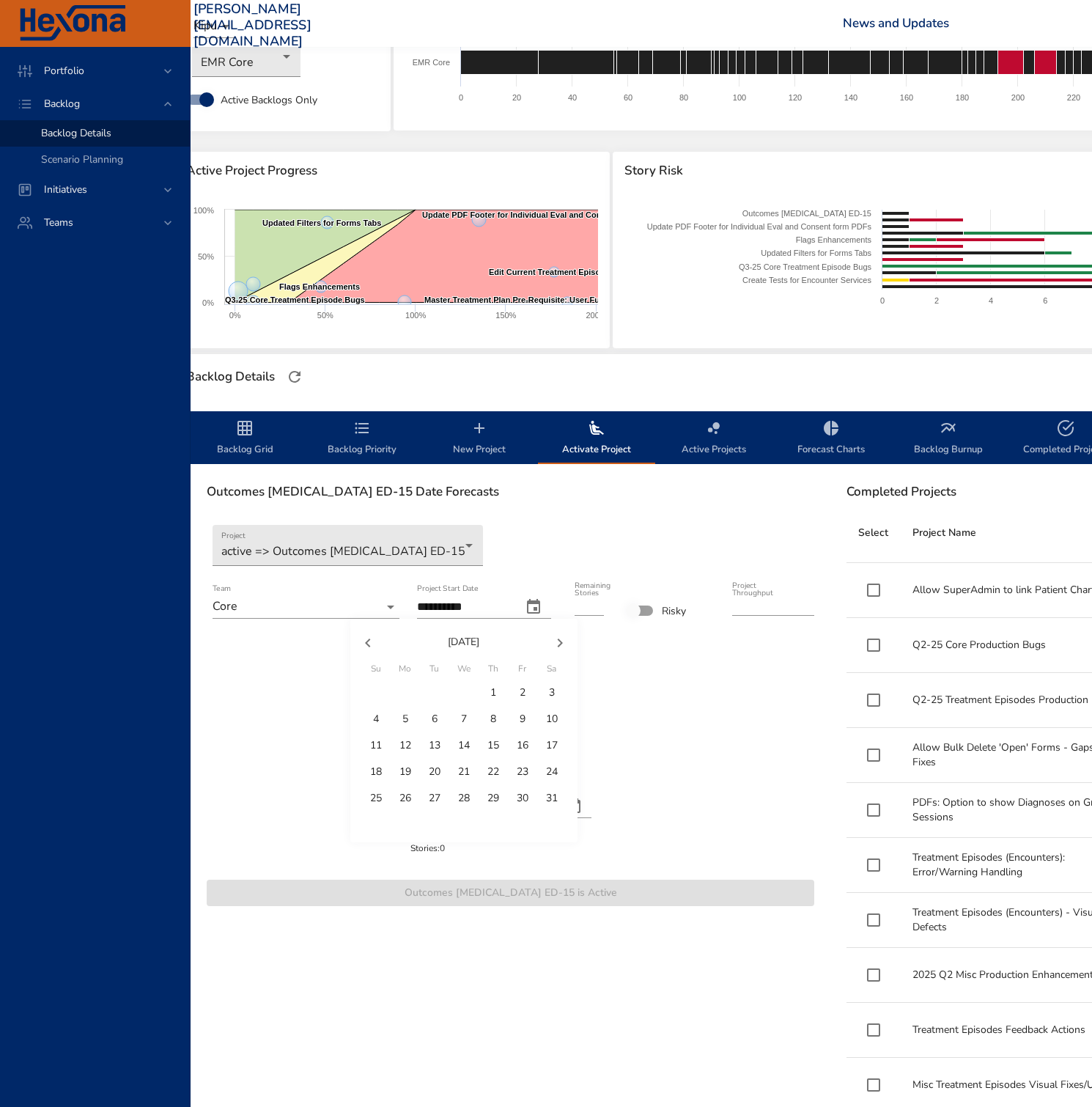 click on "28" at bounding box center (464, 798) 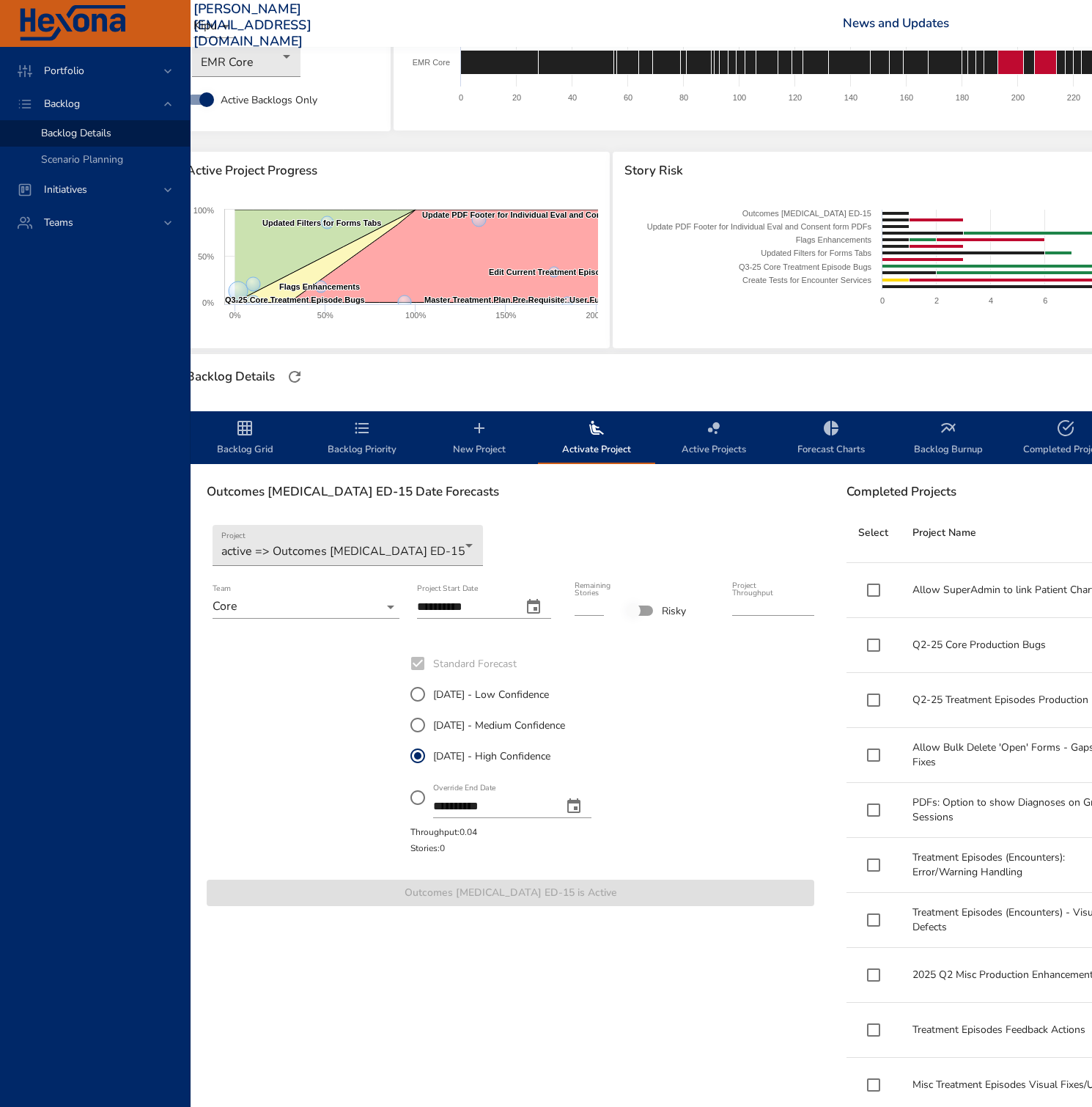 click on "Active Projects" at bounding box center (714, 438) 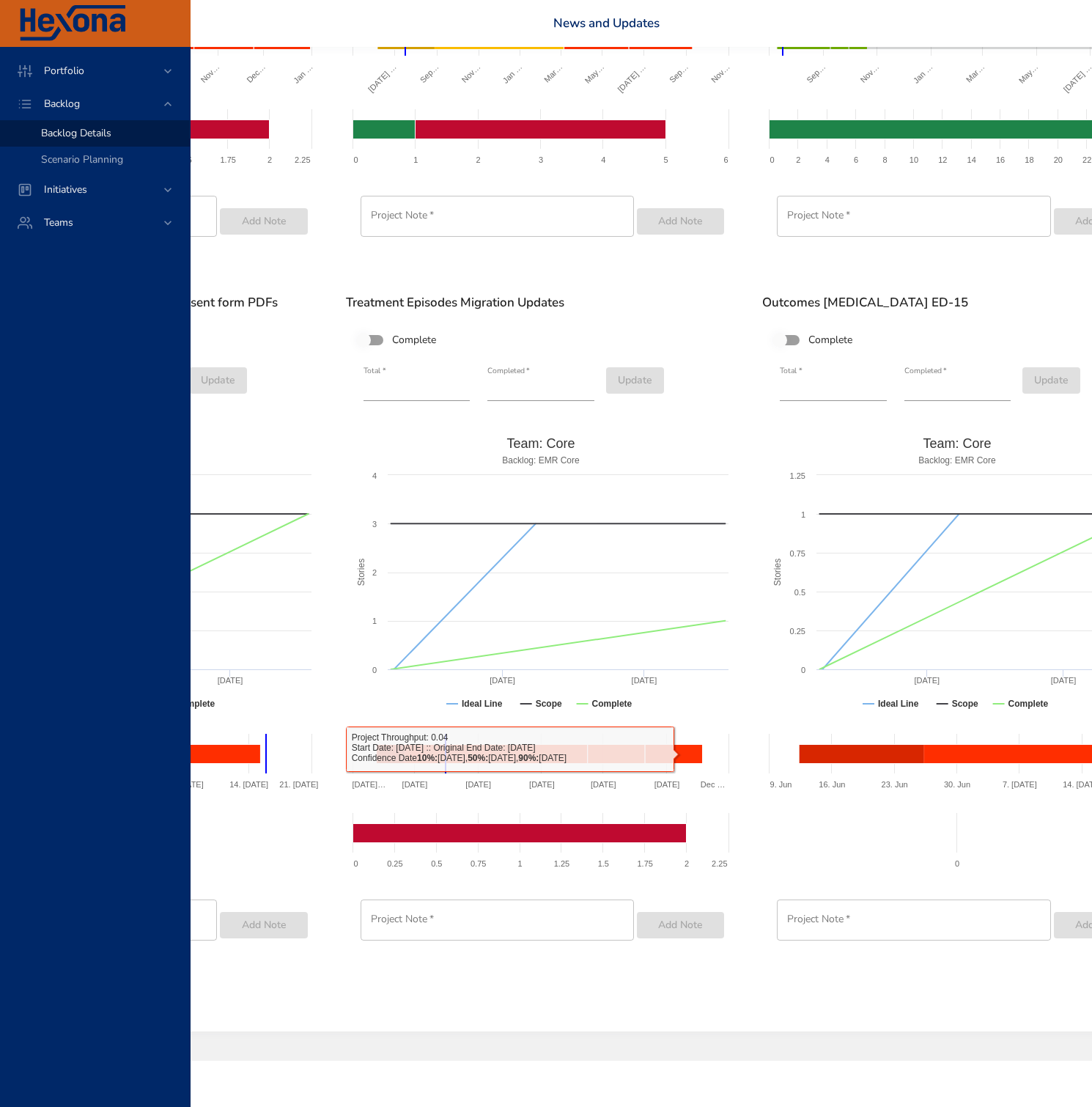 scroll, scrollTop: 2814, scrollLeft: 347, axis: both 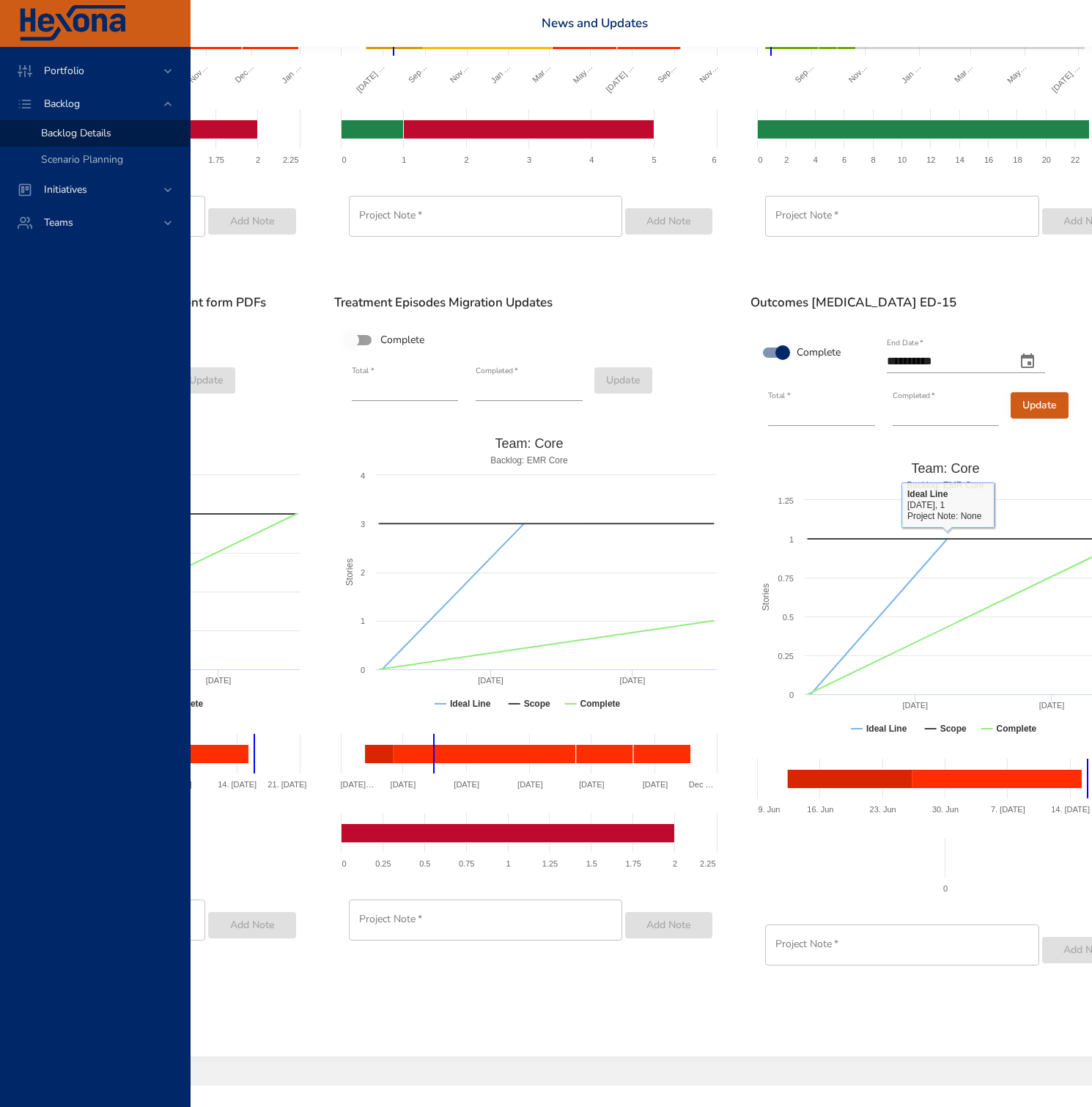 click 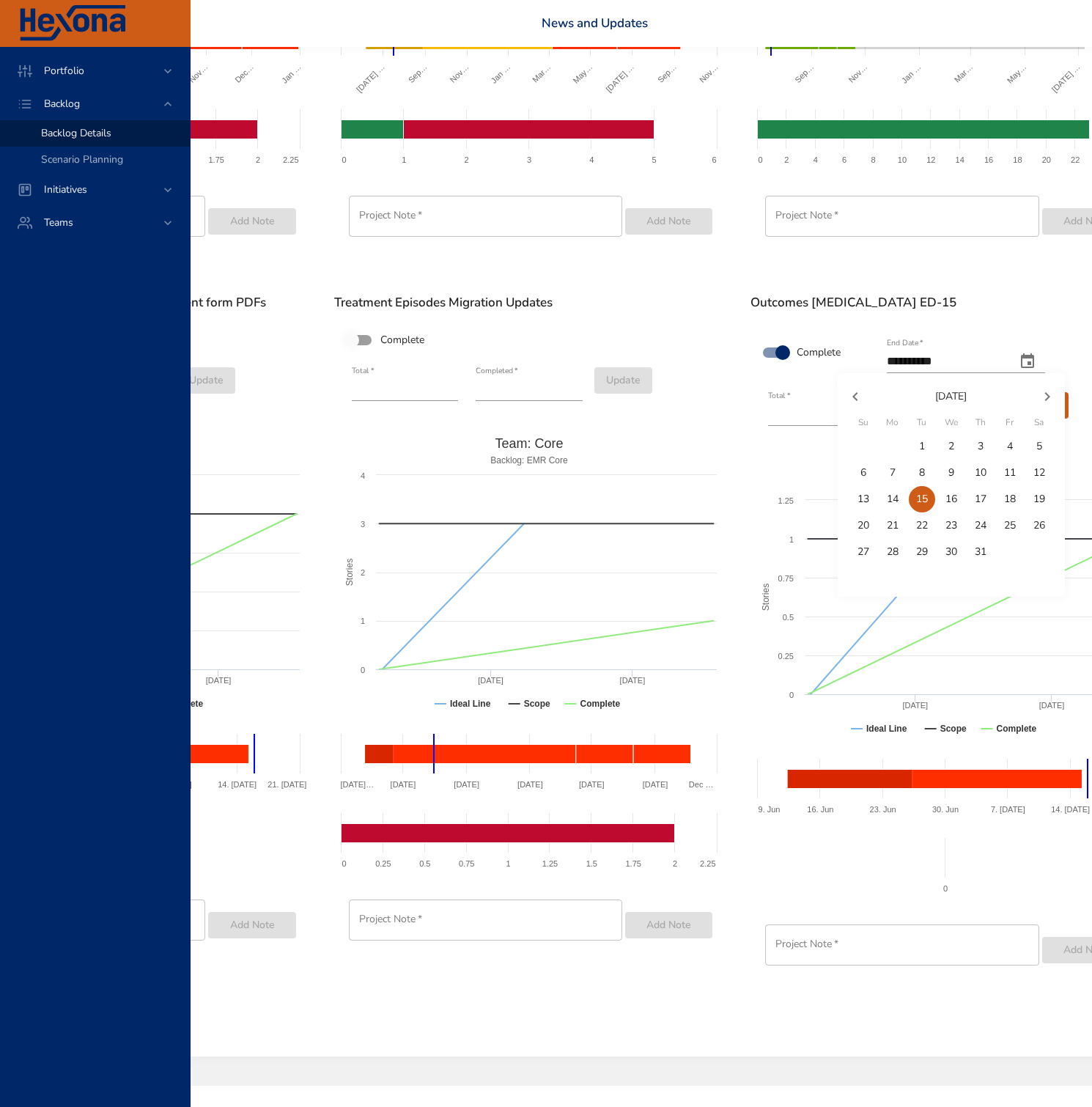 click 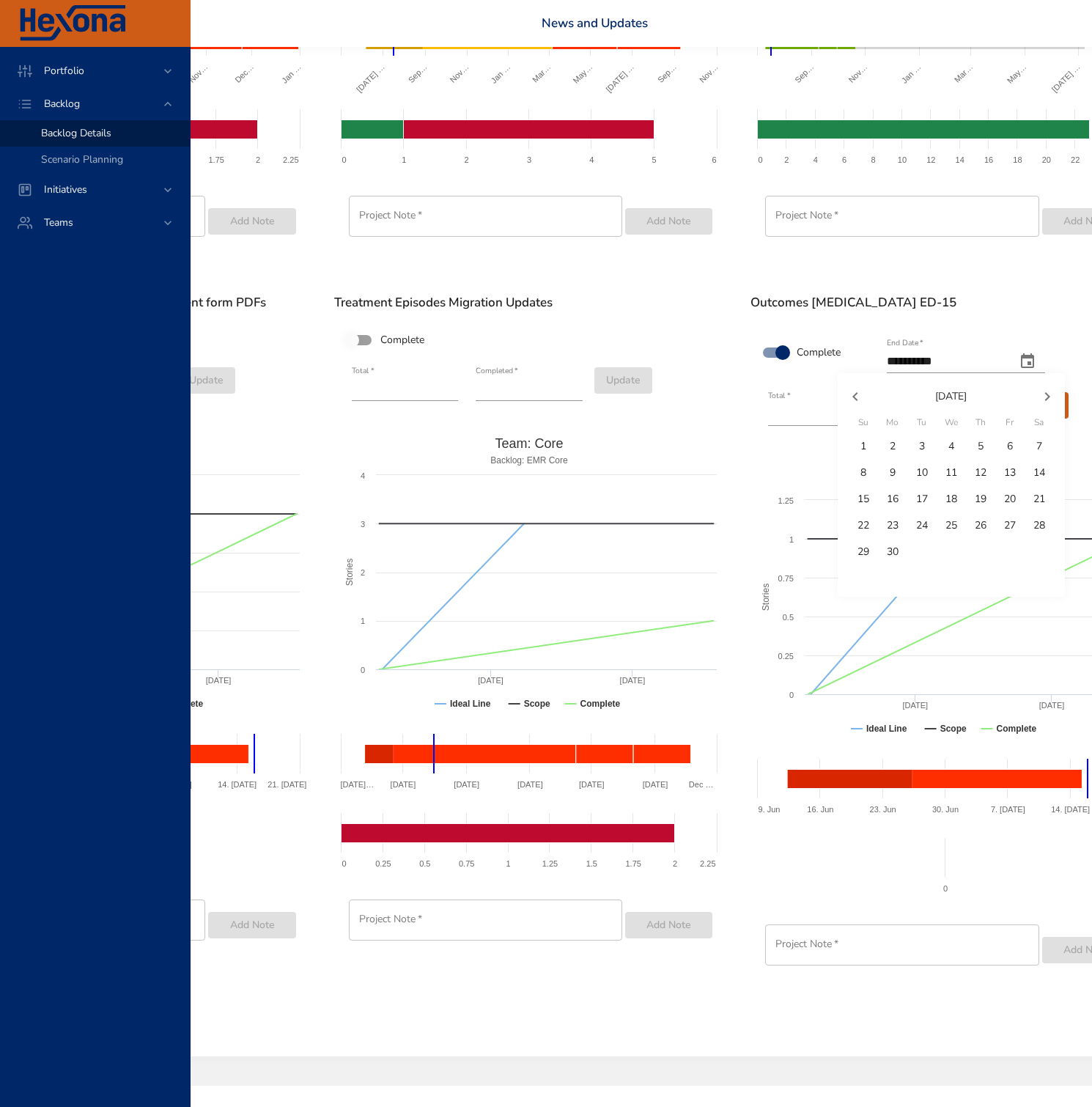 click on "12" at bounding box center [981, 473] 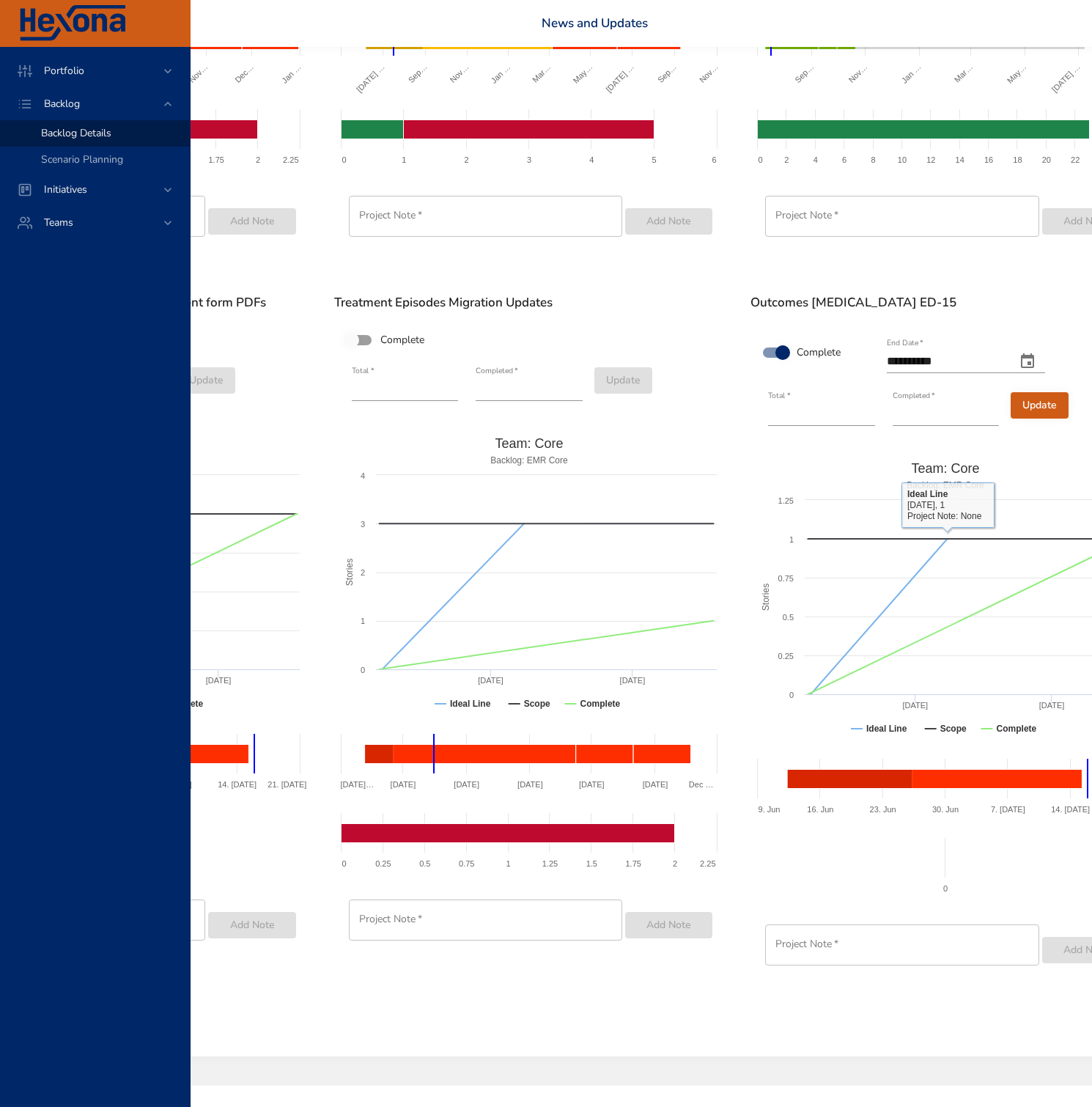 click on "Update" at bounding box center [1039, 405] 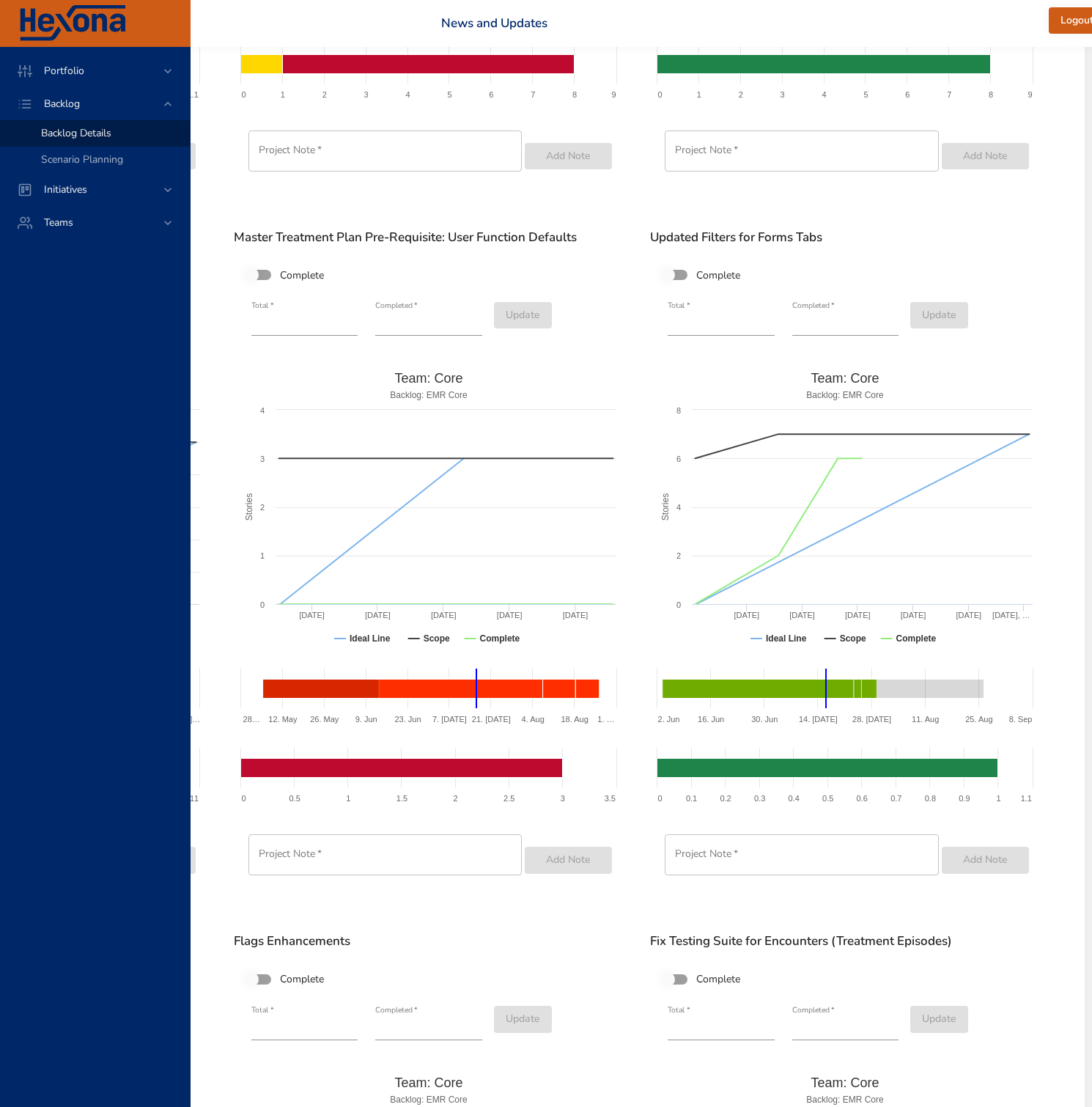 scroll, scrollTop: 1471, scrollLeft: 469, axis: both 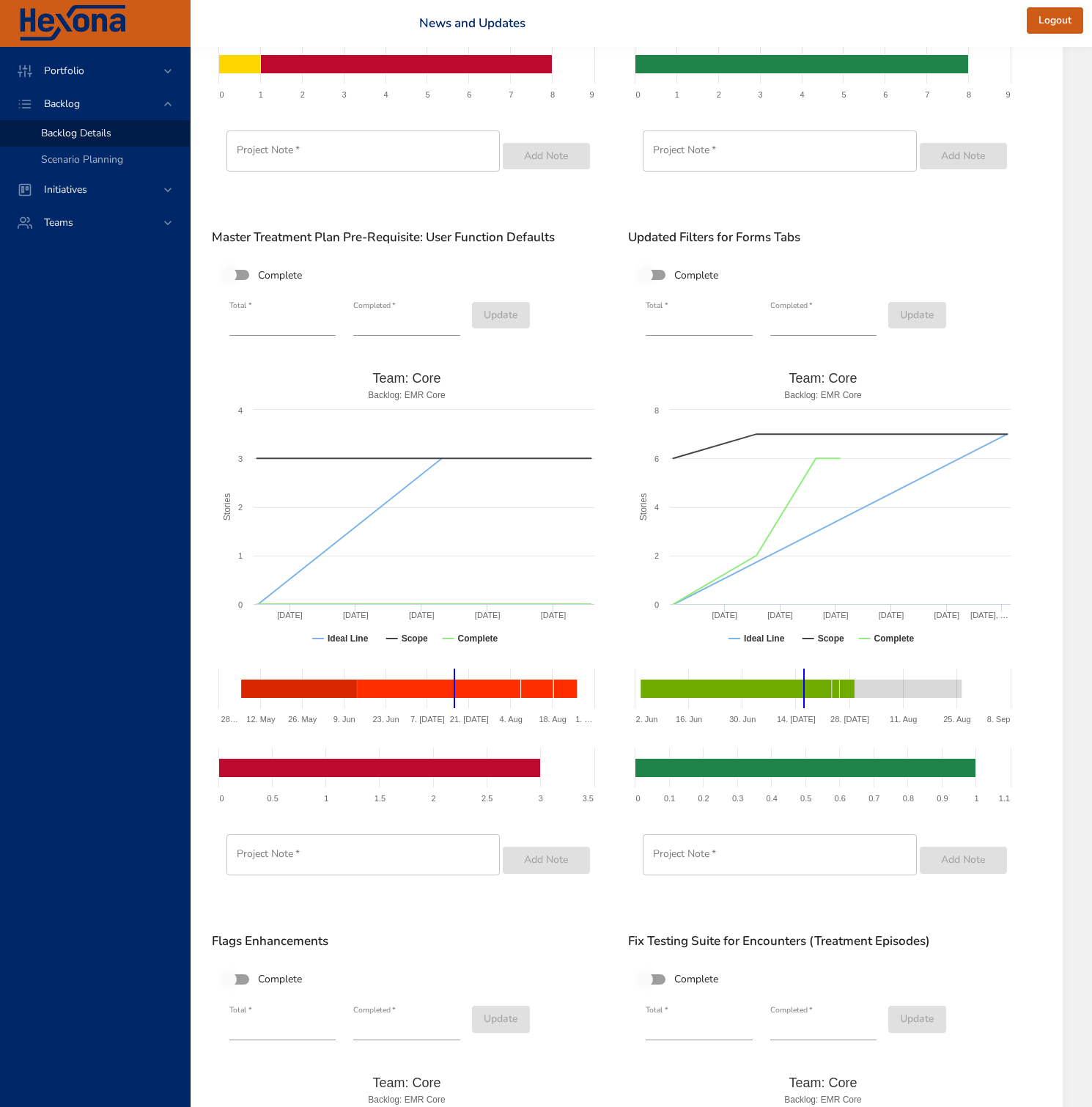type on "*" 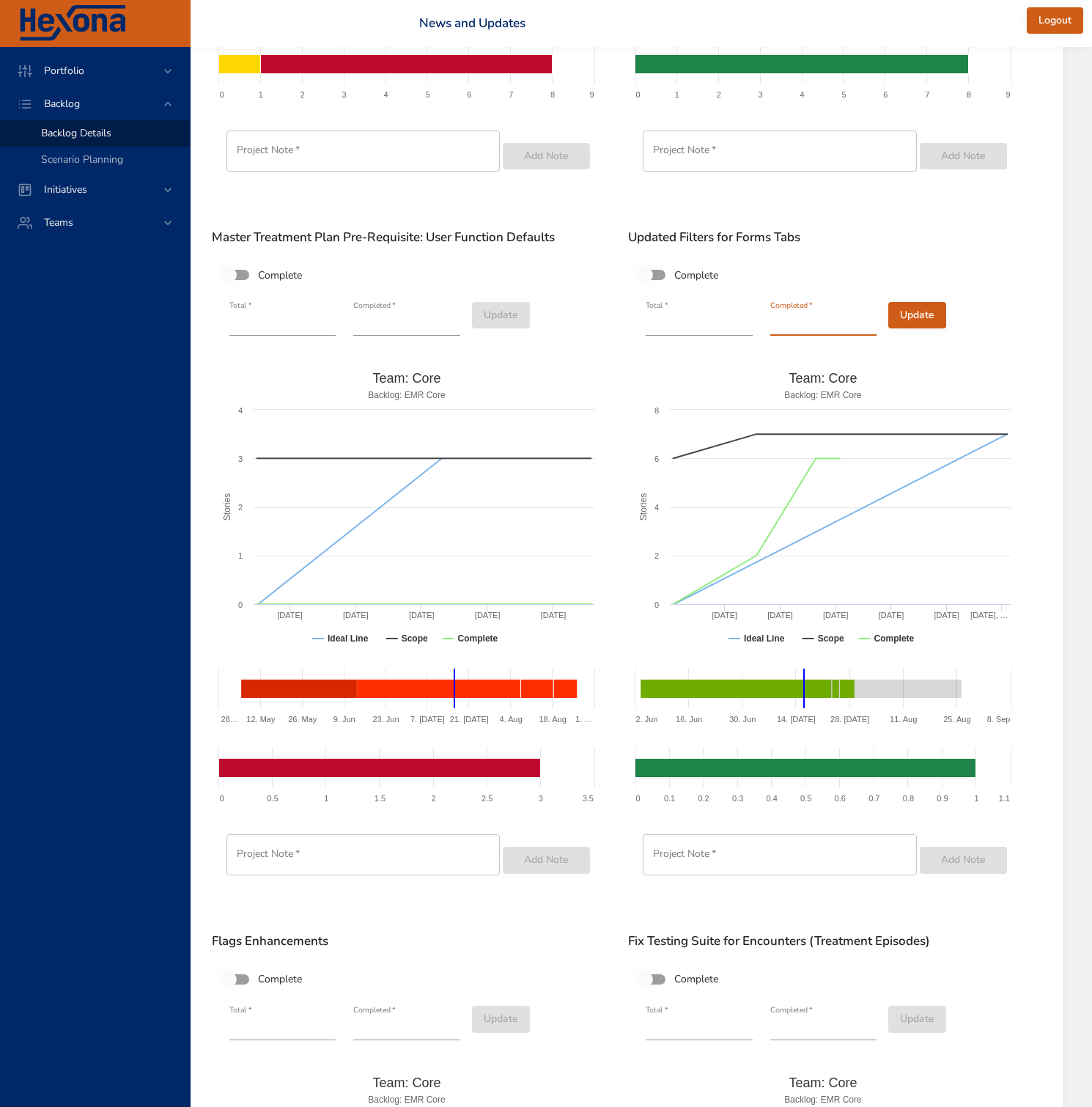 click on "Update" at bounding box center [917, 315] 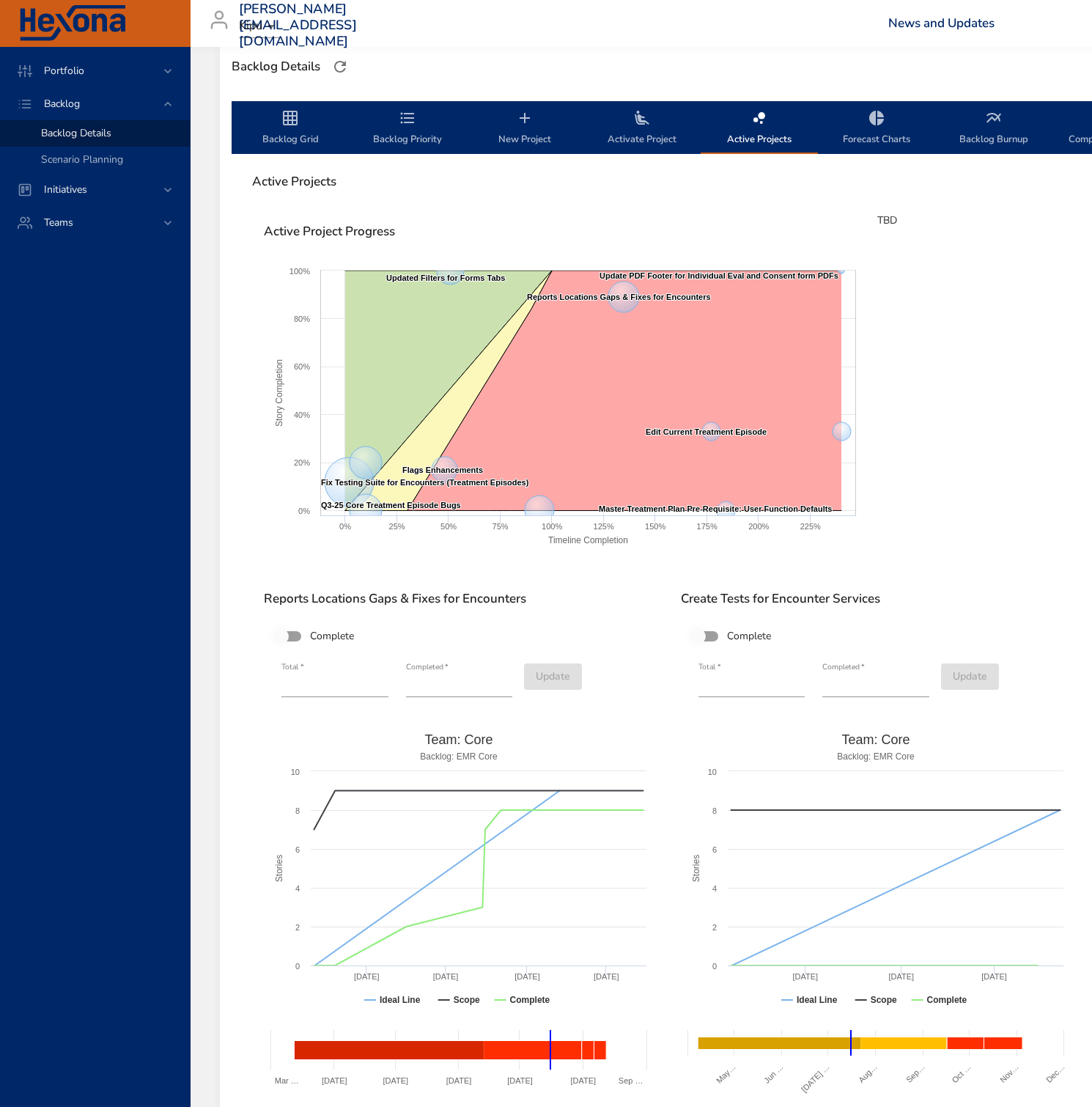 scroll, scrollTop: 440, scrollLeft: 0, axis: vertical 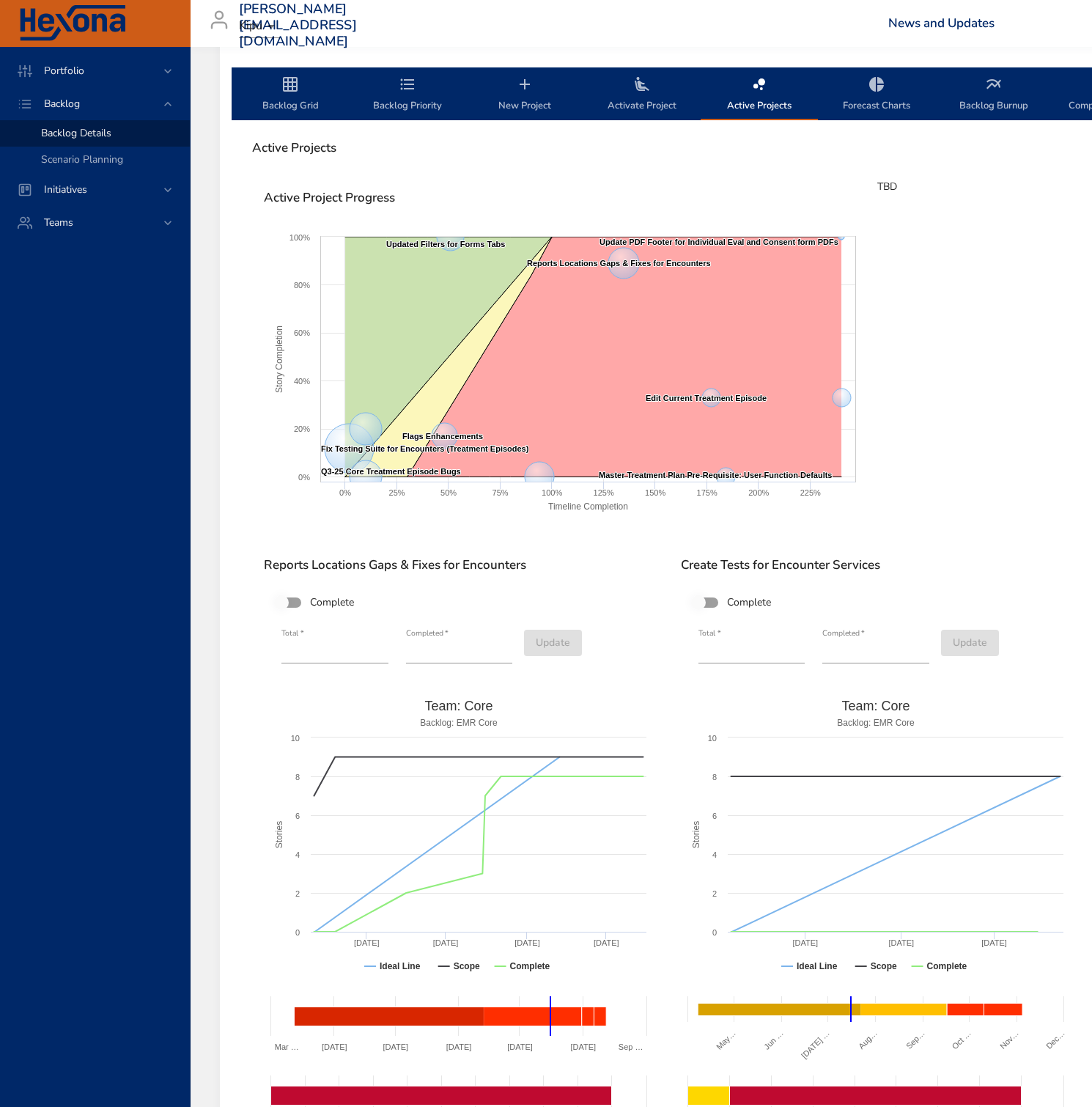 click on "New Project" at bounding box center (525, 95) 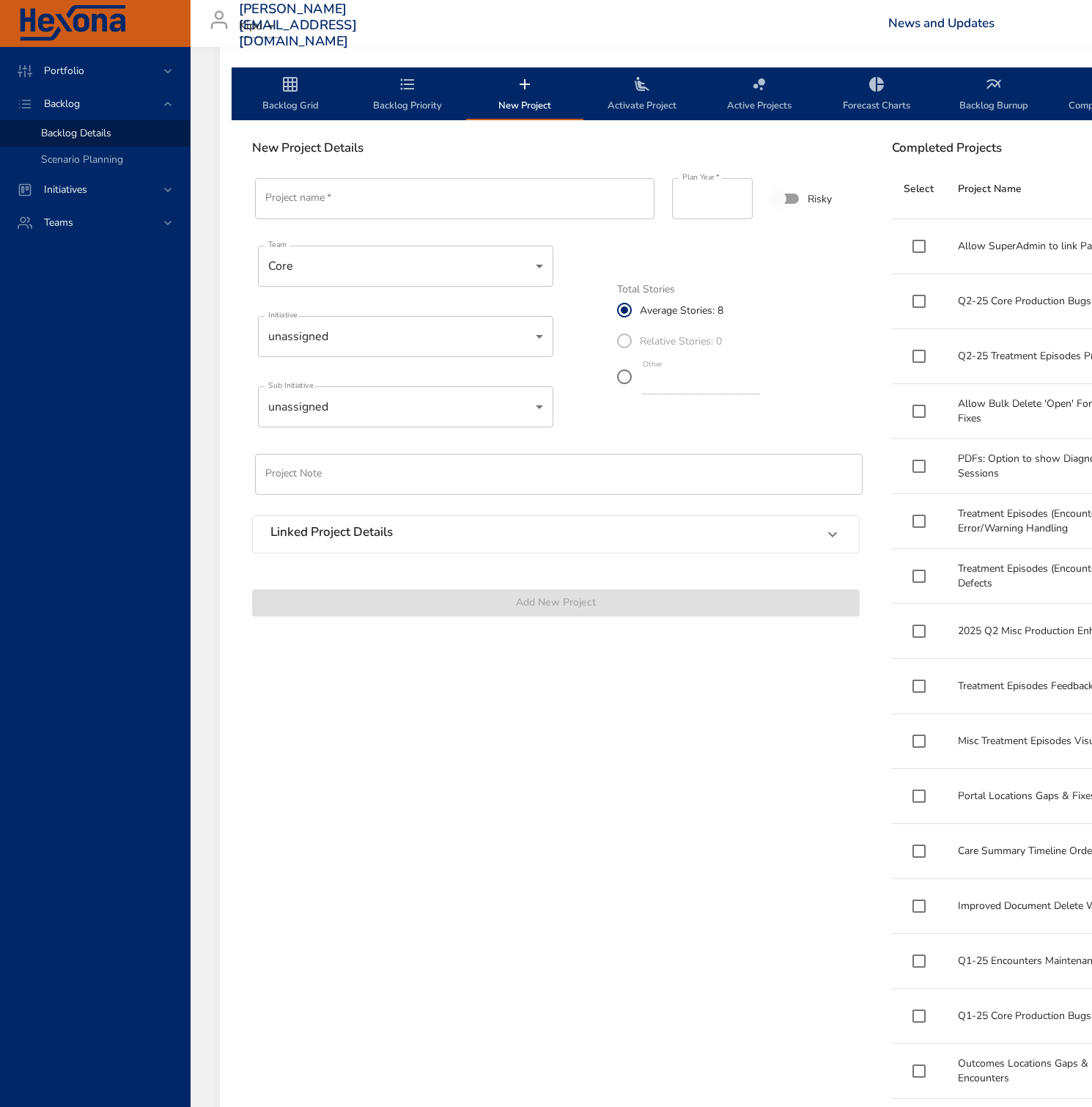 click on "Project name   *" at bounding box center [454, 199] 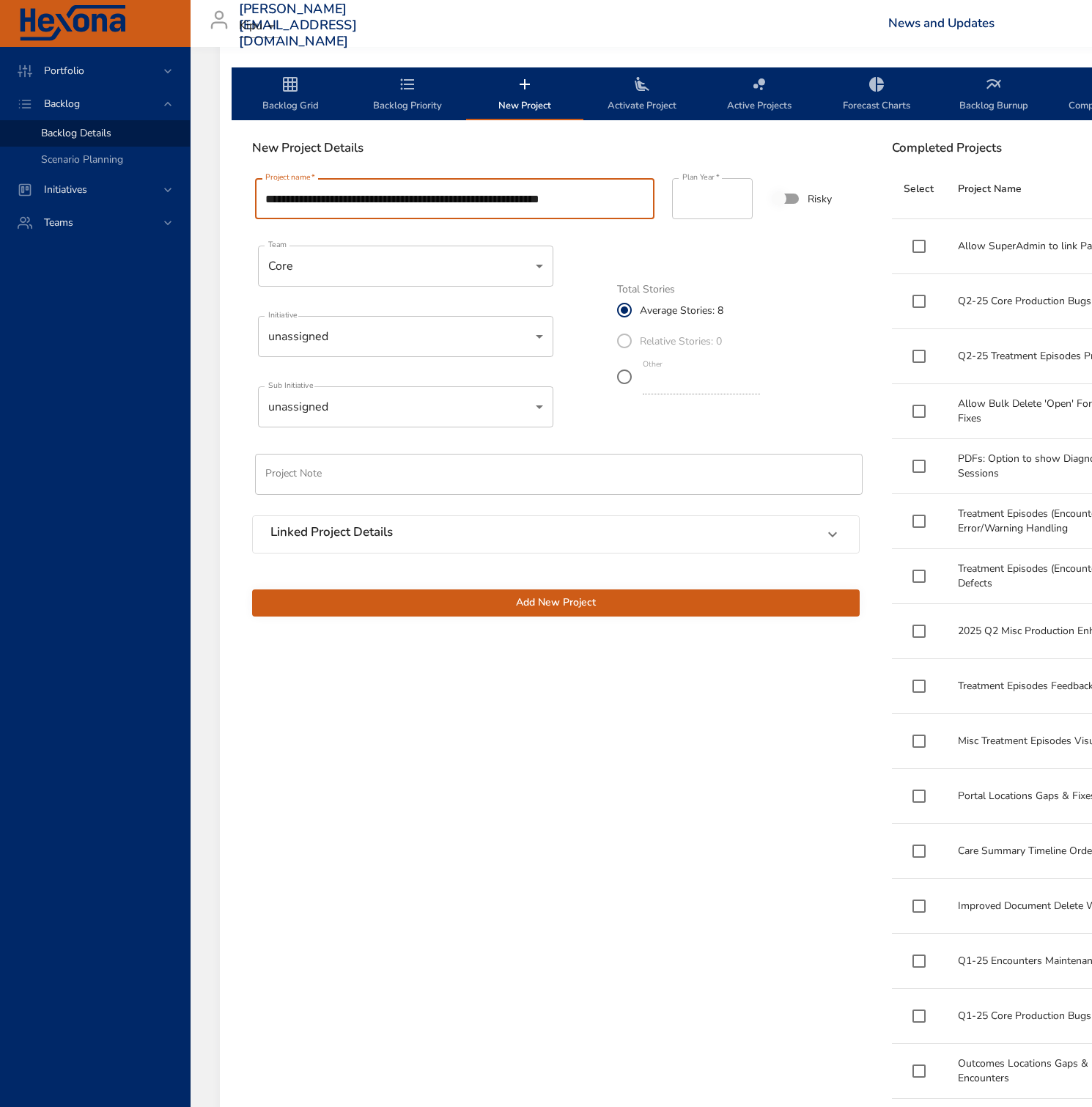 type on "**********" 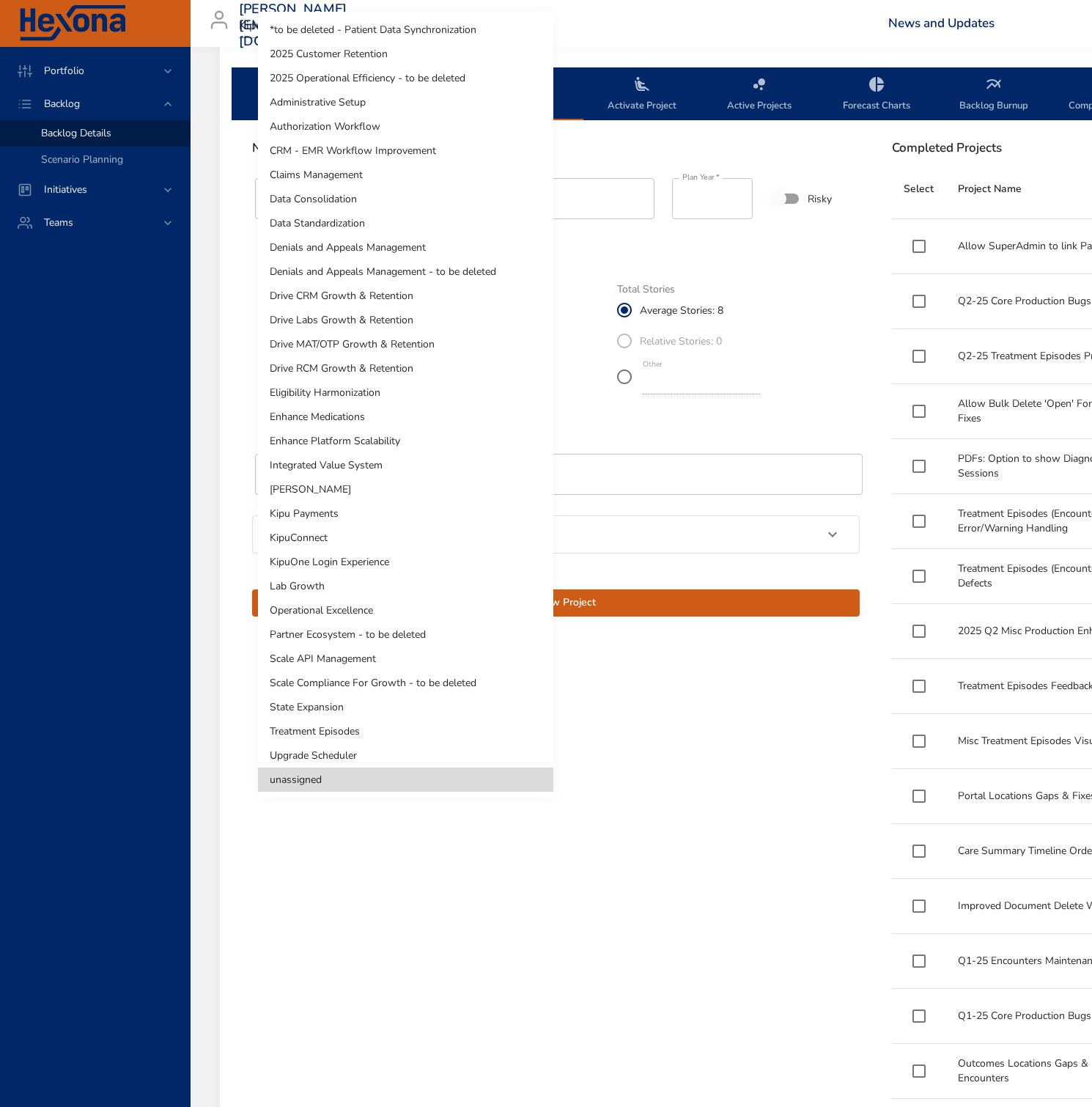 click on "Enhance Platform Scalability" at bounding box center [405, 441] 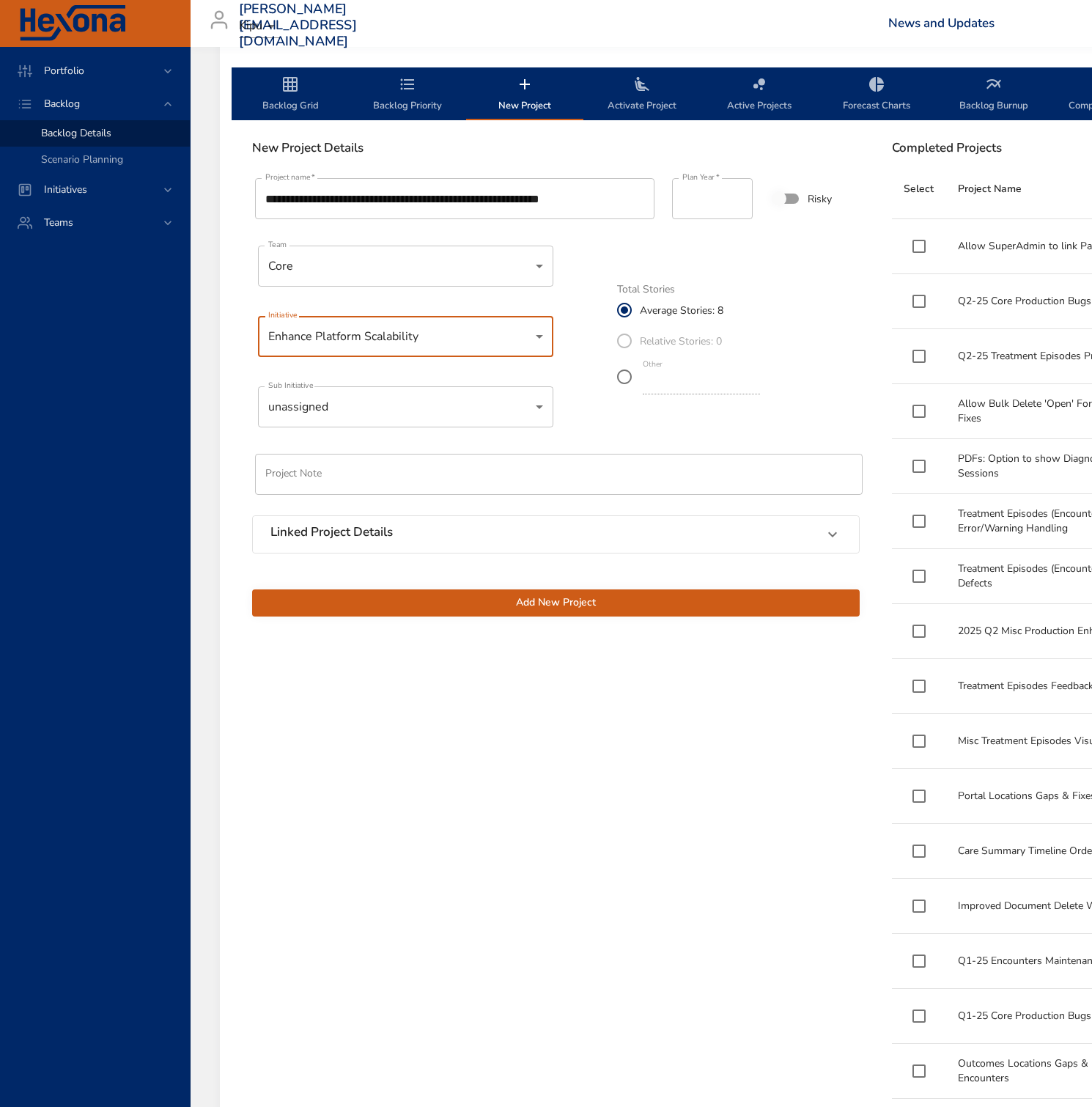 click on "Portfolio Backlog Backlog Details Scenario Planning Initiatives Teams [PERSON_NAME][EMAIL_ADDRESS][DOMAIN_NAME]   Kipu News and Updates Logout Selected Backlog EMR Core Active Backlogs Only Backlog Risk Created with Highcharts 9.0.1 EMR Core 0 20 40 60 80 100 120 140 160 180 200 220 240 260 280 300 320 340 360 380 400 420 440 Active Project Progress Created with Highcharts 9.0.1 Fix Testing Suite for Encounters (Treatment Episodes) ​ Fix Testing Suite for Encounters (Treatment Episodes) Q3-25 Core Treatment Episode Bugs ​ Q3-25 Core Treatment Episode Bugs Reports Locations Gaps & Fixes for Encounters ​ Reports Locations Gaps & Fixes for Encounters Create Tests for Encounter Services ​ Create Tests for Encounter Services Updated Filters for Forms Tabs ​ Updated Filters for Forms Tabs Flags Enhancements ​ Flags Enhancements Edit Current Treatment Episode ​ Edit Current Treatment Episode Master Treatment Plan Pre-Requisite: User Function Defaults ​ Master Treatment Plan Pre-Requisite: User Function Defaults ​" at bounding box center (546, 114) 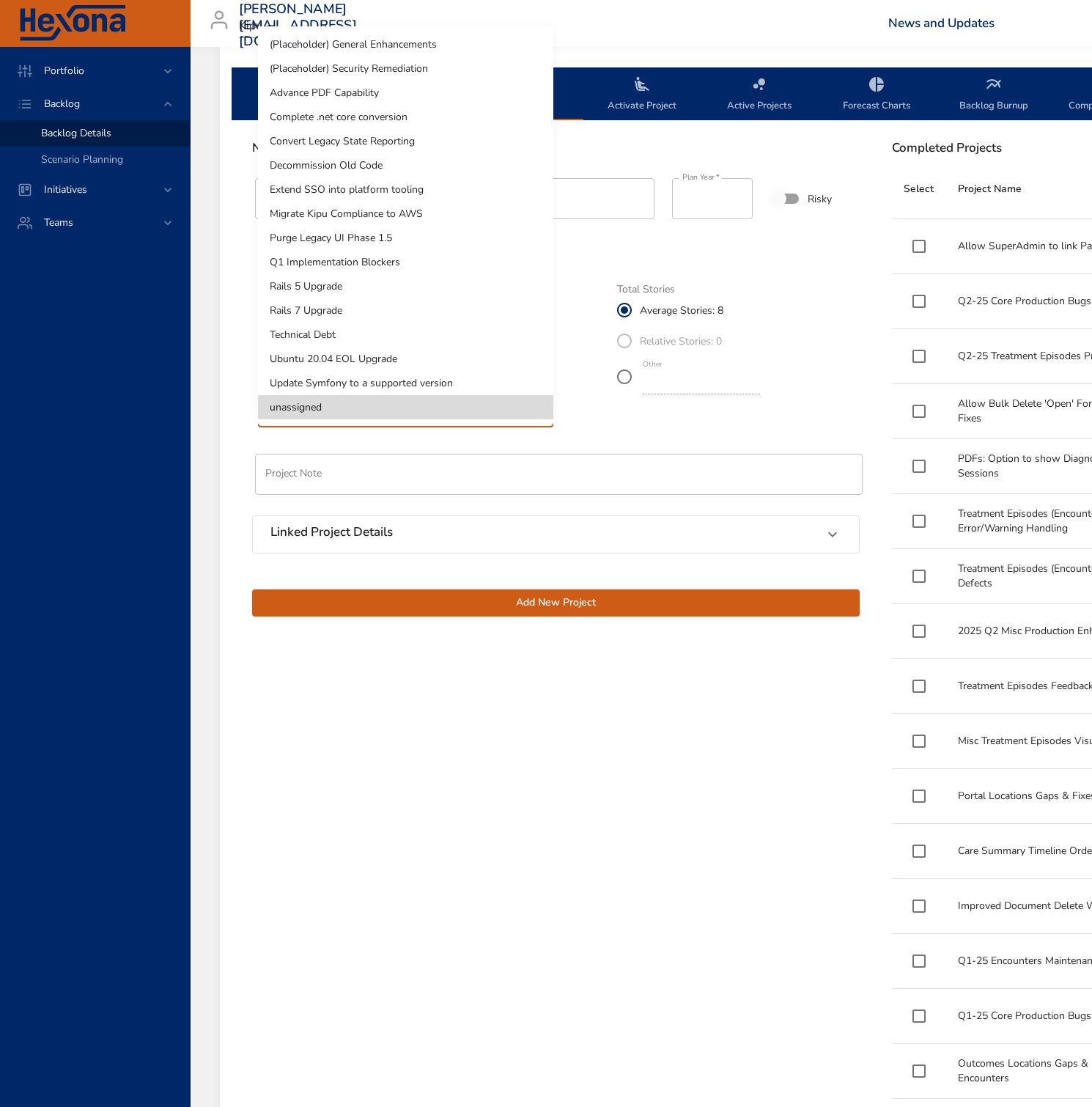 click at bounding box center [546, 554] 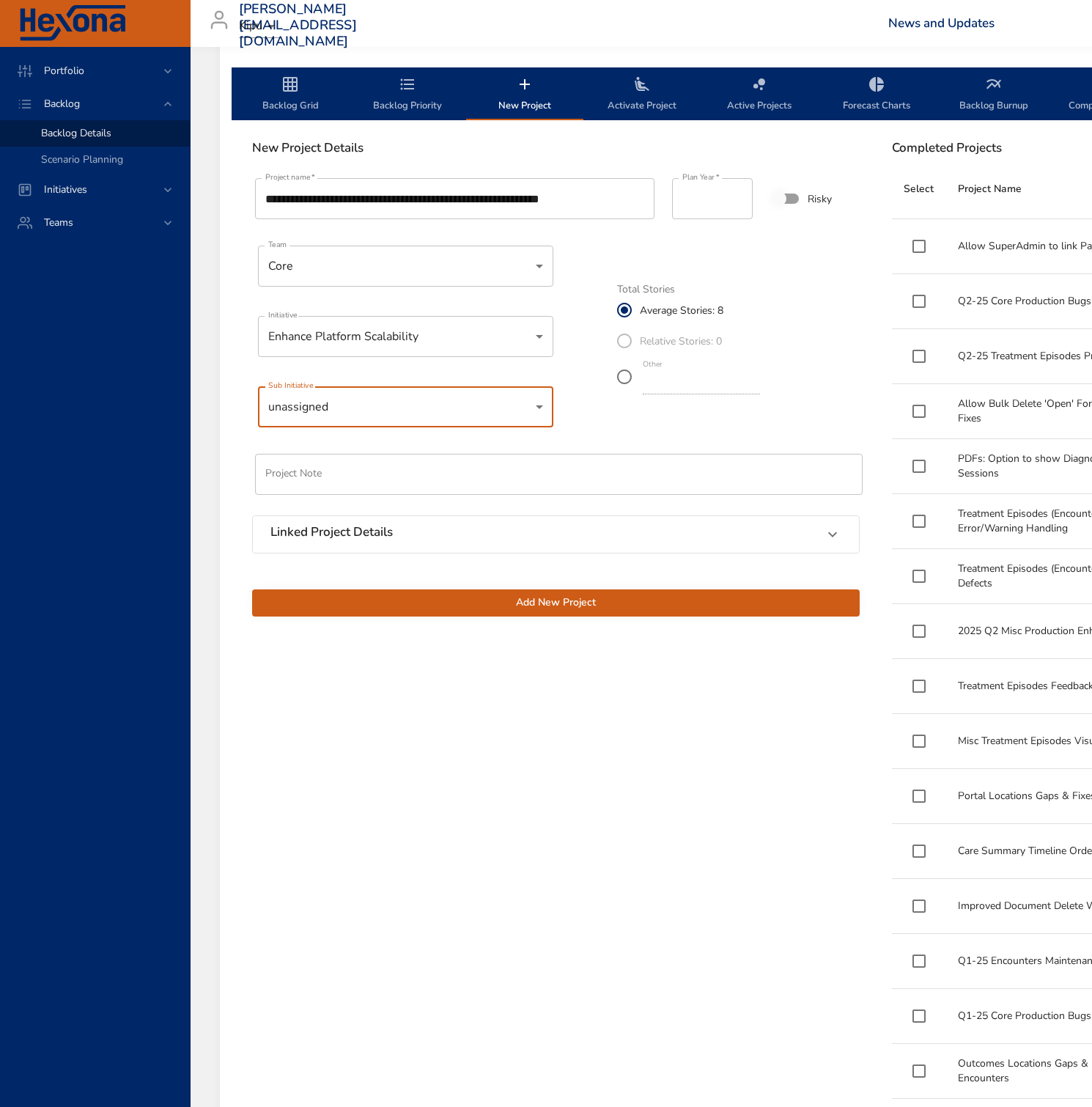 click on "Portfolio Backlog Backlog Details Scenario Planning Initiatives Teams [PERSON_NAME][EMAIL_ADDRESS][DOMAIN_NAME]   Kipu News and Updates Logout Selected Backlog EMR Core Active Backlogs Only Backlog Risk Created with Highcharts 9.0.1 EMR Core 0 20 40 60 80 100 120 140 160 180 200 220 240 260 280 300 320 340 360 380 400 420 440 Active Project Progress Created with Highcharts 9.0.1 Fix Testing Suite for Encounters (Treatment Episodes) ​ Fix Testing Suite for Encounters (Treatment Episodes) Q3-25 Core Treatment Episode Bugs ​ Q3-25 Core Treatment Episode Bugs Reports Locations Gaps & Fixes for Encounters ​ Reports Locations Gaps & Fixes for Encounters Create Tests for Encounter Services ​ Create Tests for Encounter Services Updated Filters for Forms Tabs ​ Updated Filters for Forms Tabs Flags Enhancements ​ Flags Enhancements Edit Current Treatment Episode ​ Edit Current Treatment Episode Master Treatment Plan Pre-Requisite: User Function Defaults ​ Master Treatment Plan Pre-Requisite: User Function Defaults ​" at bounding box center (546, 114) 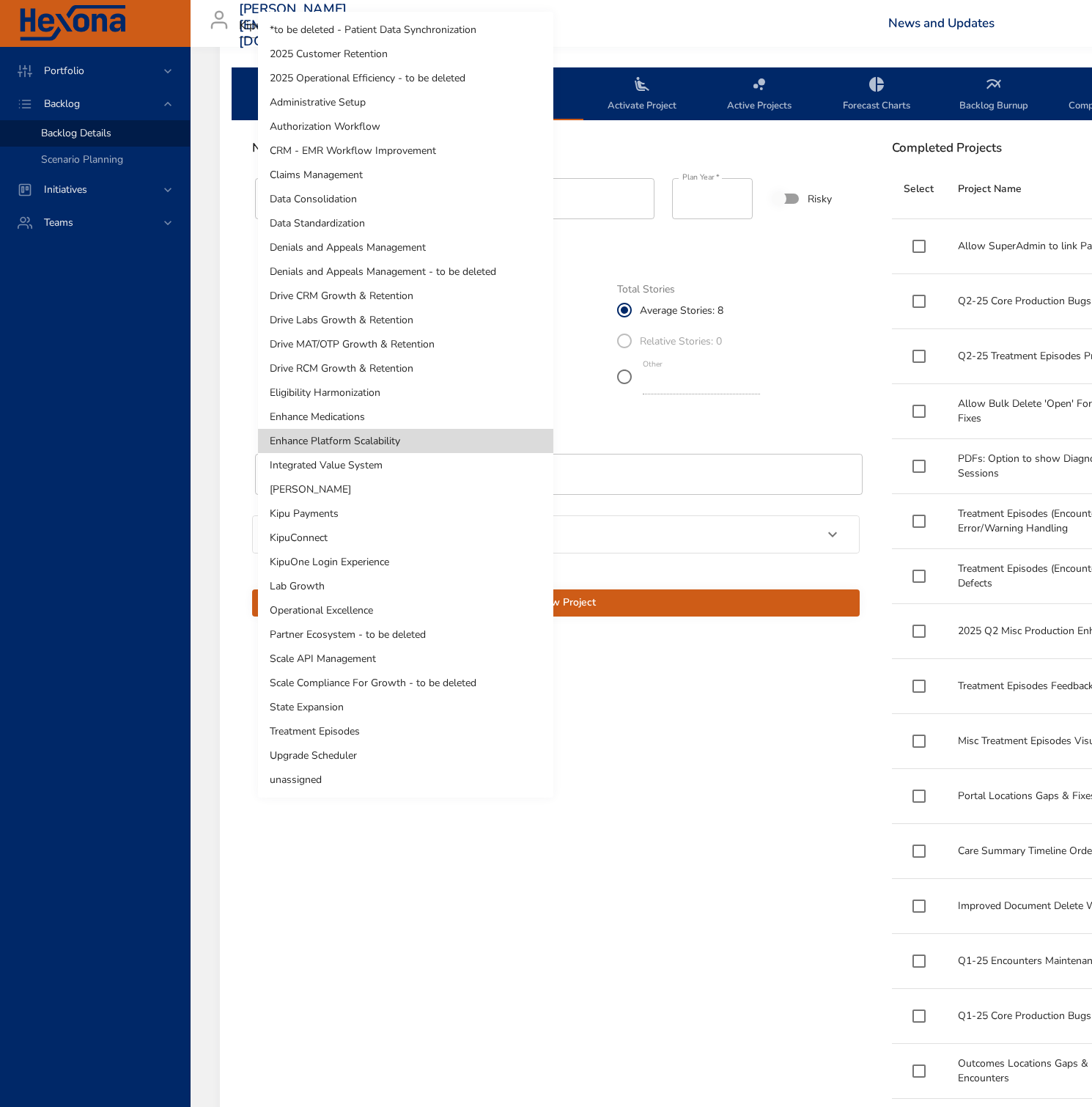 click on "Operational Excellence" at bounding box center [405, 610] 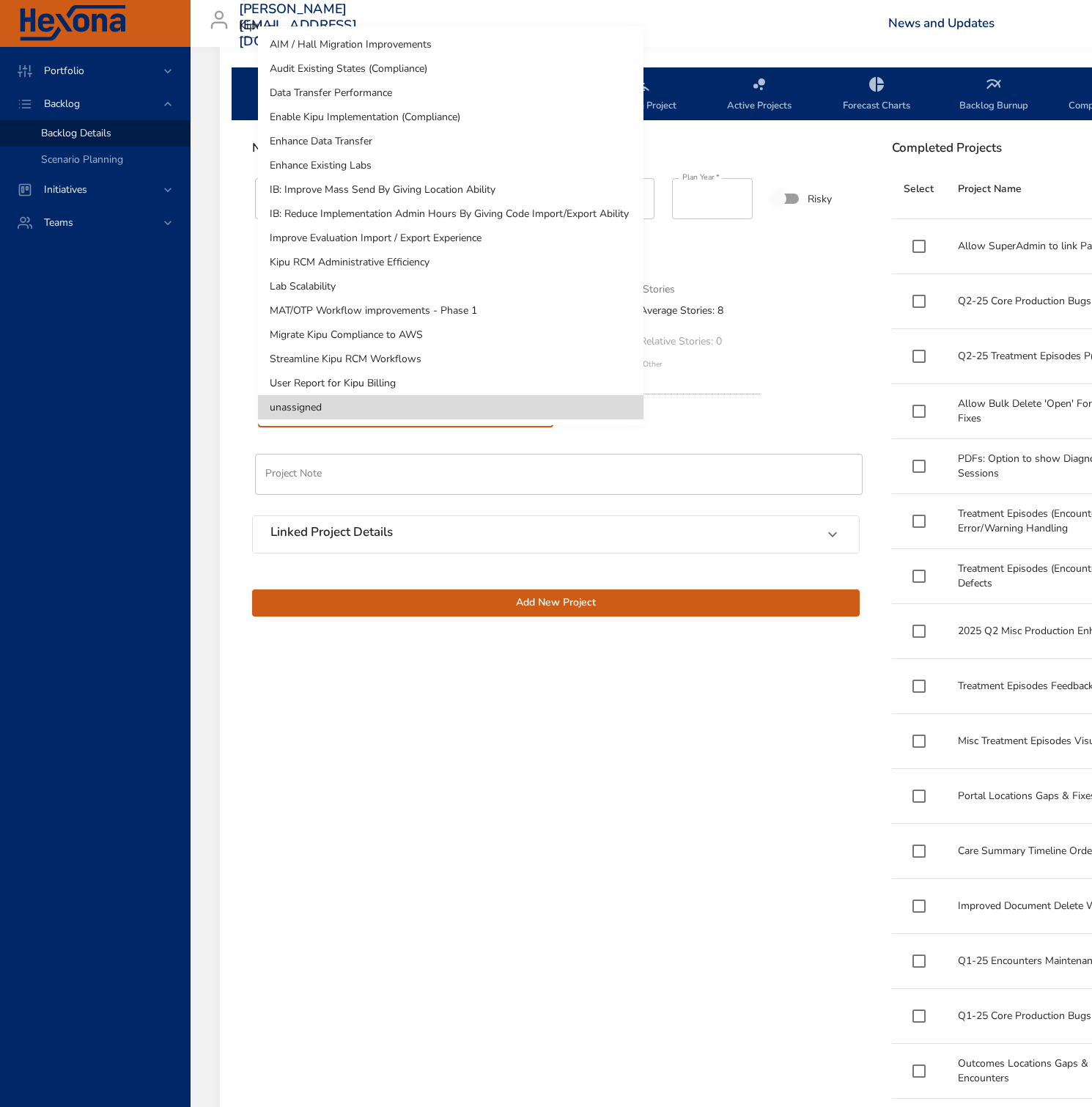 click on "Portfolio Backlog Backlog Details Scenario Planning Initiatives Teams [PERSON_NAME][EMAIL_ADDRESS][DOMAIN_NAME]   Kipu News and Updates Logout Selected Backlog EMR Core Active Backlogs Only Backlog Risk Created with Highcharts 9.0.1 EMR Core 0 20 40 60 80 100 120 140 160 180 200 220 240 260 280 300 320 340 360 380 400 420 440 Active Project Progress Created with Highcharts 9.0.1 Fix Testing Suite for Encounters (Treatment Episodes) ​ Fix Testing Suite for Encounters (Treatment Episodes) Q3-25 Core Treatment Episode Bugs ​ Q3-25 Core Treatment Episode Bugs Reports Locations Gaps & Fixes for Encounters ​ Reports Locations Gaps & Fixes for Encounters Create Tests for Encounter Services ​ Create Tests for Encounter Services Updated Filters for Forms Tabs ​ Updated Filters for Forms Tabs Flags Enhancements ​ Flags Enhancements Edit Current Treatment Episode ​ Edit Current Treatment Episode Master Treatment Plan Pre-Requisite: User Function Defaults ​ Master Treatment Plan Pre-Requisite: User Function Defaults ​" at bounding box center [546, 114] 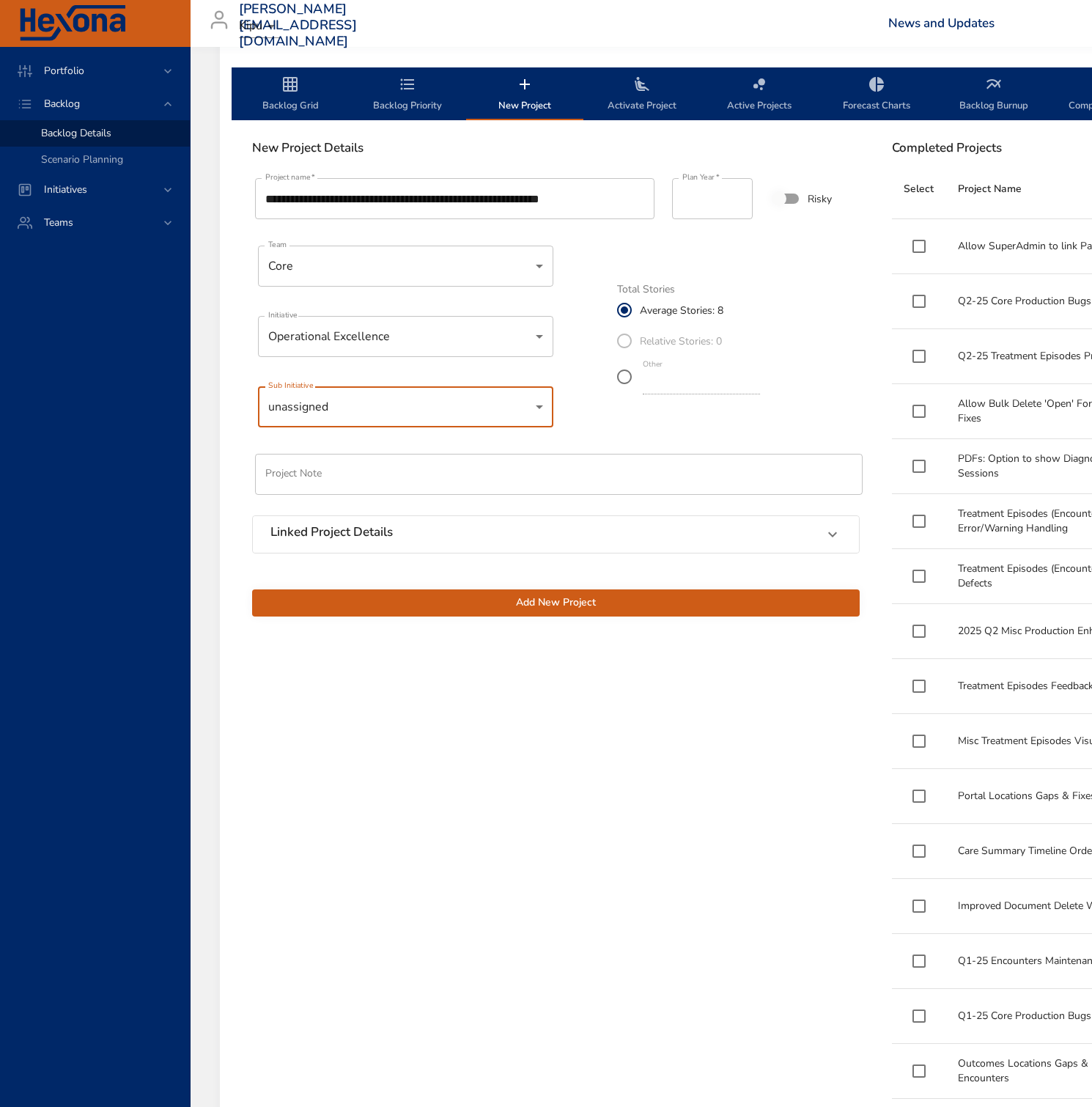 click on "Portfolio Backlog Backlog Details Scenario Planning Initiatives Teams [PERSON_NAME][EMAIL_ADDRESS][DOMAIN_NAME]   Kipu News and Updates Logout Selected Backlog EMR Core Active Backlogs Only Backlog Risk Created with Highcharts 9.0.1 EMR Core 0 20 40 60 80 100 120 140 160 180 200 220 240 260 280 300 320 340 360 380 400 420 440 Active Project Progress Created with Highcharts 9.0.1 Fix Testing Suite for Encounters (Treatment Episodes) ​ Fix Testing Suite for Encounters (Treatment Episodes) Q3-25 Core Treatment Episode Bugs ​ Q3-25 Core Treatment Episode Bugs Reports Locations Gaps & Fixes for Encounters ​ Reports Locations Gaps & Fixes for Encounters Create Tests for Encounter Services ​ Create Tests for Encounter Services Updated Filters for Forms Tabs ​ Updated Filters for Forms Tabs Flags Enhancements ​ Flags Enhancements Edit Current Treatment Episode ​ Edit Current Treatment Episode Master Treatment Plan Pre-Requisite: User Function Defaults ​ Master Treatment Plan Pre-Requisite: User Function Defaults ​" at bounding box center [546, 114] 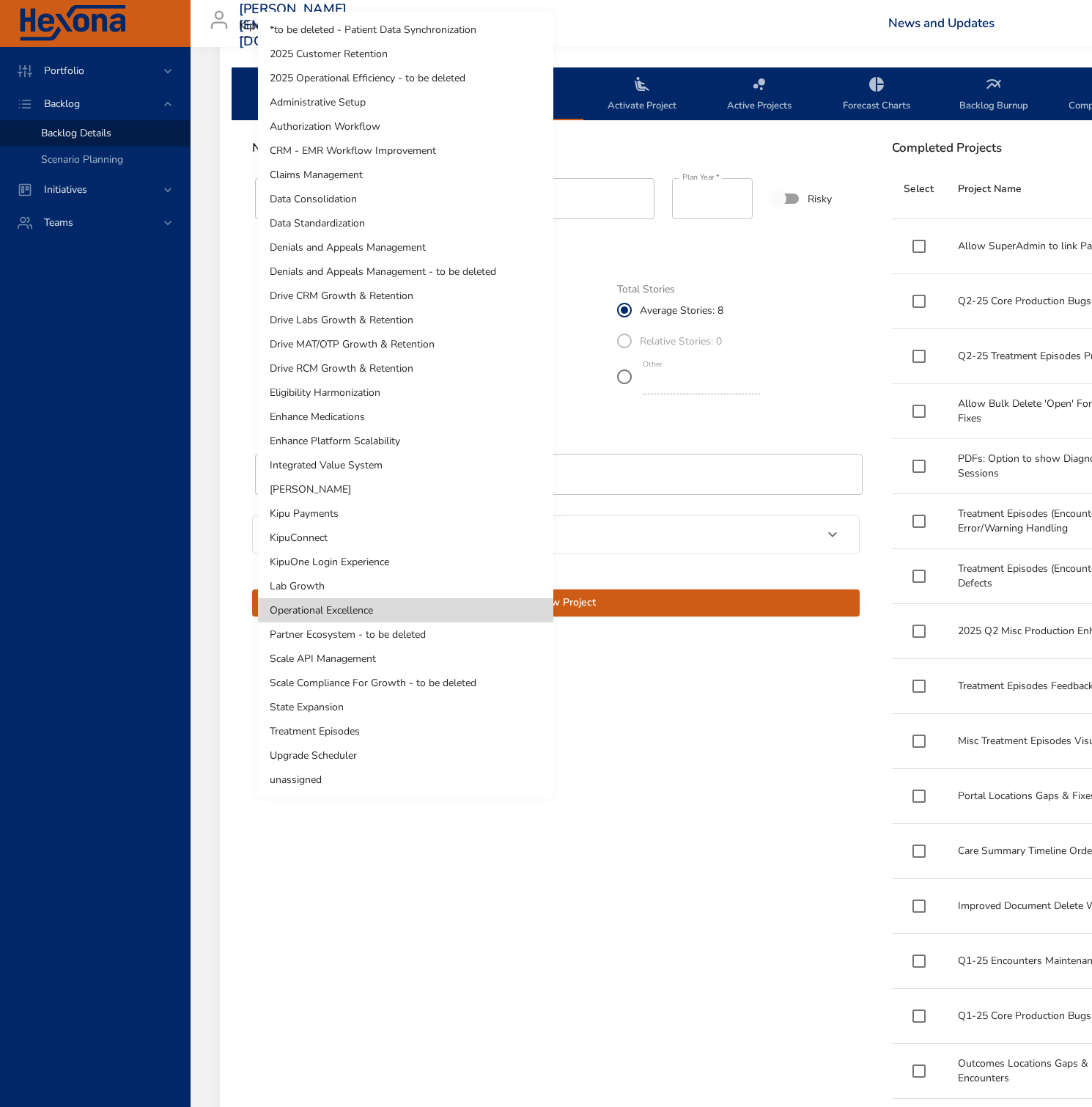 click on "Operational Excellence" at bounding box center (405, 610) 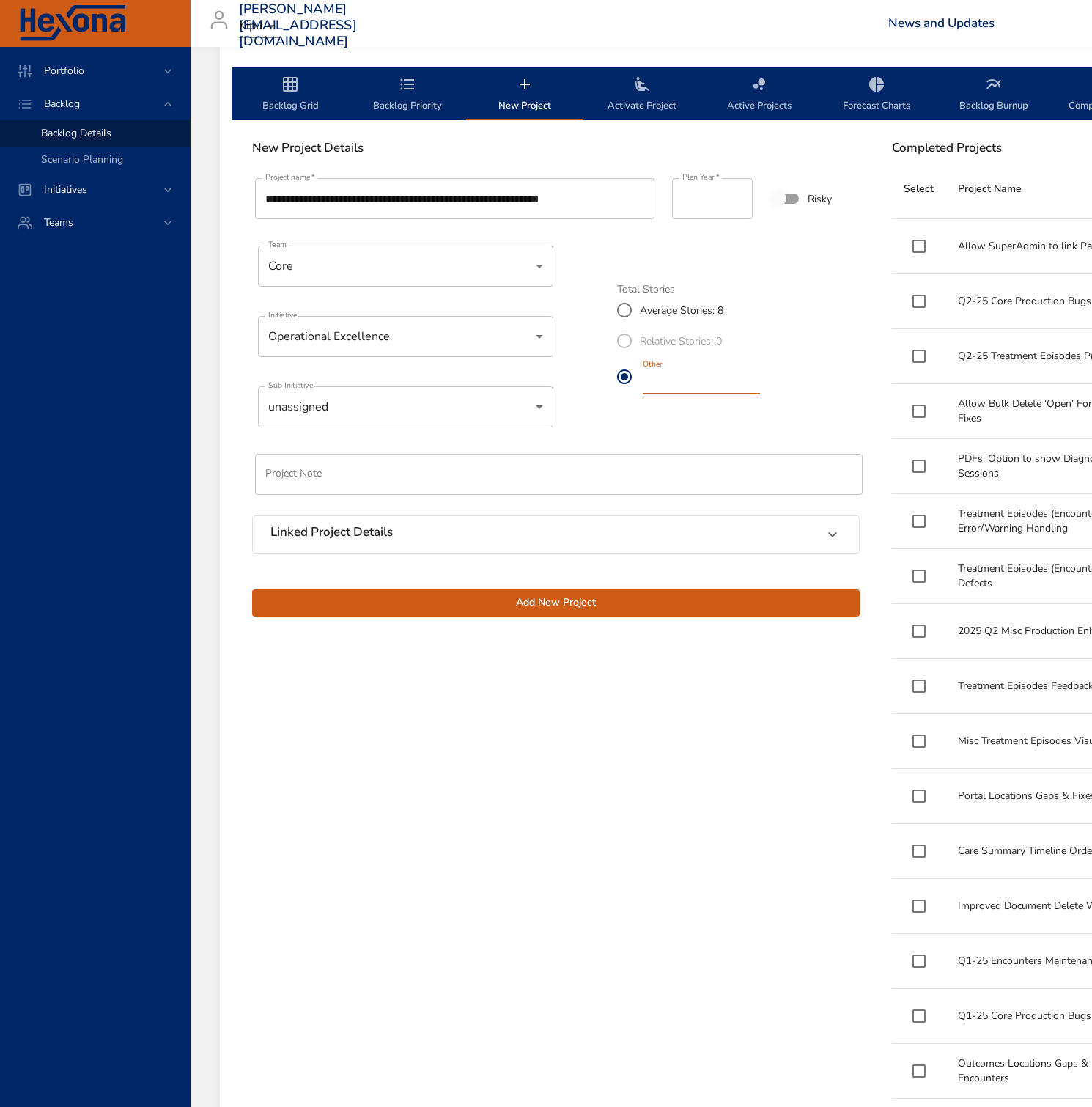 click on "*" at bounding box center (701, 383) 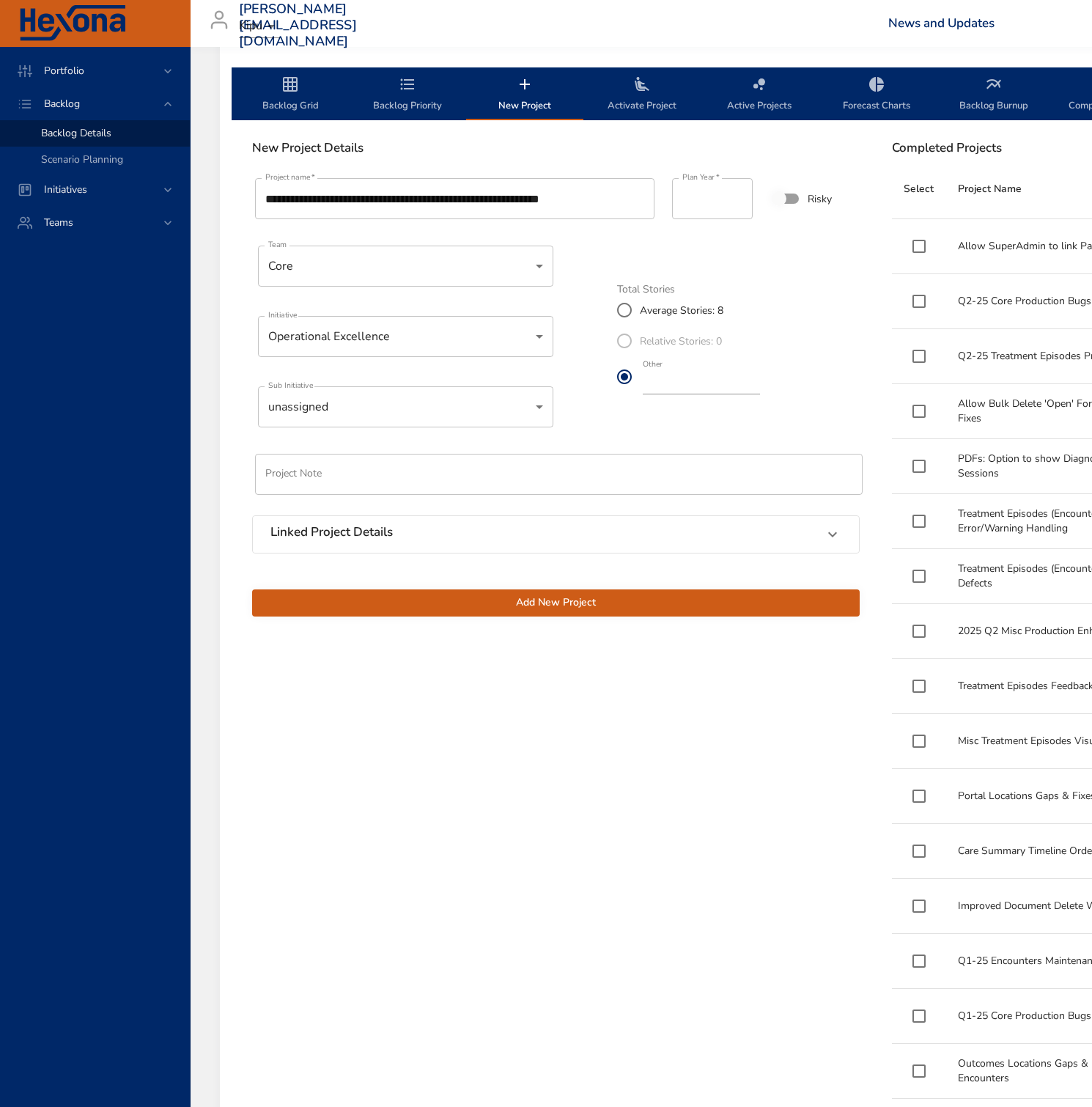 click on "Add New Project" at bounding box center (556, 603) 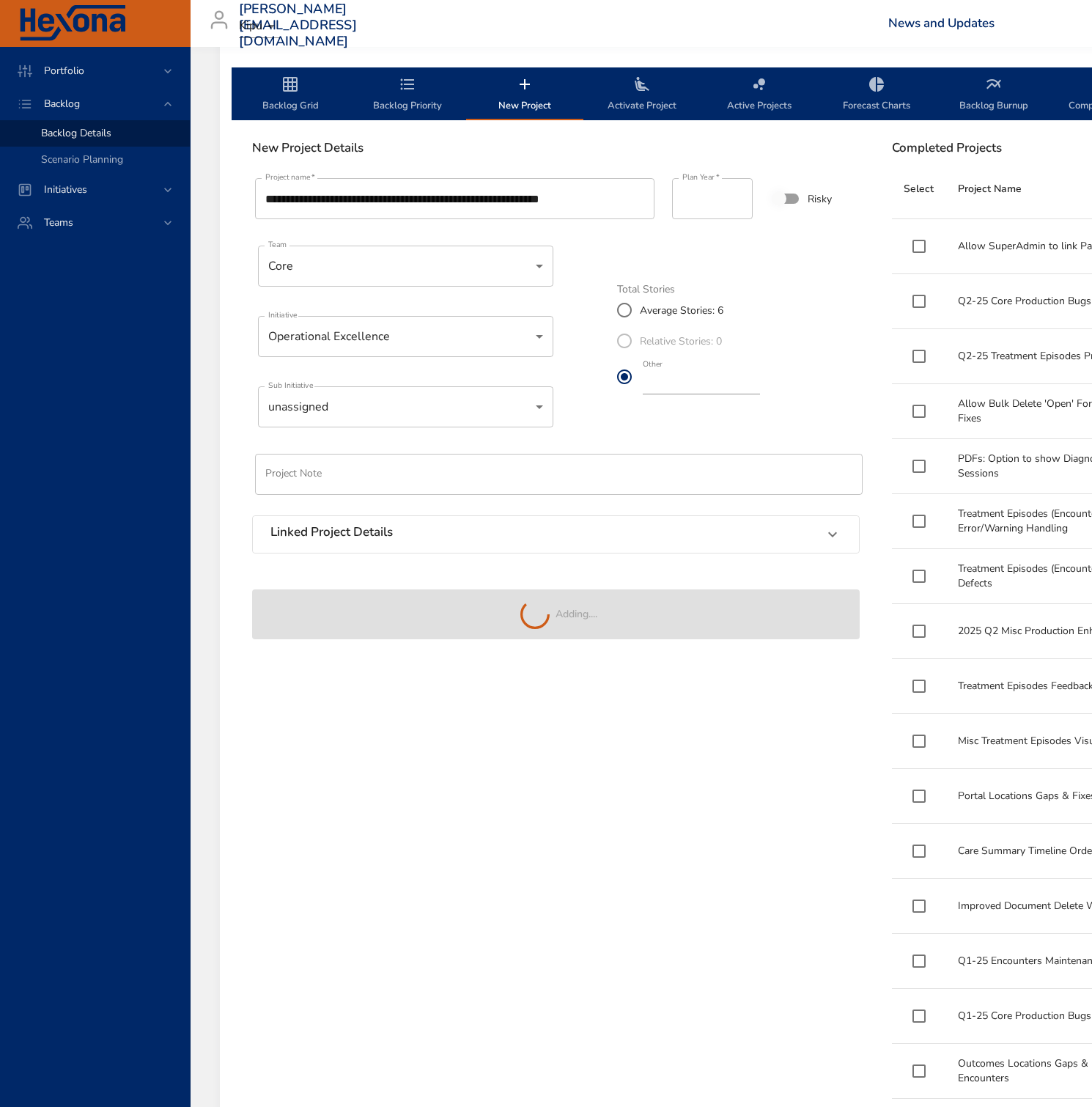 type 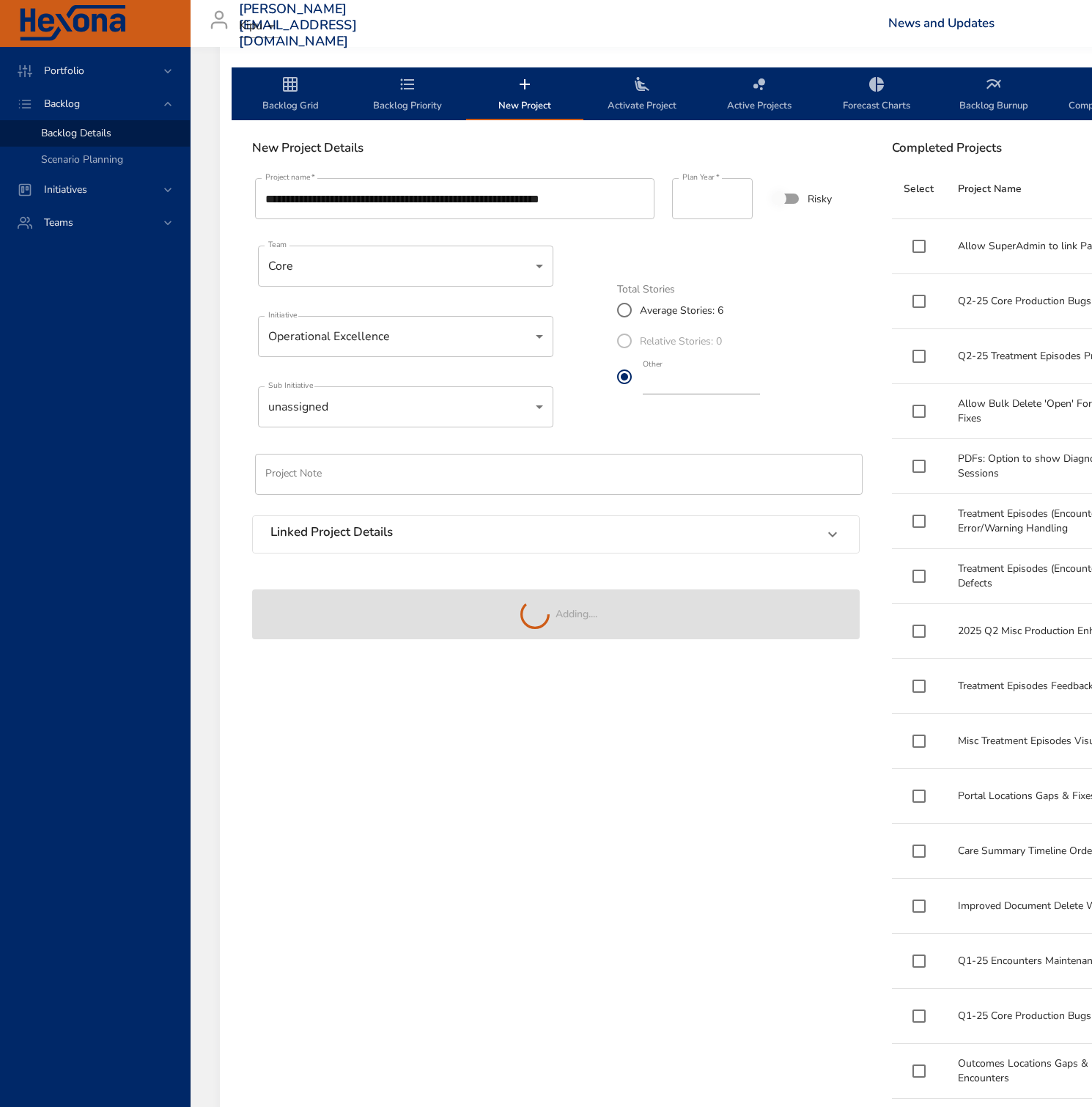 type on "*" 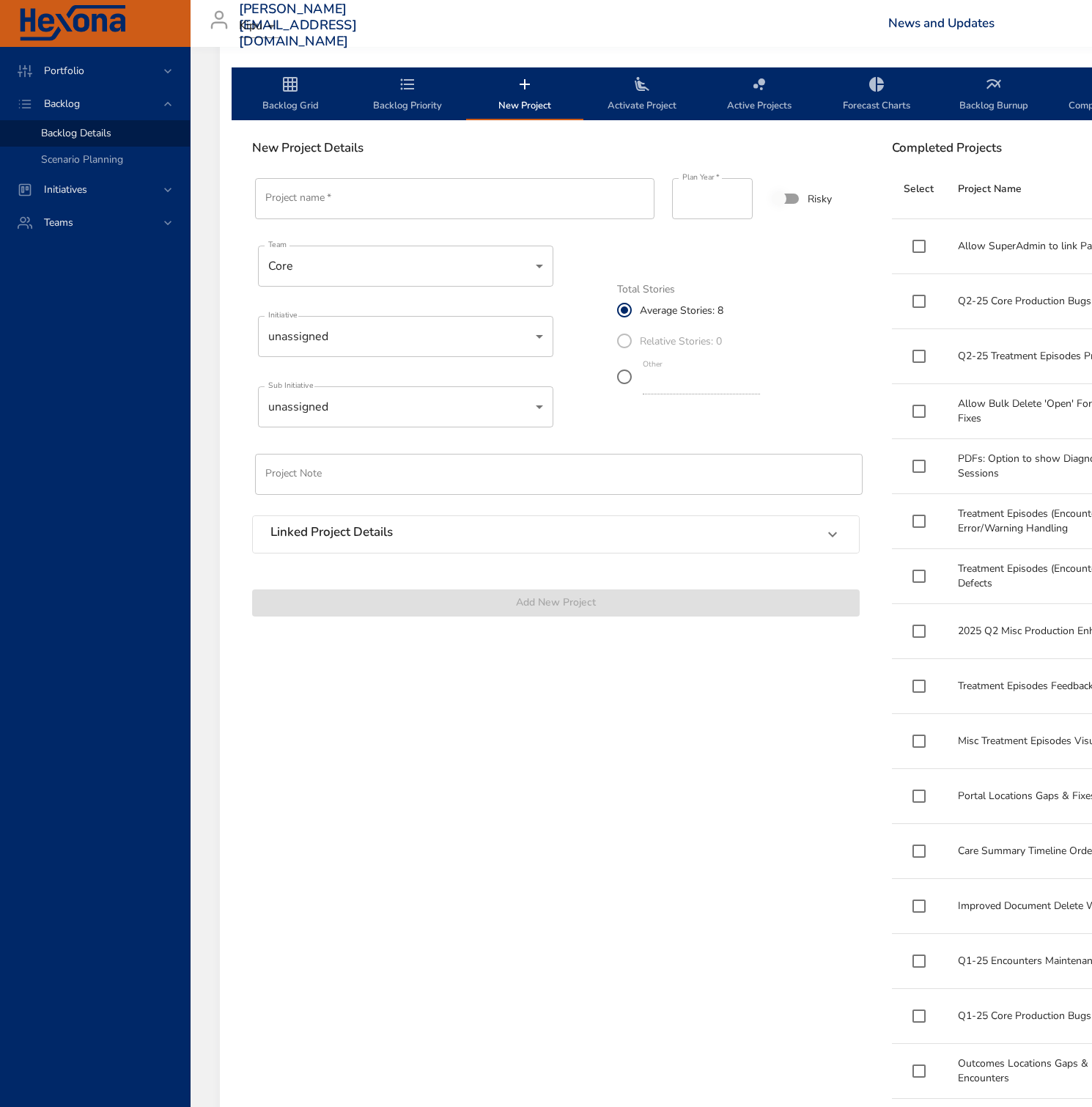 click on "Activate Project" at bounding box center (642, 95) 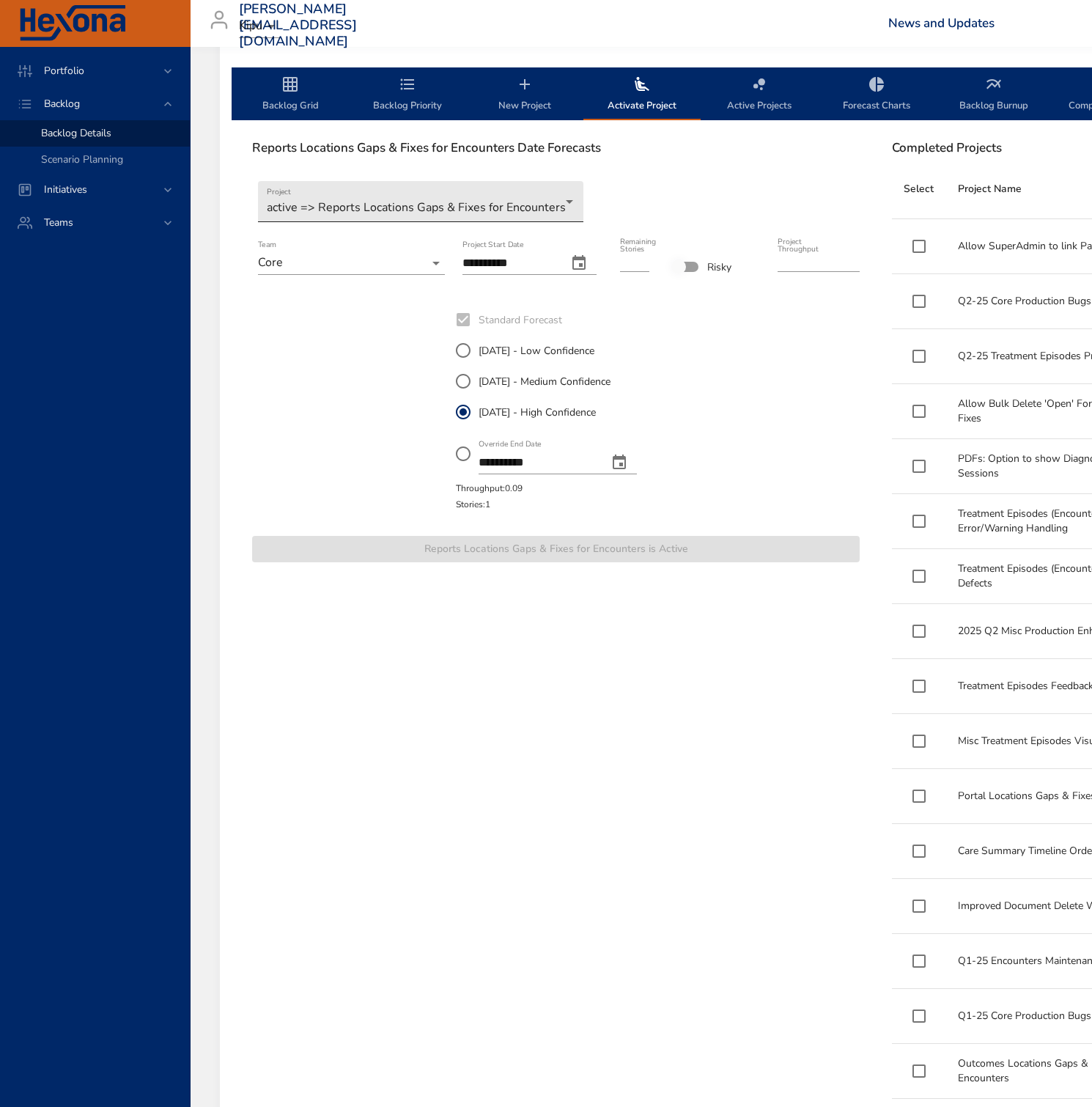 click on "Portfolio Backlog Backlog Details Scenario Planning Initiatives Teams [PERSON_NAME][EMAIL_ADDRESS][DOMAIN_NAME]   Kipu News and Updates Logout Selected Backlog EMR Core Active Backlogs Only Backlog Risk Created with Highcharts 9.0.1 EMR Core 0 20 40 60 80 100 120 140 160 180 200 220 240 260 280 300 320 340 360 380 400 420 440 Active Project Progress Created with Highcharts 9.0.1 Fix Testing Suite for Encounters (Treatment Episodes) ​ Fix Testing Suite for Encounters (Treatment Episodes) Q3-25 Core Treatment Episode Bugs ​ Q3-25 Core Treatment Episode Bugs Reports Locations Gaps & Fixes for Encounters ​ Reports Locations Gaps & Fixes for Encounters Create Tests for Encounter Services ​ Create Tests for Encounter Services Updated Filters for Forms Tabs ​ Updated Filters for Forms Tabs Flags Enhancements ​ Flags Enhancements Edit Current Treatment Episode ​ Edit Current Treatment Episode Master Treatment Plan Pre-Requisite: User Function Defaults ​ Master Treatment Plan Pre-Requisite: User Function Defaults ​" at bounding box center (546, 114) 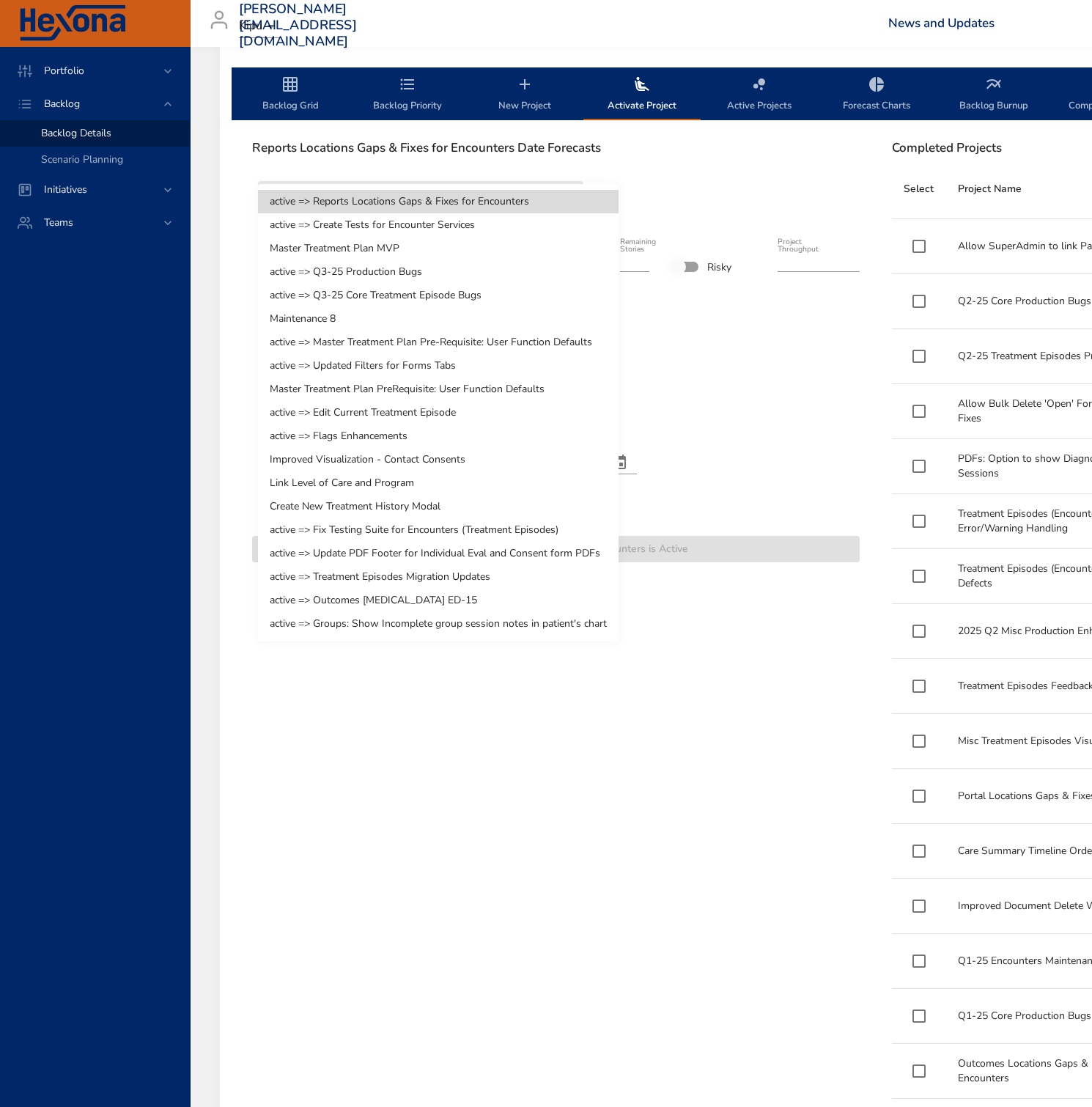 click on "active => Groups: Show Incomplete group session notes in patient's chart" at bounding box center (438, 624) 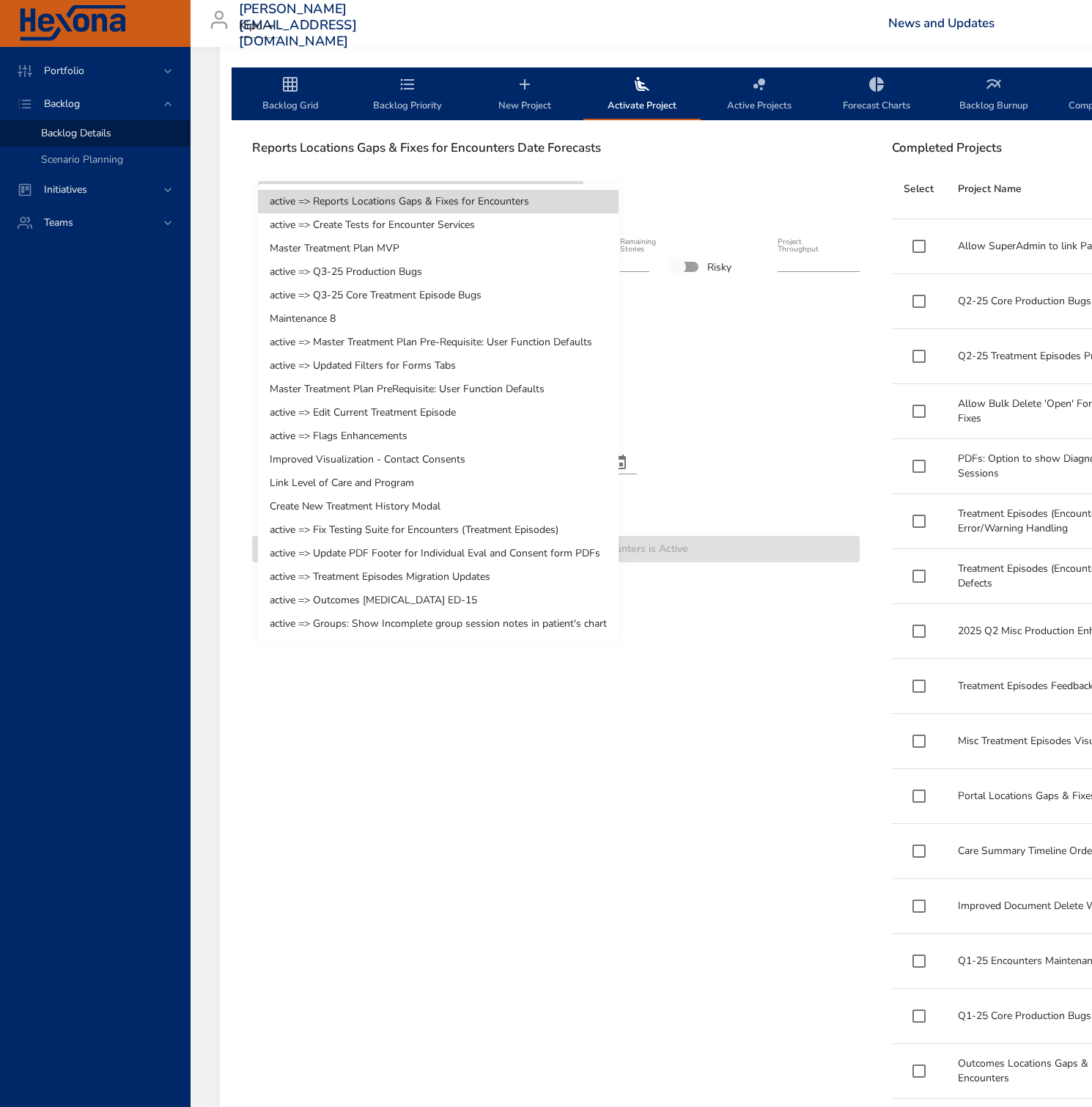 type on "*" 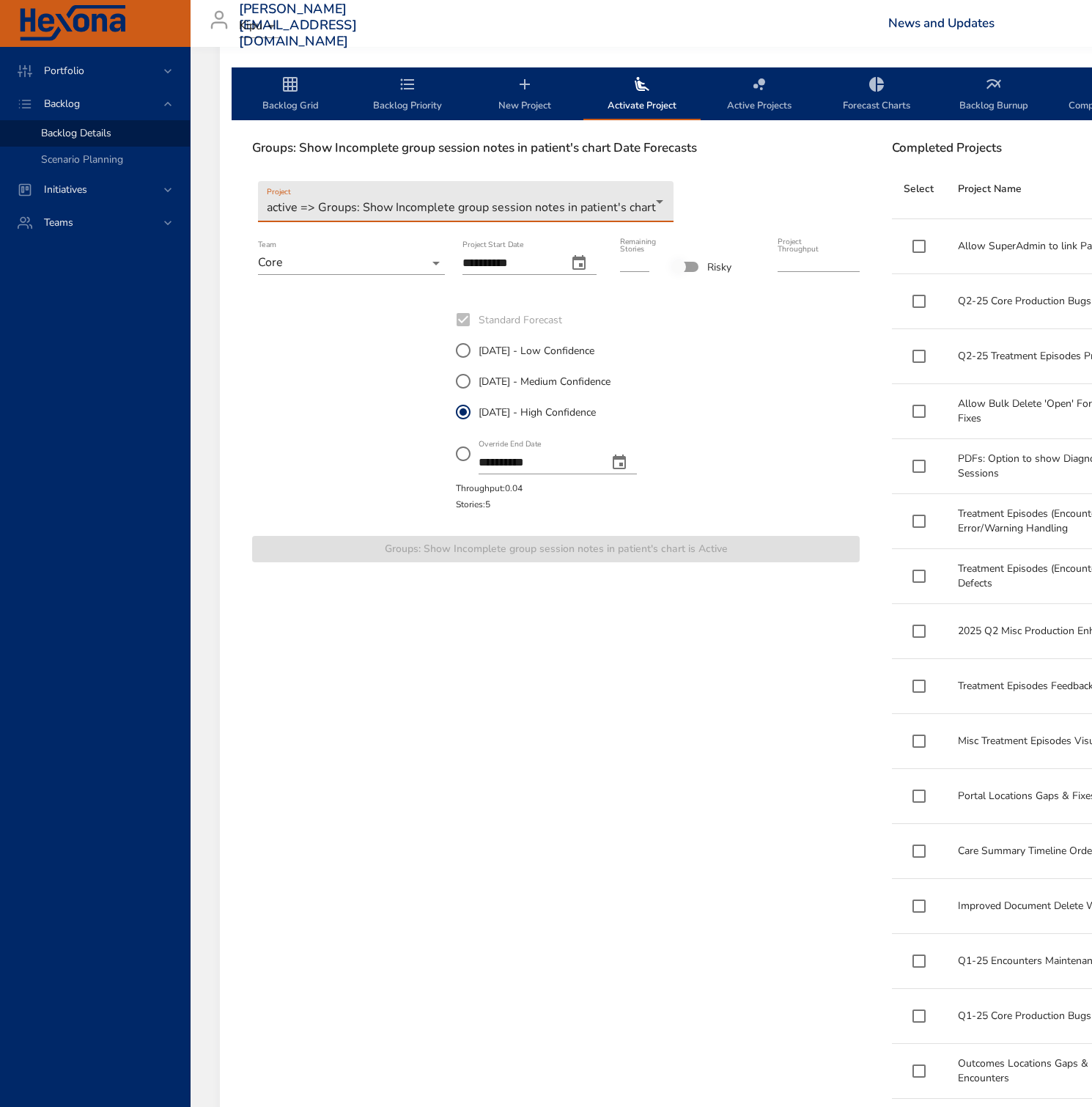 click at bounding box center [579, 263] 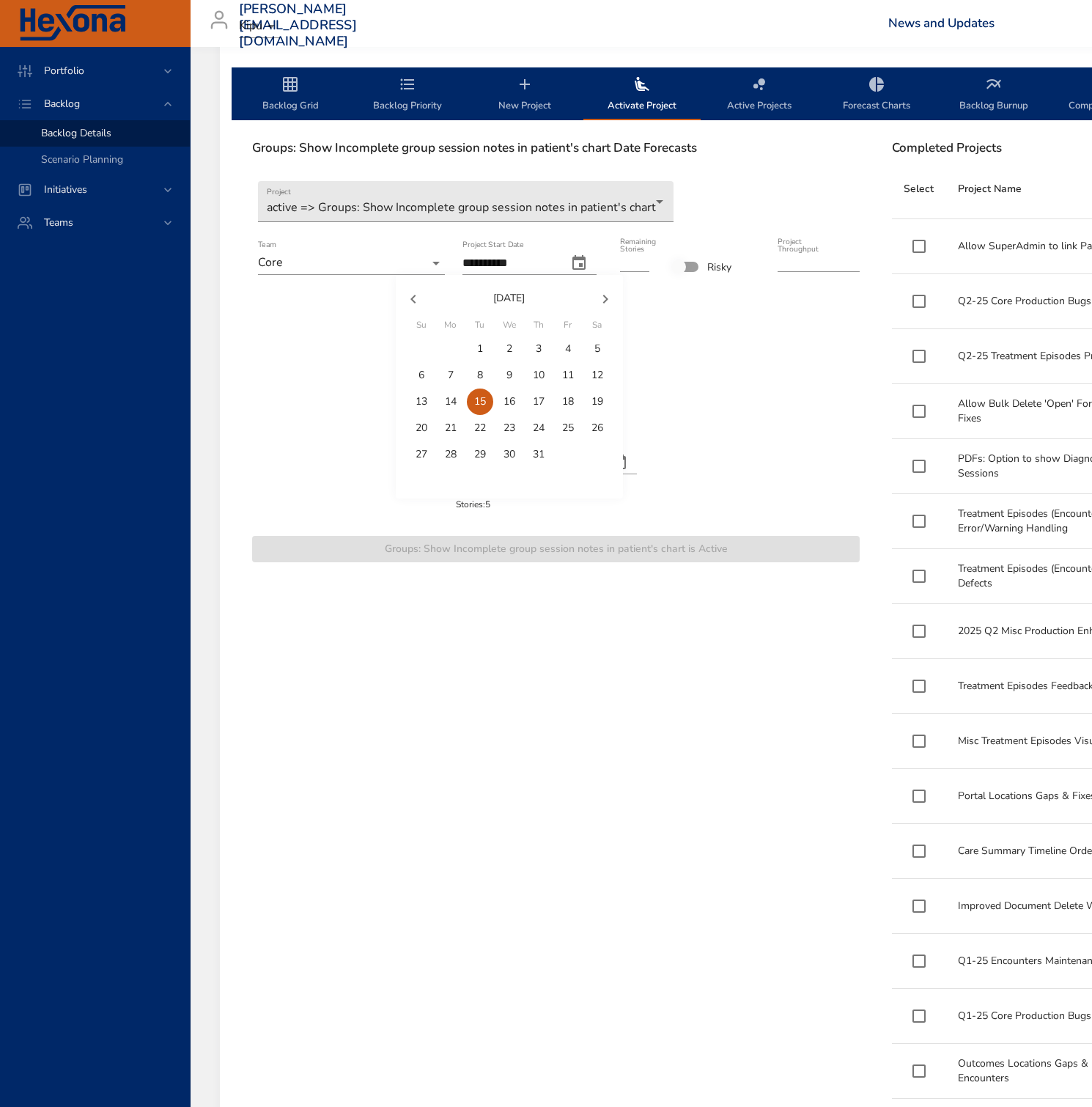 click 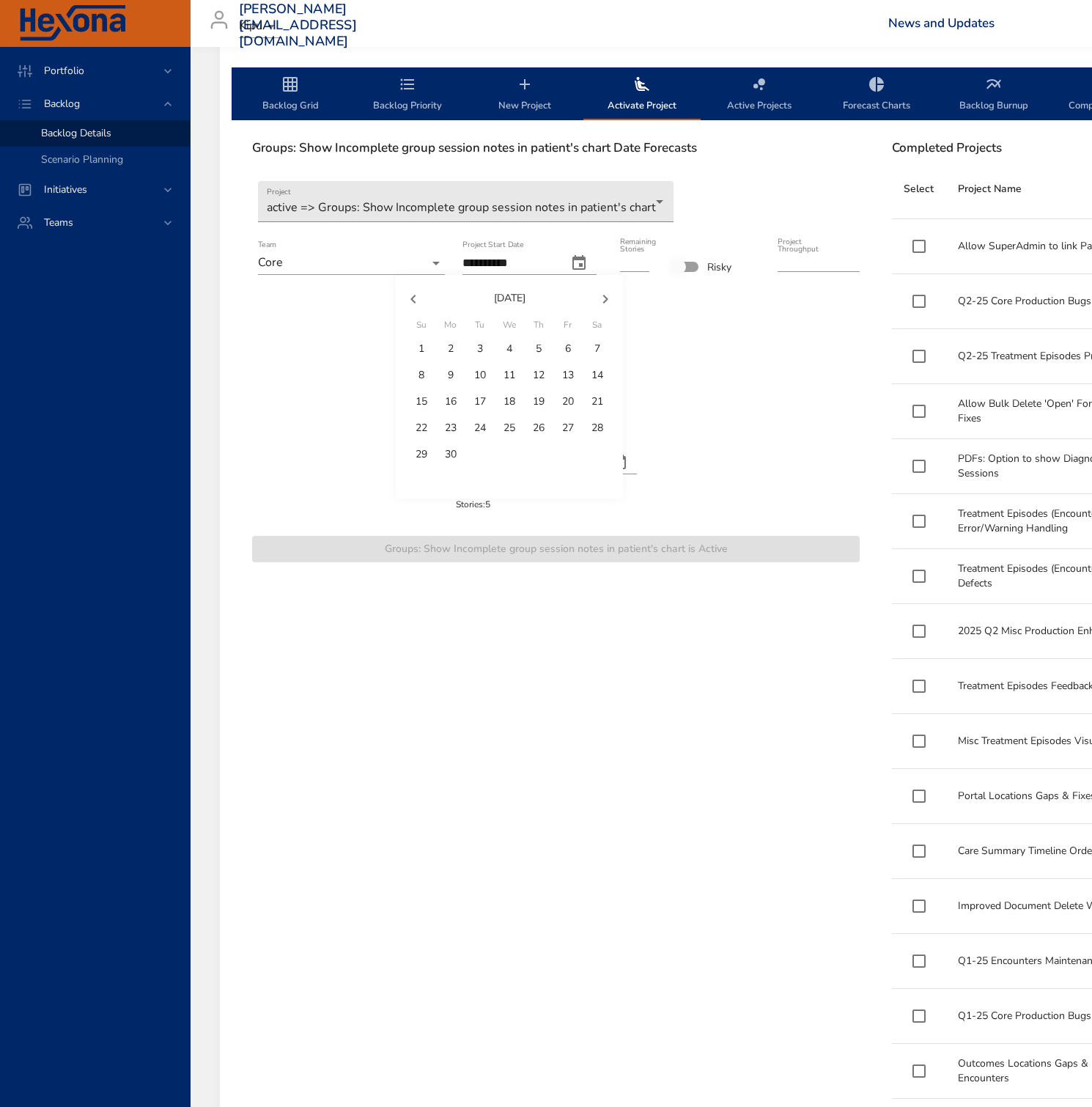 click 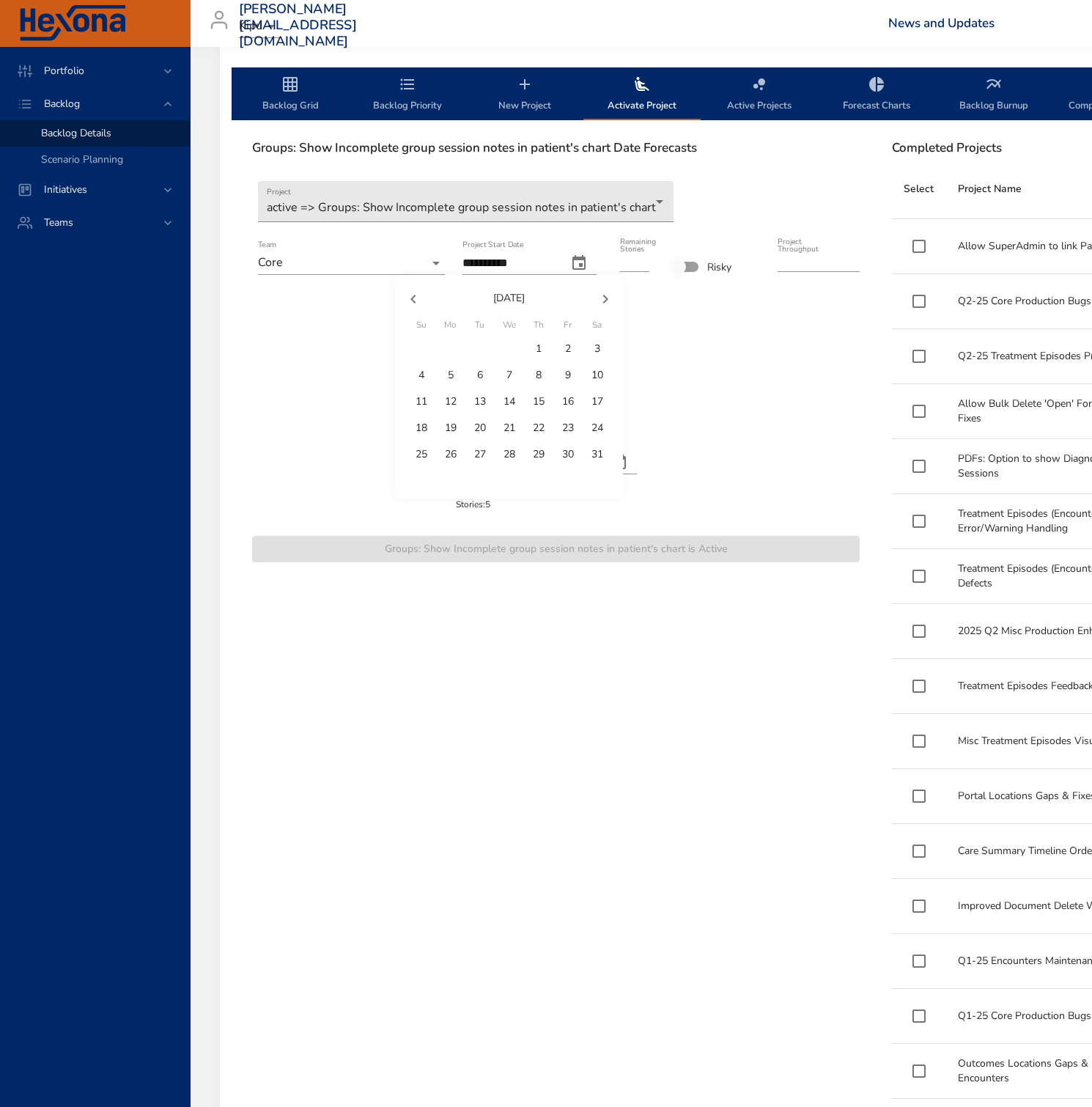 click on "15" at bounding box center (539, 402) 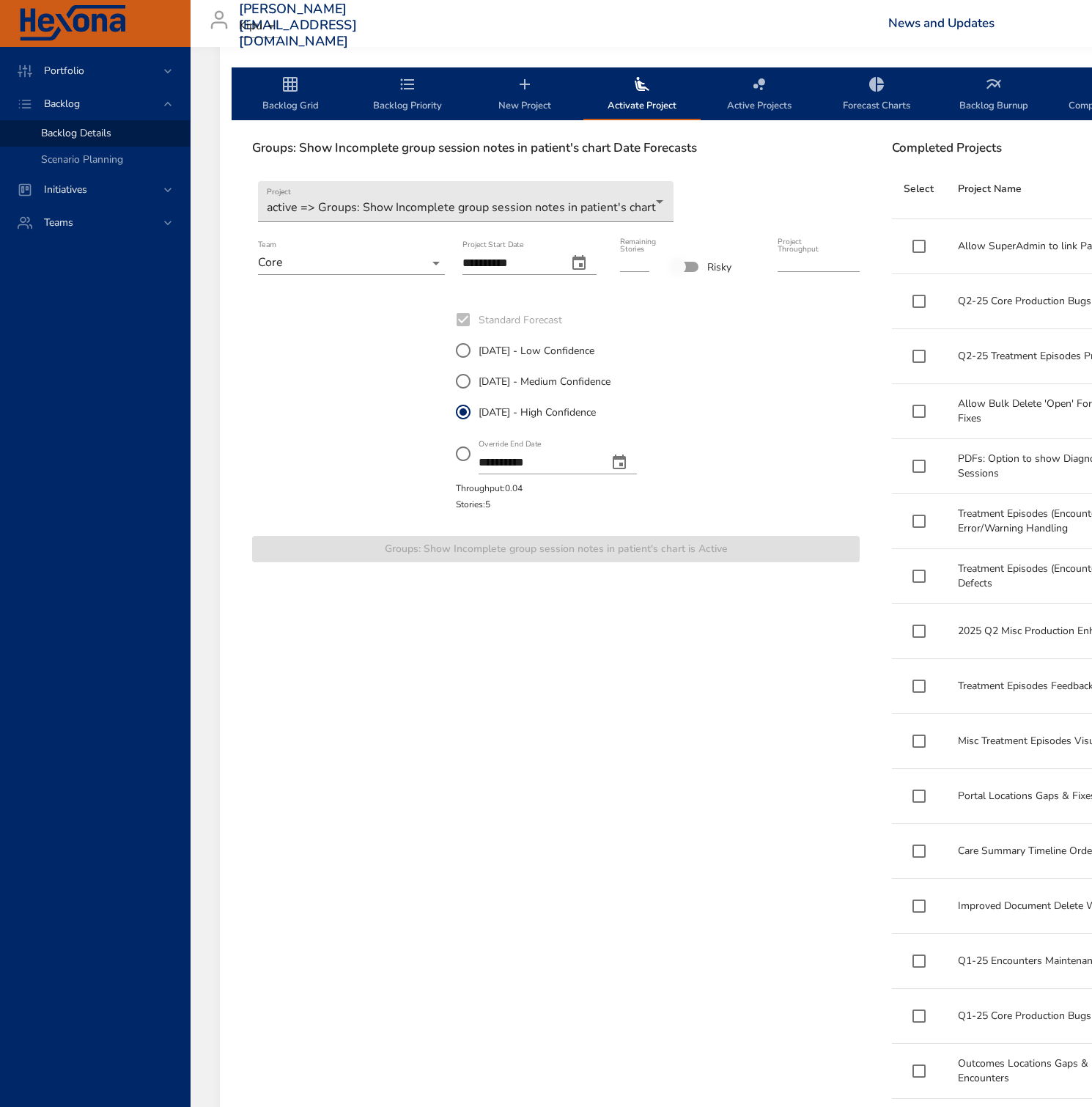 click on "**********" at bounding box center [556, 2410] 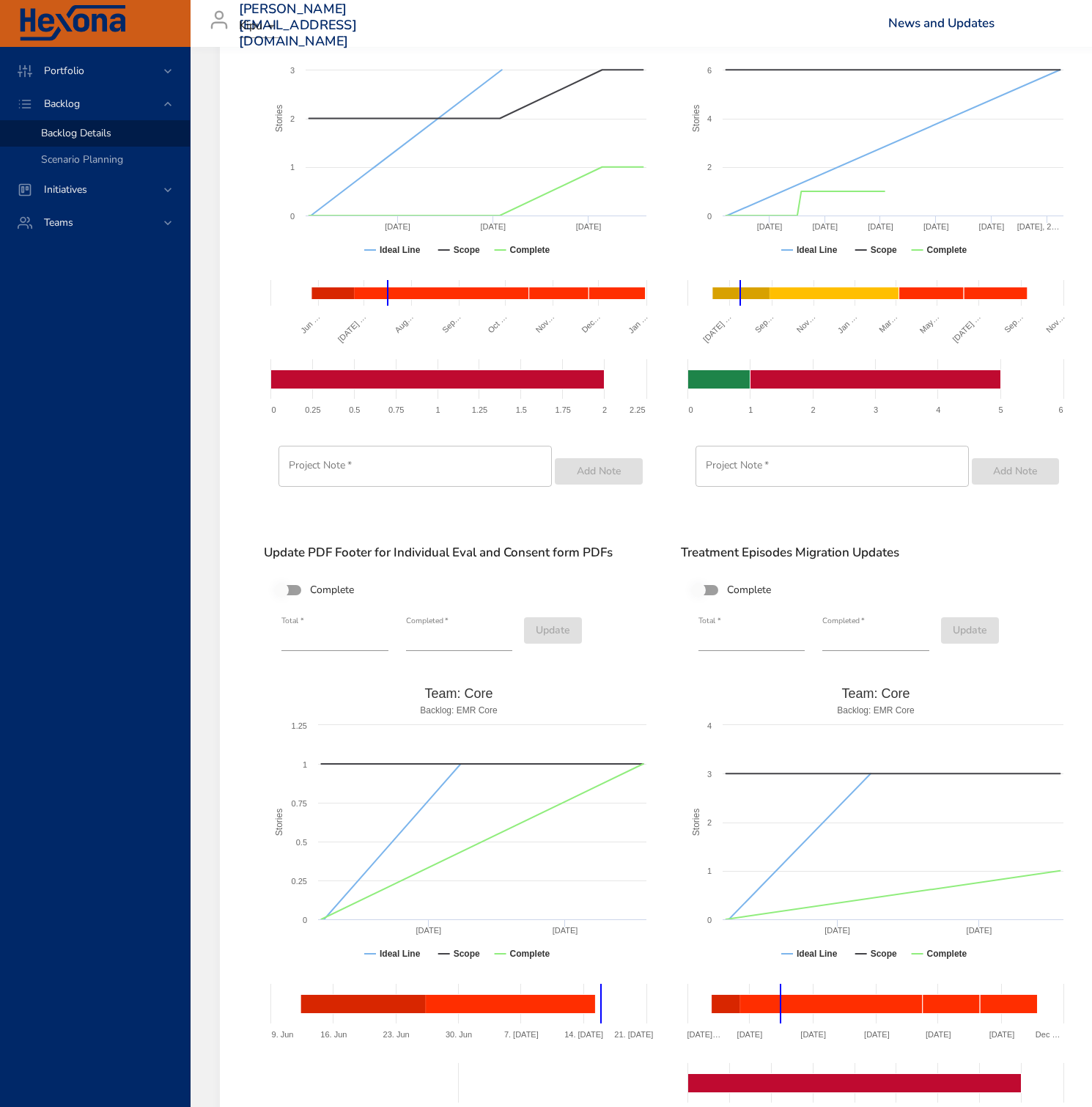 scroll, scrollTop: 3518, scrollLeft: 0, axis: vertical 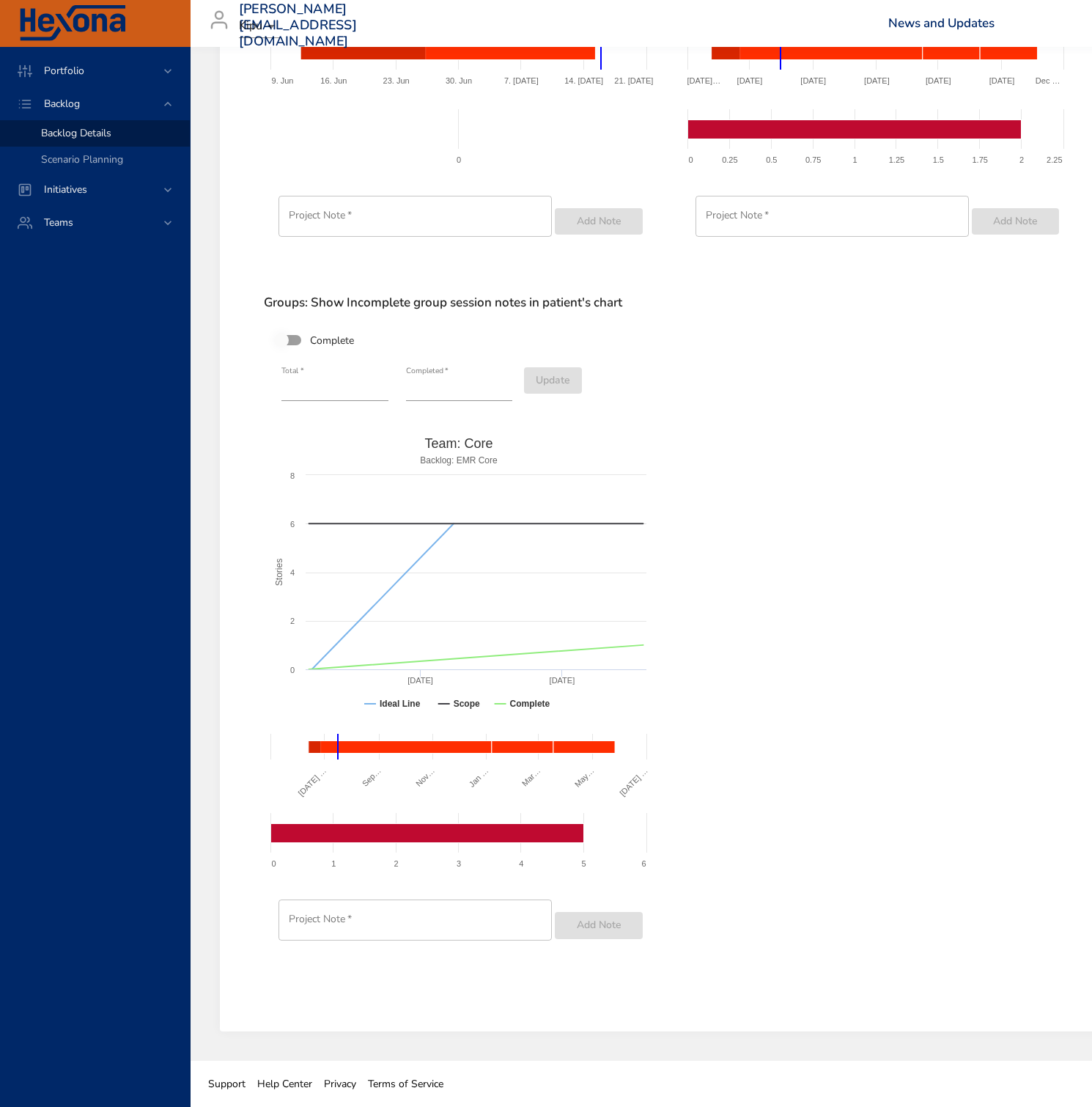 type on "*" 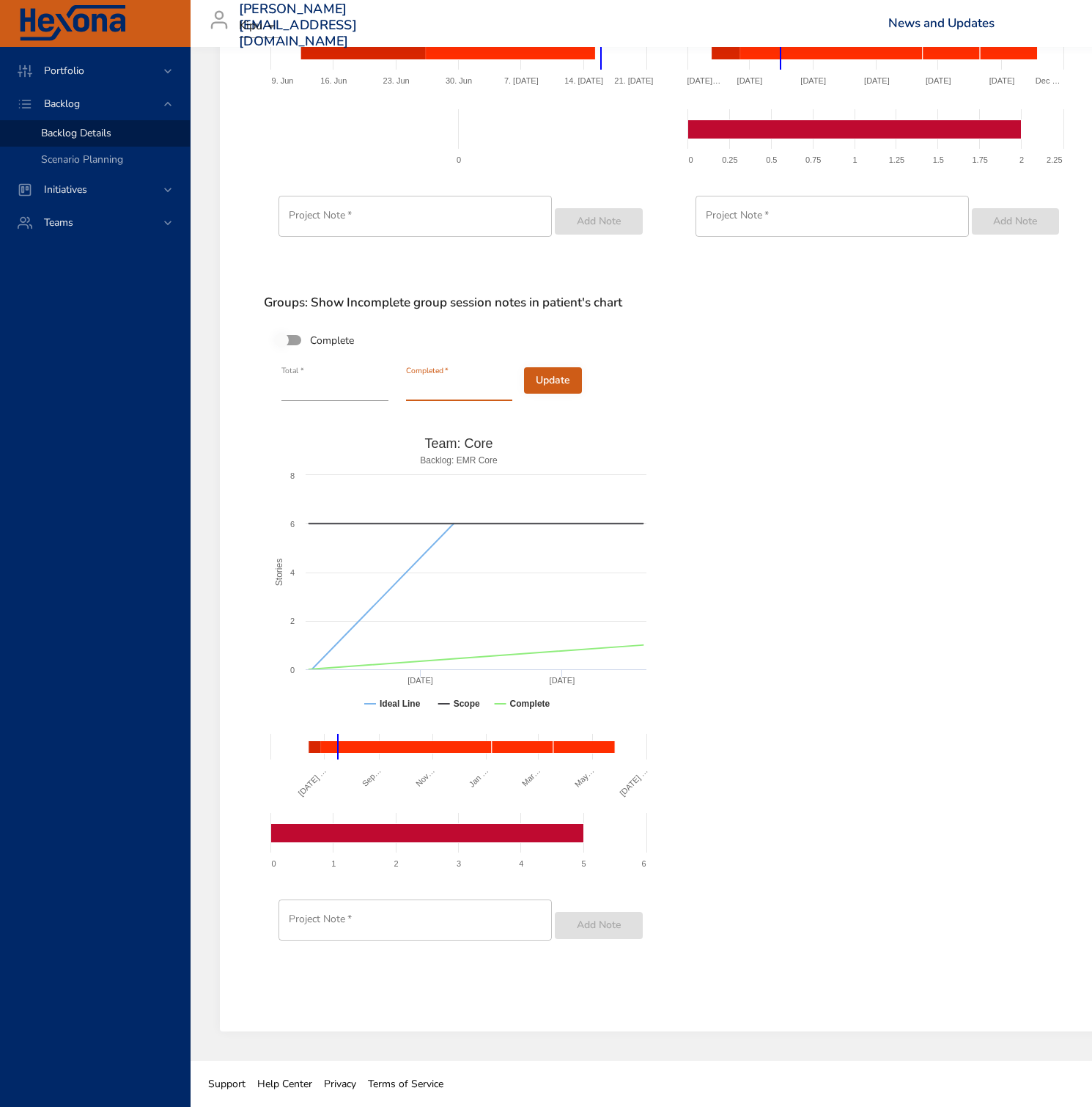 click on "Update" at bounding box center (553, 380) 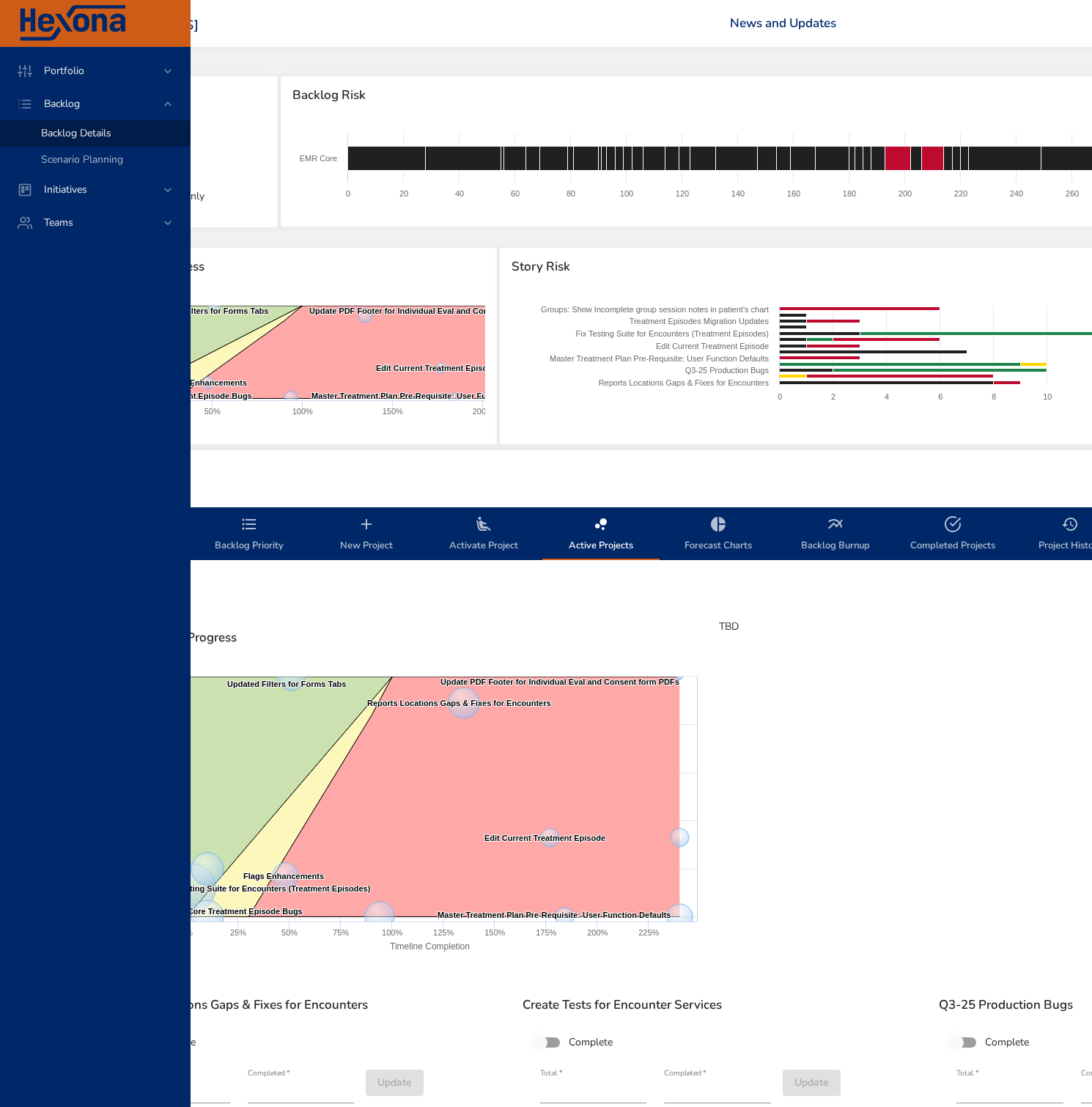 scroll, scrollTop: 0, scrollLeft: 0, axis: both 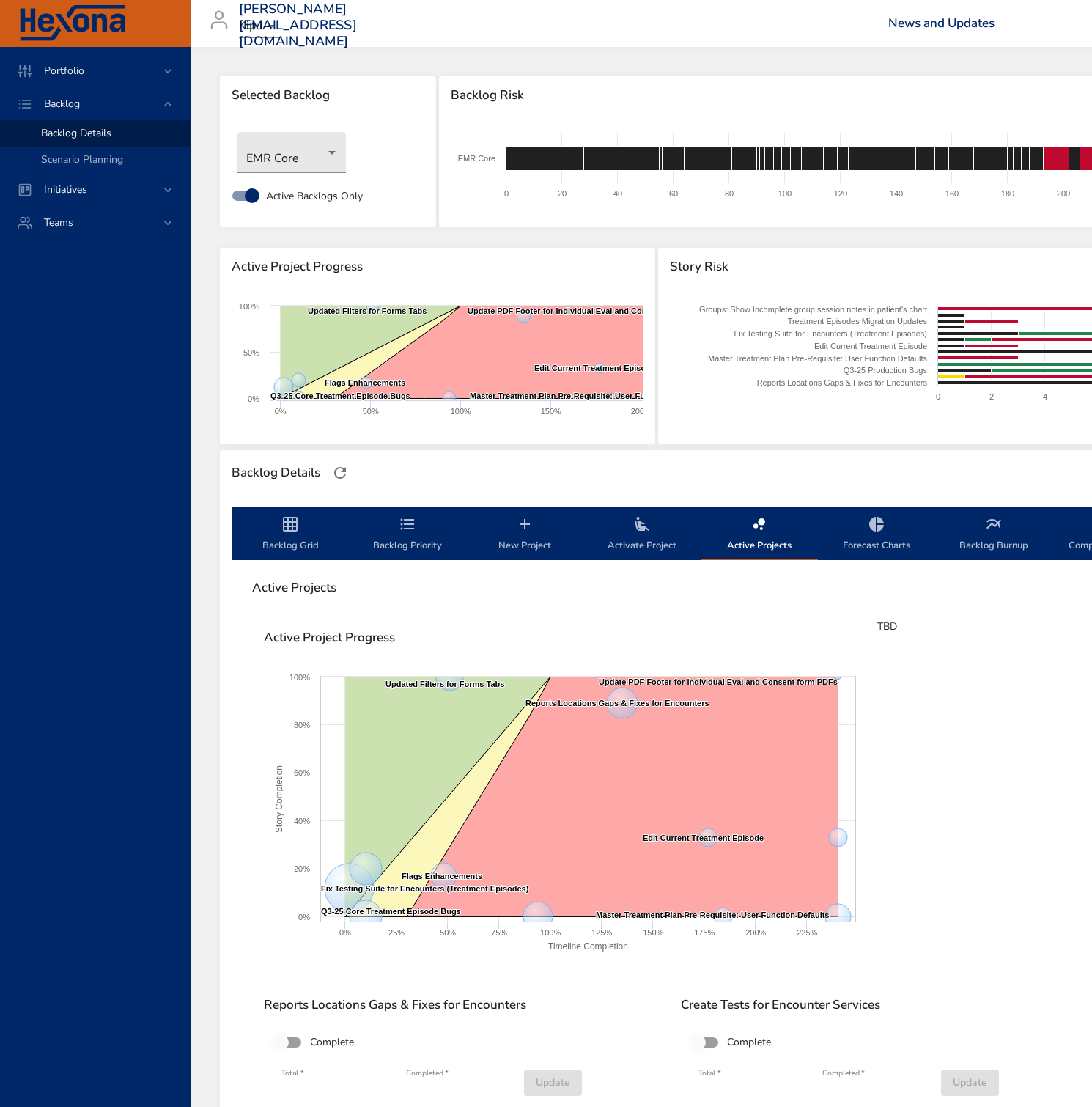 click on "New Project" at bounding box center (525, 534) 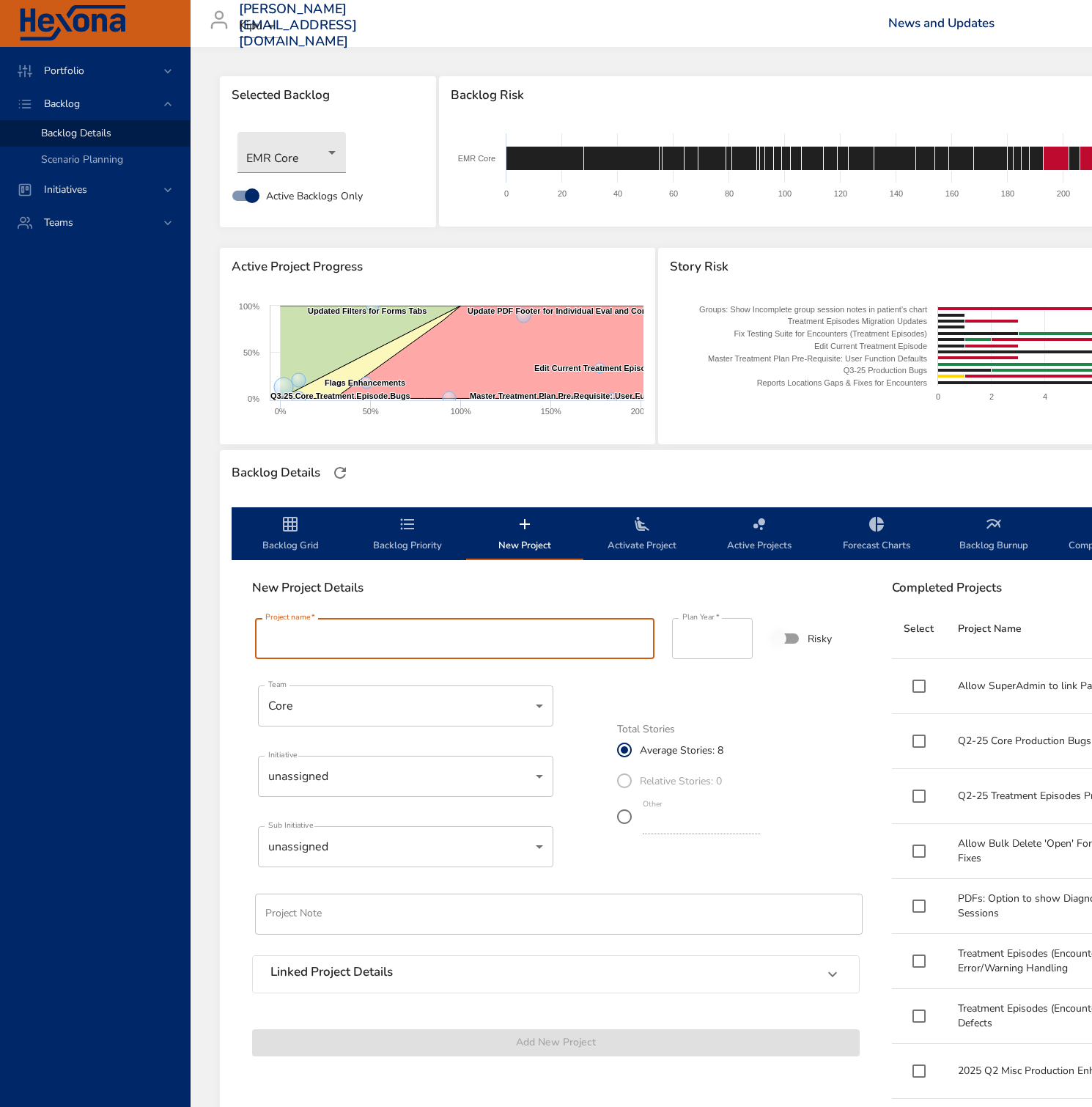 click on "Project name   *" at bounding box center [454, 639] 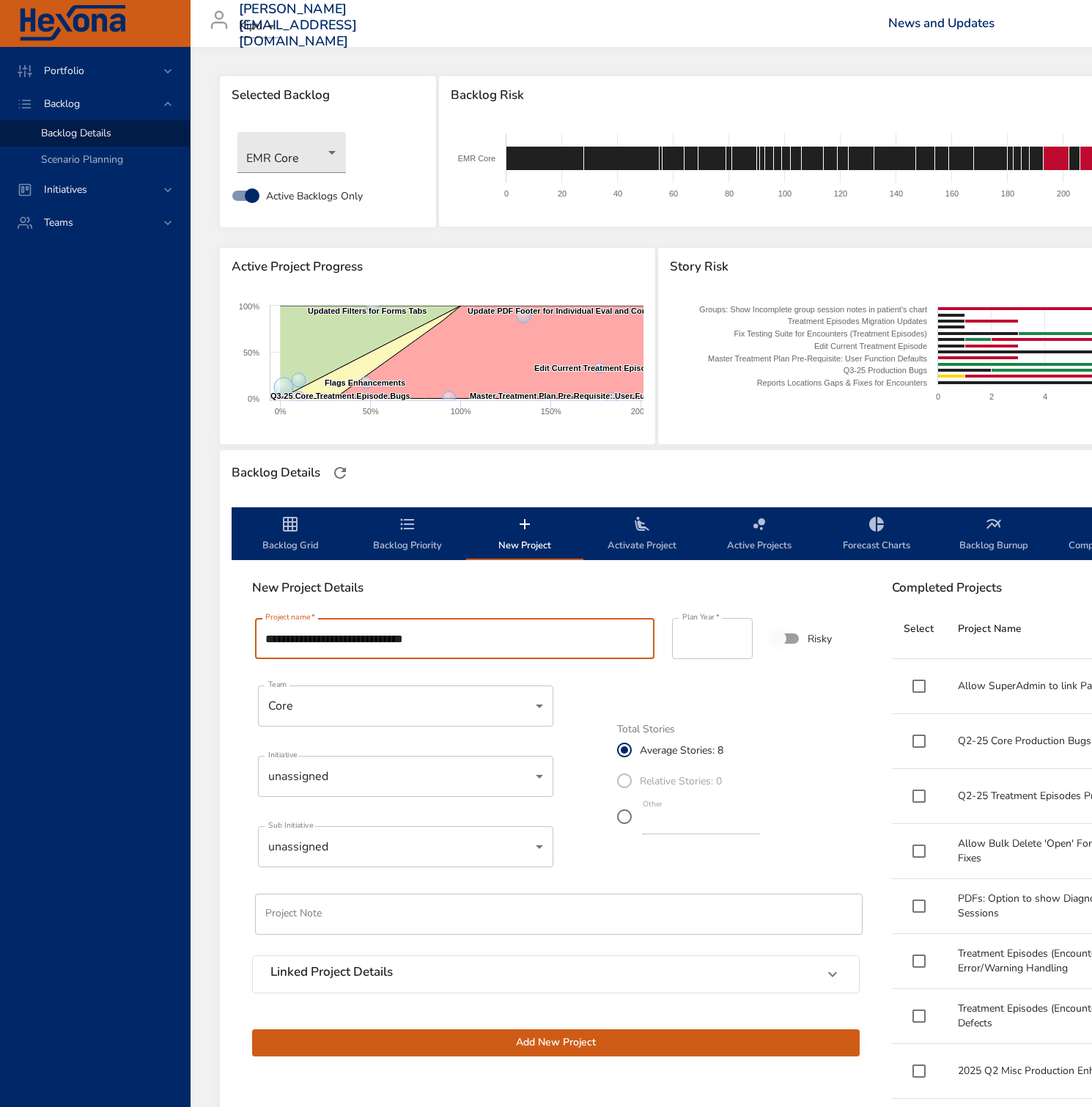 type on "**********" 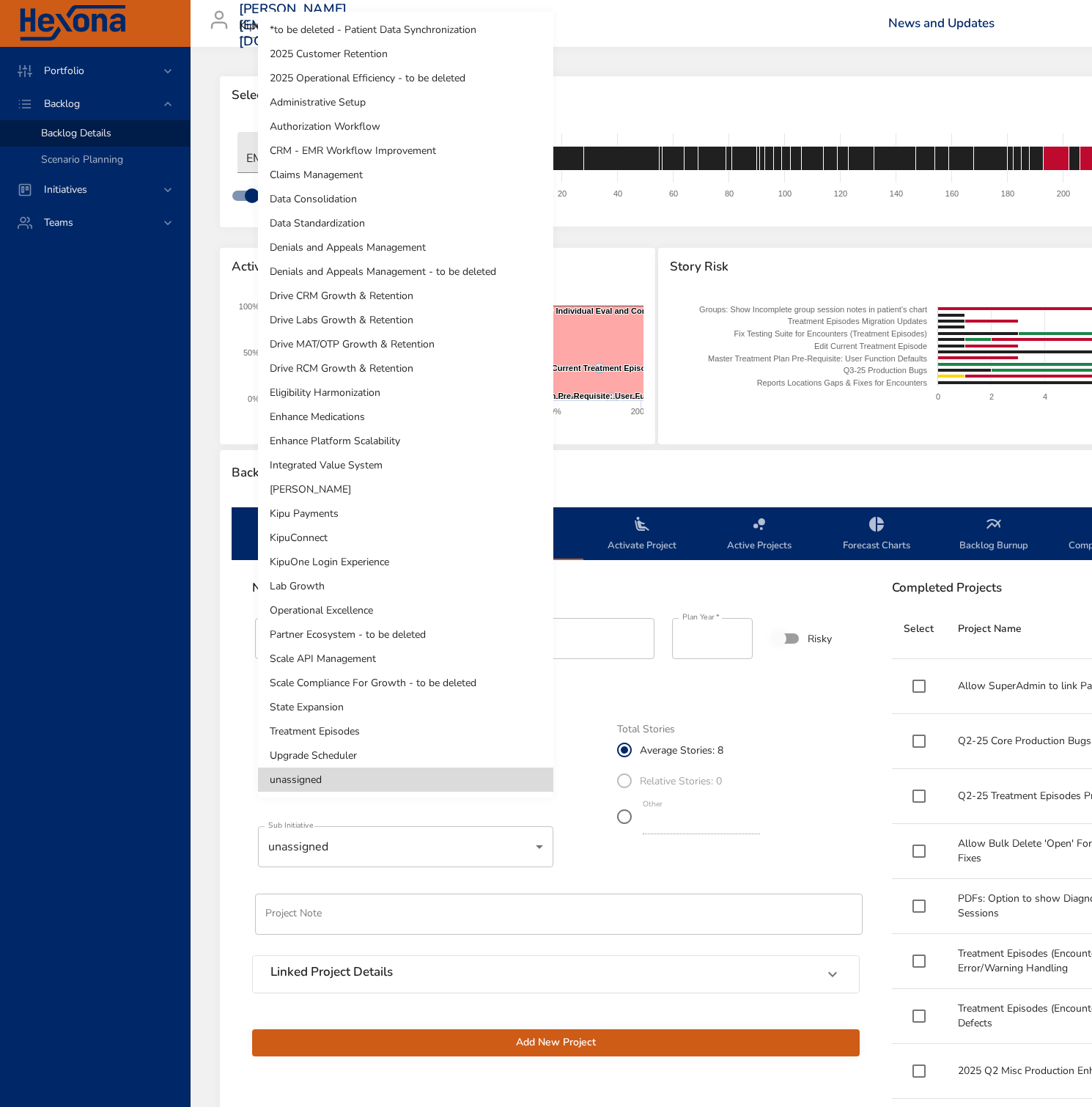 click on "Treatment Episodes" at bounding box center (405, 731) 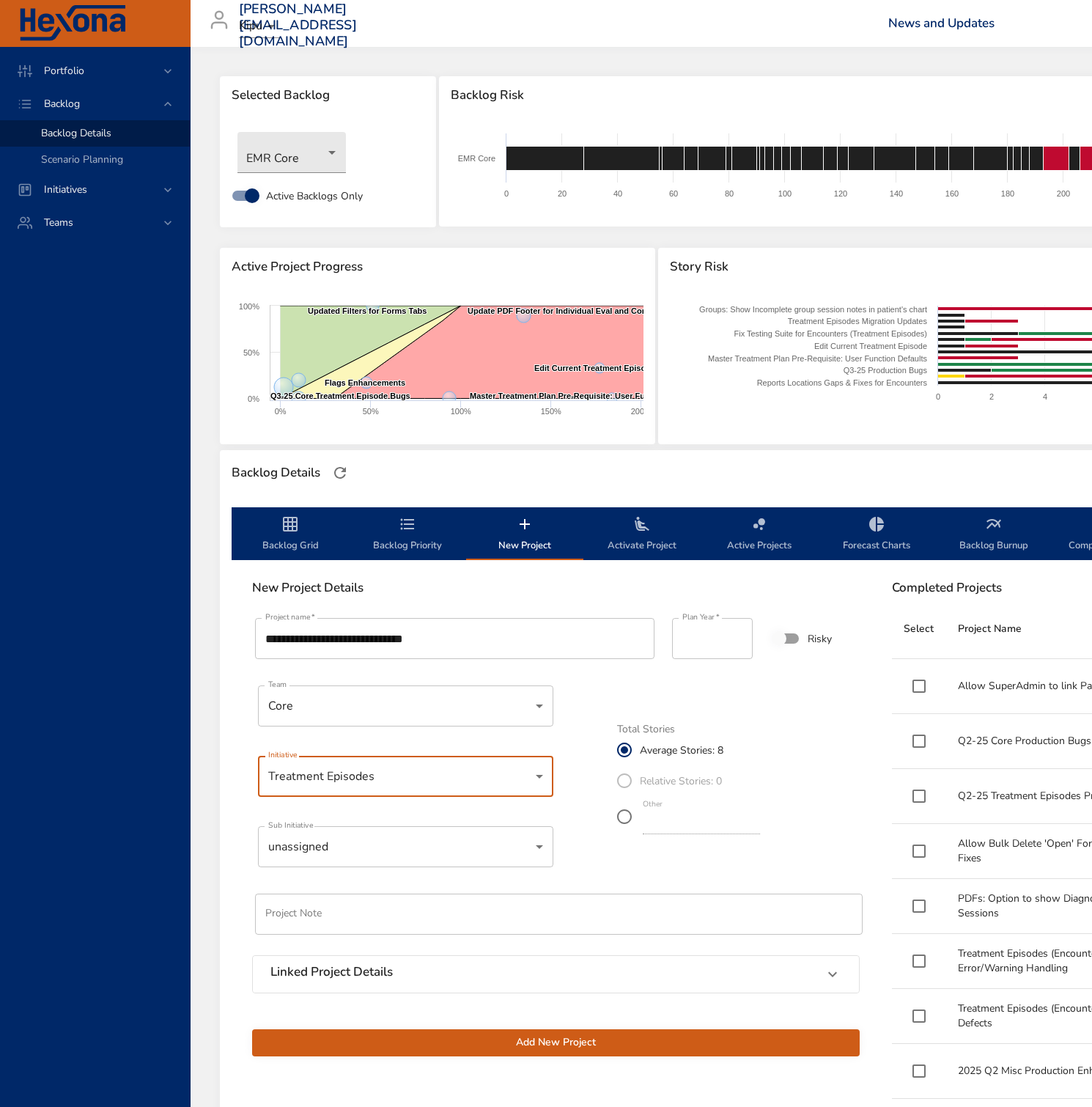 click on "Portfolio Backlog Backlog Details Scenario Planning Initiatives Teams [PERSON_NAME][EMAIL_ADDRESS][DOMAIN_NAME]   Kipu News and Updates Logout Selected Backlog EMR Core Active Backlogs Only Backlog Risk Created with Highcharts 9.0.1 EMR Core 0 20 40 60 80 100 120 140 160 180 200 220 240 260 280 300 320 340 360 380 400 420 440 Active Project Progress Created with Highcharts 9.0.1 Fix Testing Suite for Encounters (Treatment Episodes) ​ Fix Testing Suite for Encounters (Treatment Episodes) Q3-25 Core Treatment Episode Bugs ​ Q3-25 Core Treatment Episode Bugs Reports Locations Gaps & Fixes for Encounters ​ Reports Locations Gaps & Fixes for Encounters Create Tests for Encounter Services ​ Create Tests for Encounter Services Updated Filters for Forms Tabs ​ Updated Filters for Forms Tabs Flags Enhancements ​ Flags Enhancements Edit Current Treatment Episode ​ Edit Current Treatment Episode Master Treatment Plan Pre-Requisite: User Function Defaults ​ Master Treatment Plan Pre-Requisite: User Function Defaults ​" at bounding box center [546, 554] 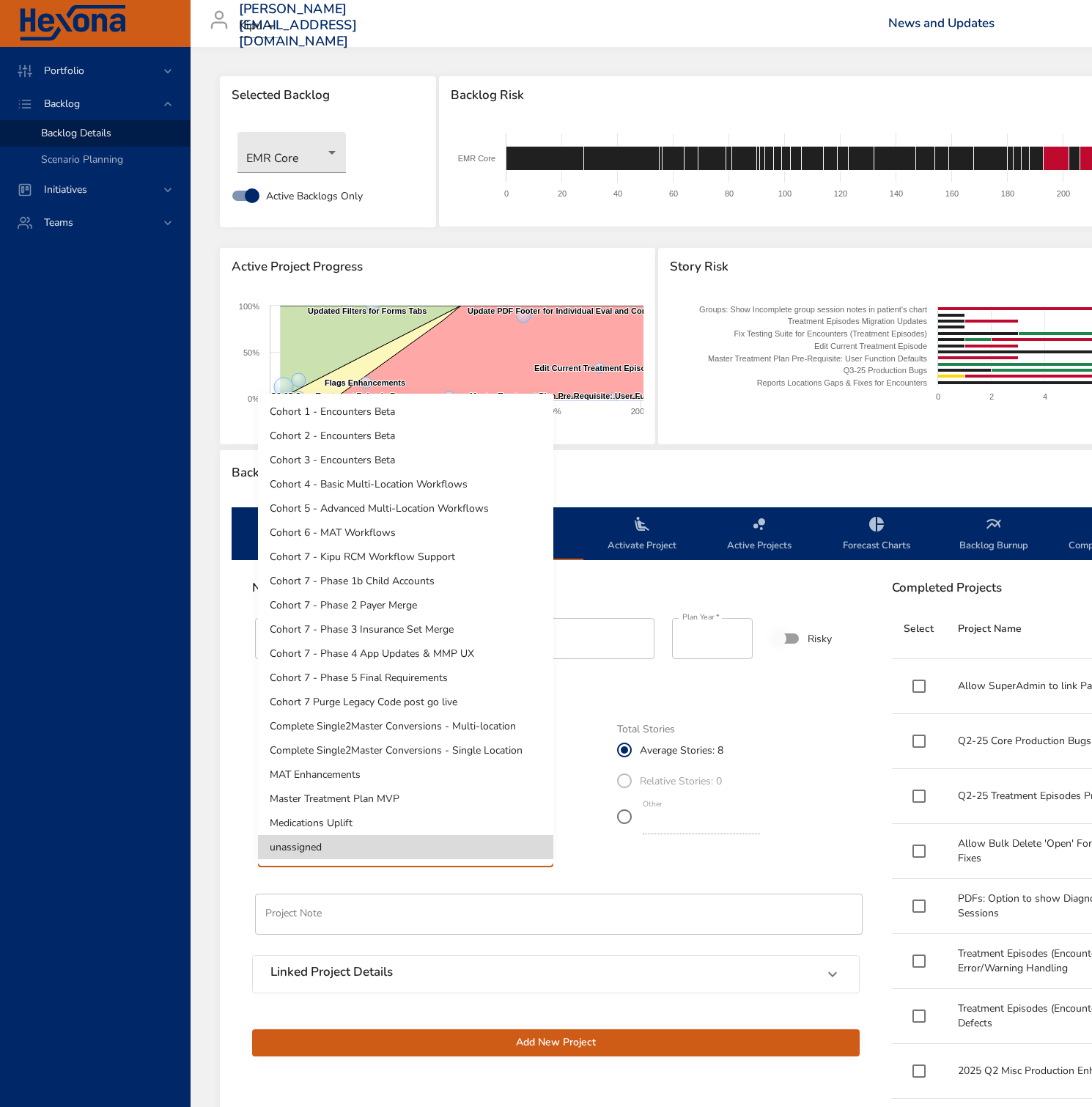 click on "Cohort 6 - MAT Workflows" at bounding box center (405, 532) 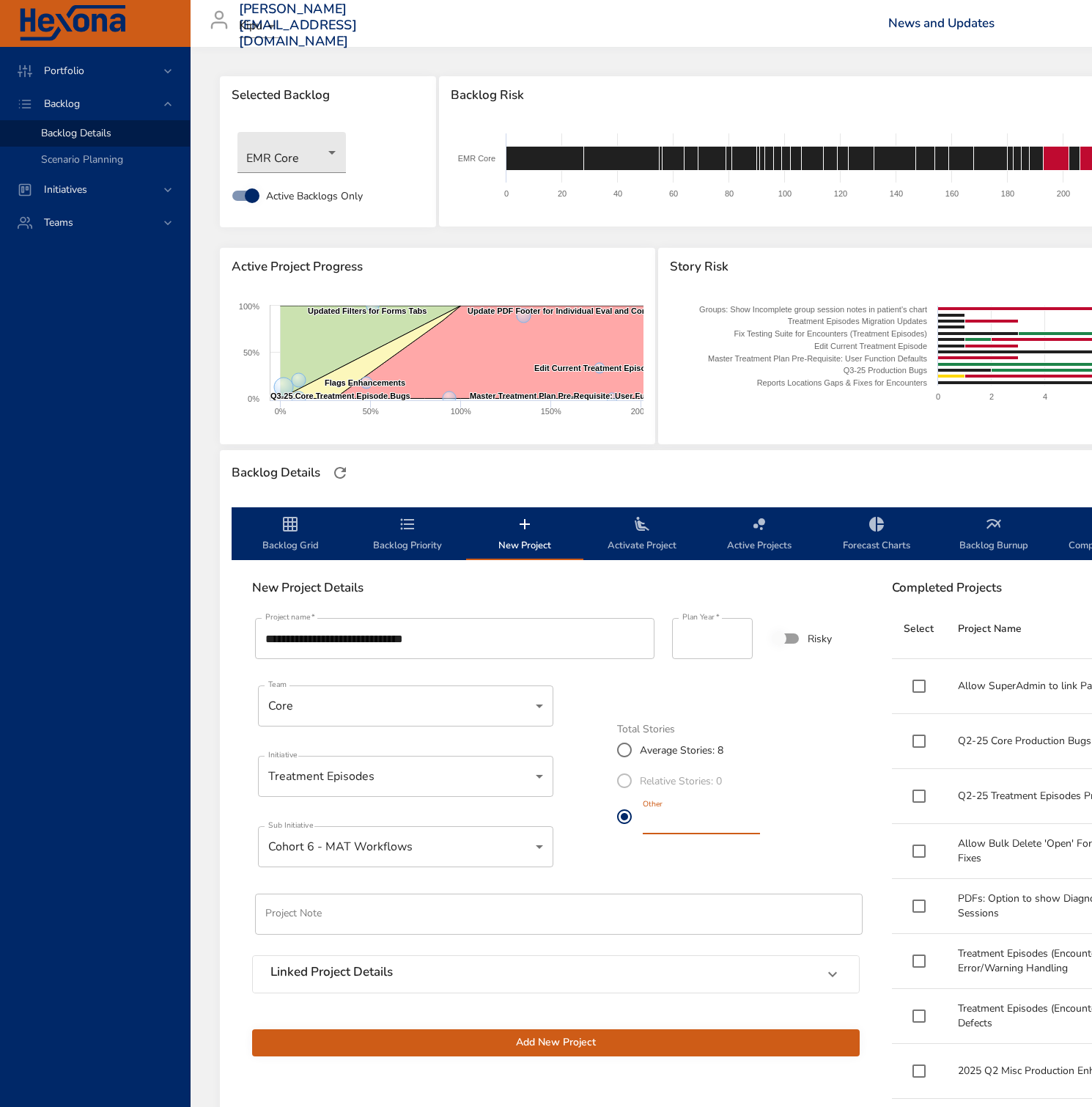 click on "*" at bounding box center (701, 823) 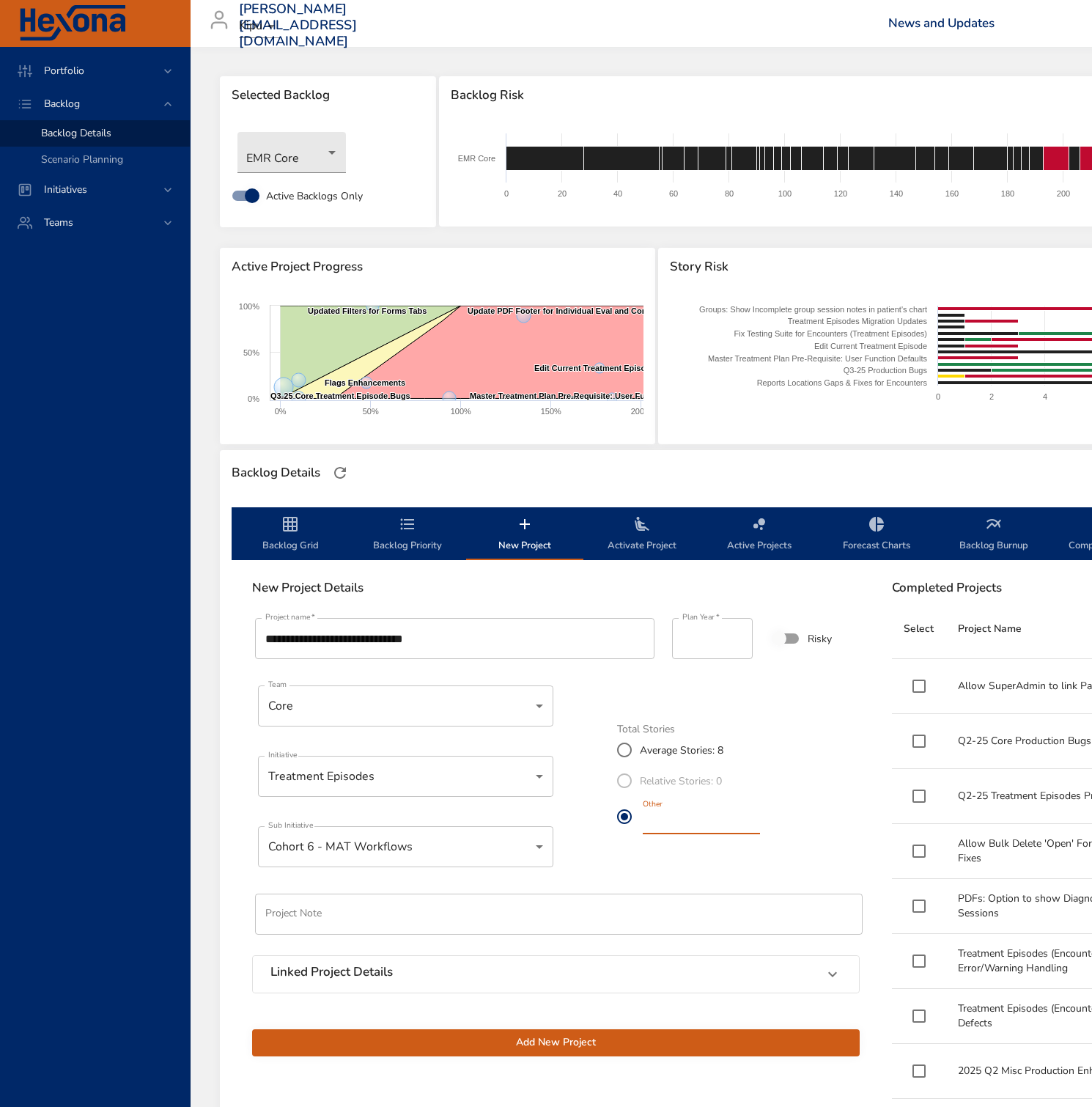 click on "Add New Project" at bounding box center [556, 1042] 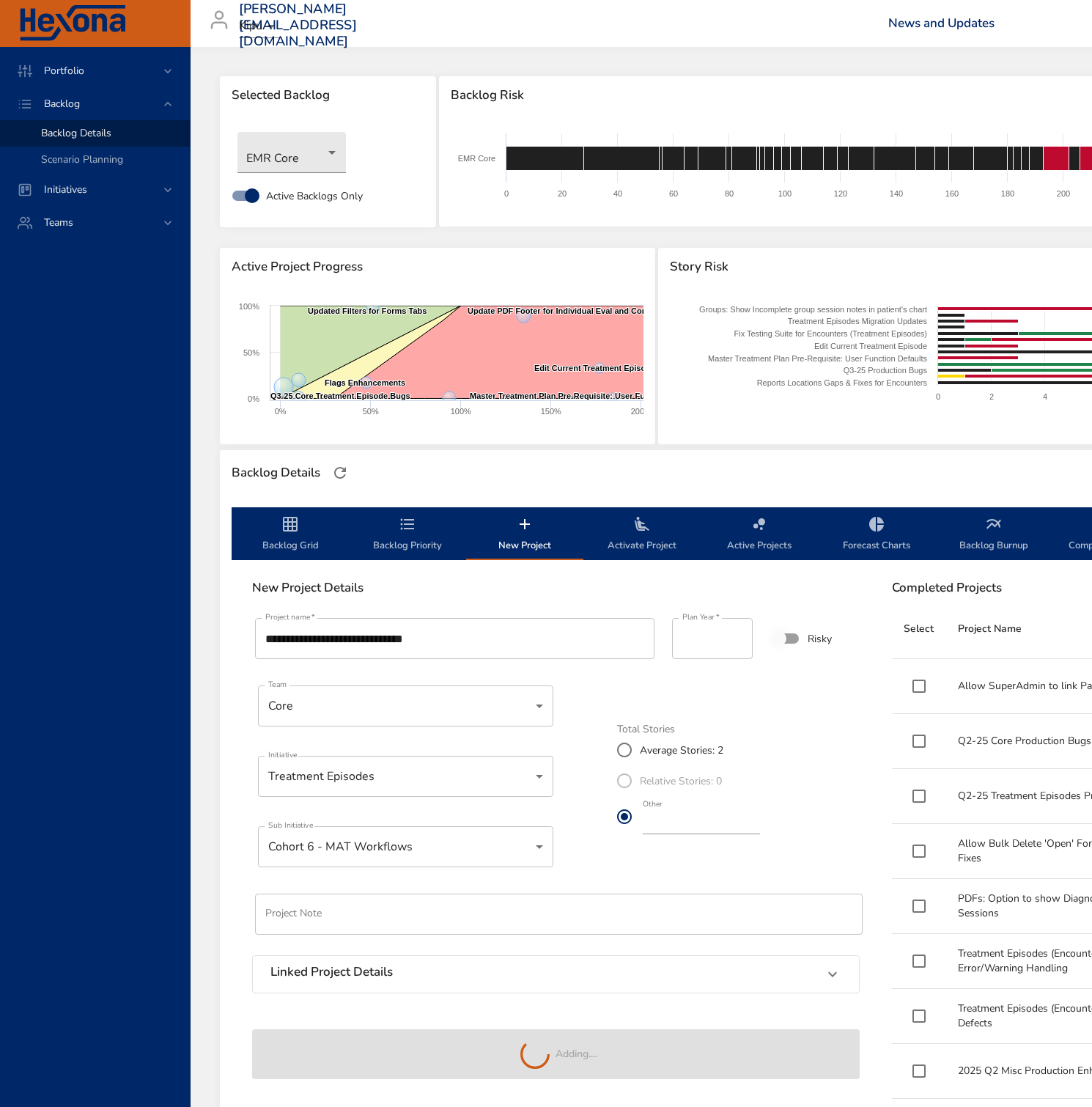 type 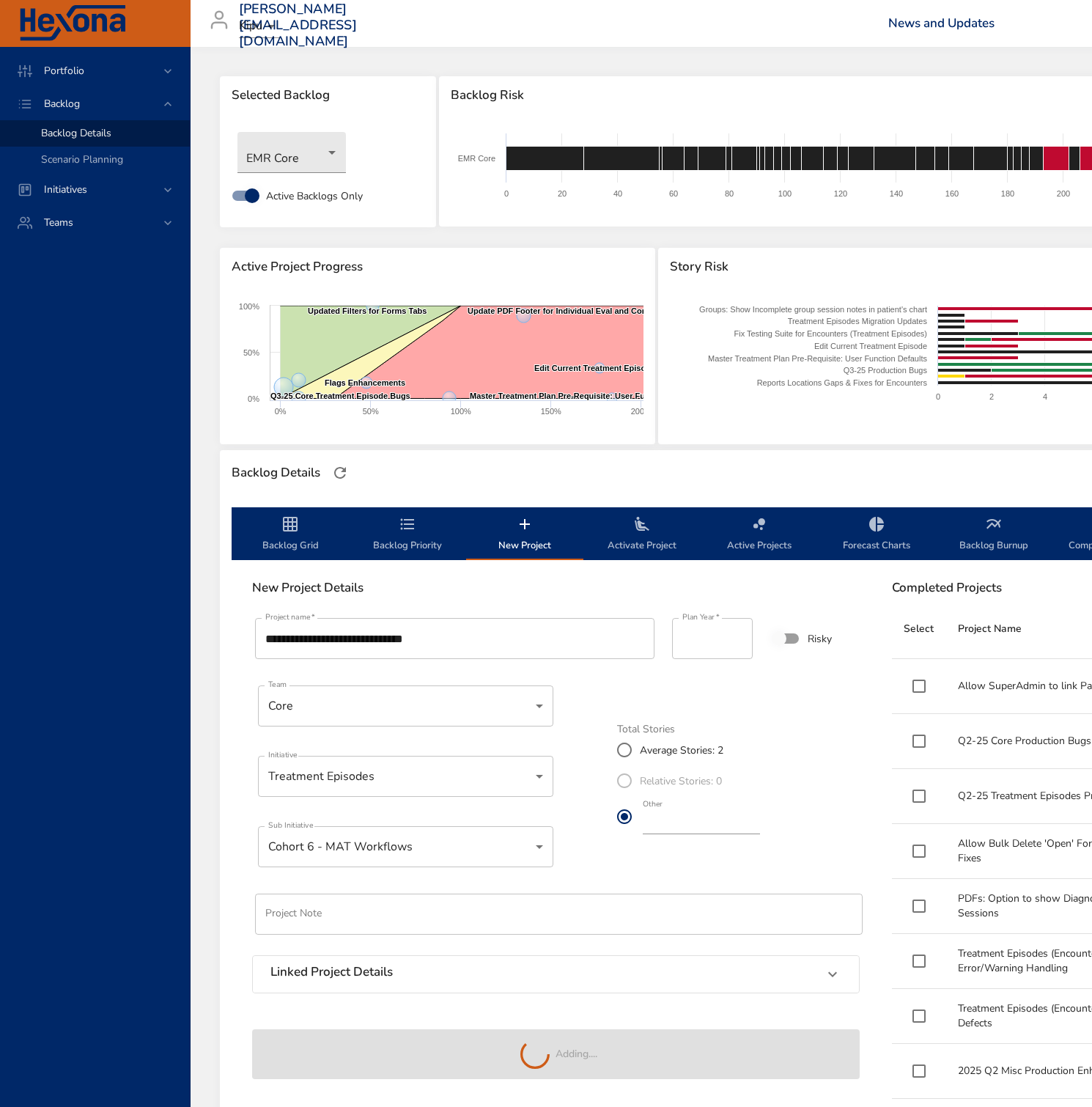 type on "*" 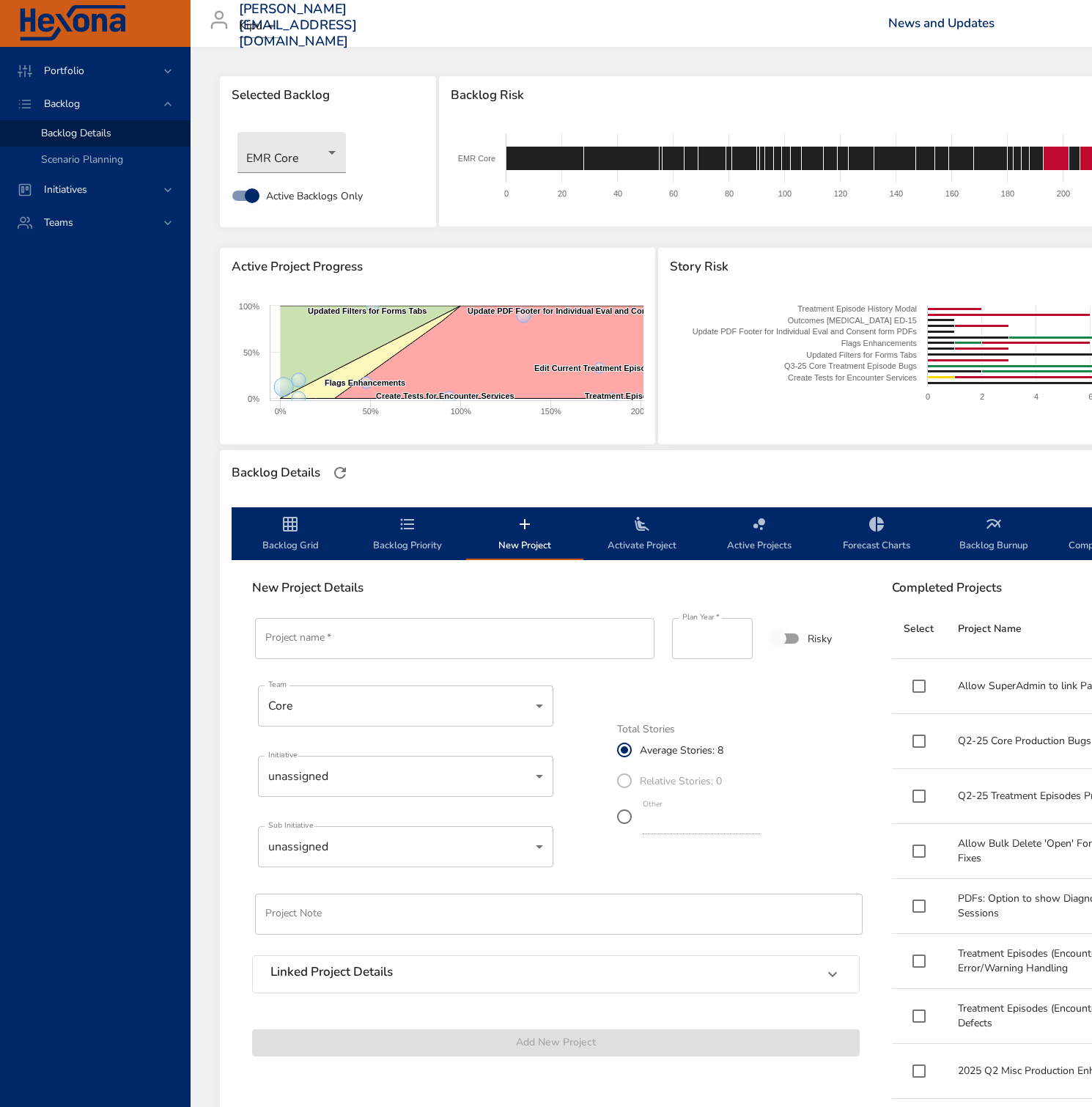 click on "Activate Project" at bounding box center (642, 534) 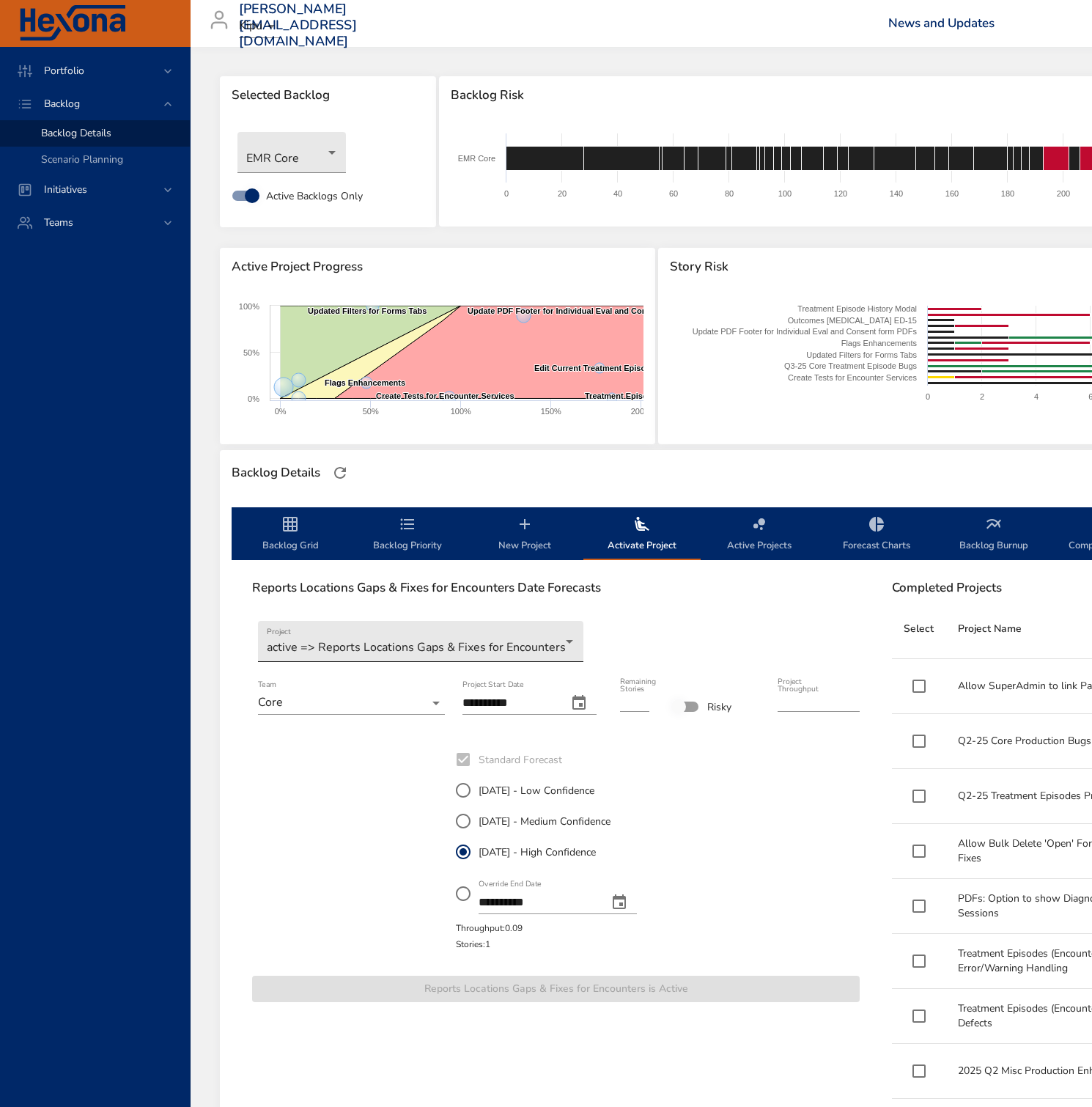 click on "Portfolio Backlog Backlog Details Scenario Planning Initiatives Teams [PERSON_NAME][EMAIL_ADDRESS][DOMAIN_NAME]   Kipu News and Updates Logout Selected Backlog EMR Core Active Backlogs Only Backlog Risk Created with Highcharts 9.0.1 EMR Core 0 20 40 60 80 100 120 140 160 180 200 220 240 260 280 300 320 340 360 380 400 420 440 Active Project Progress Created with Highcharts 9.0.1 Fix Testing Suite for Encounters (Treatment Episodes) ​ Fix Testing Suite for Encounters (Treatment Episodes) Q3-25 Core Treatment Episode Bugs ​ Q3-25 Core Treatment Episode Bugs Reports Locations Gaps & Fixes for Encounters ​ Reports Locations Gaps & Fixes for Encounters Create Tests for Encounter Services ​ Create Tests for Encounter Services Updated Filters for Forms Tabs ​ Updated Filters for Forms Tabs Flags Enhancements ​ Flags Enhancements Edit Current Treatment Episode ​ Edit Current Treatment Episode Master Treatment Plan Pre-Requisite: User Function Defaults ​ Master Treatment Plan Pre-Requisite: User Function Defaults ​" at bounding box center (546, 554) 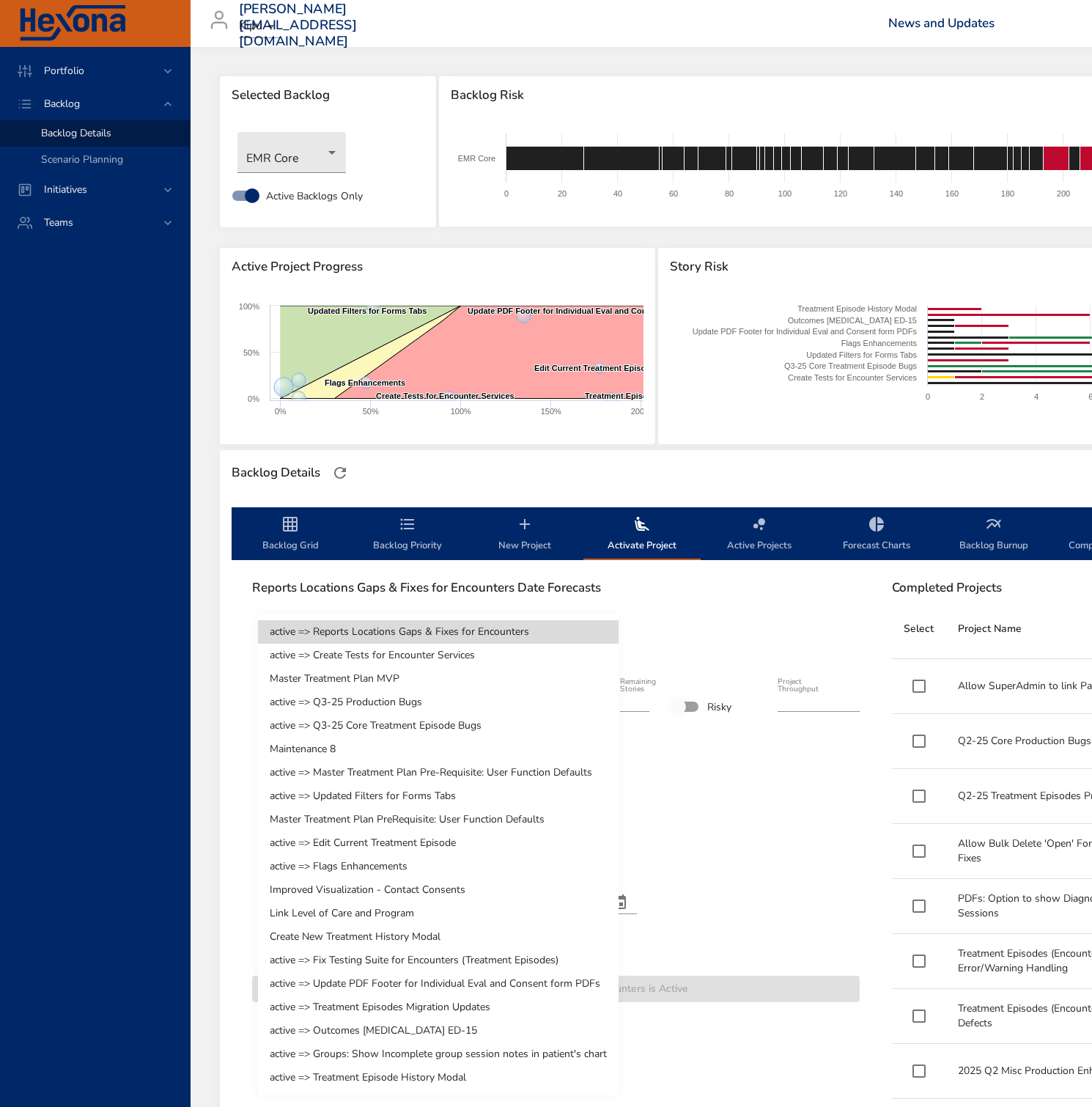 click on "active => Treatment Episode History Modal" at bounding box center [438, 1078] 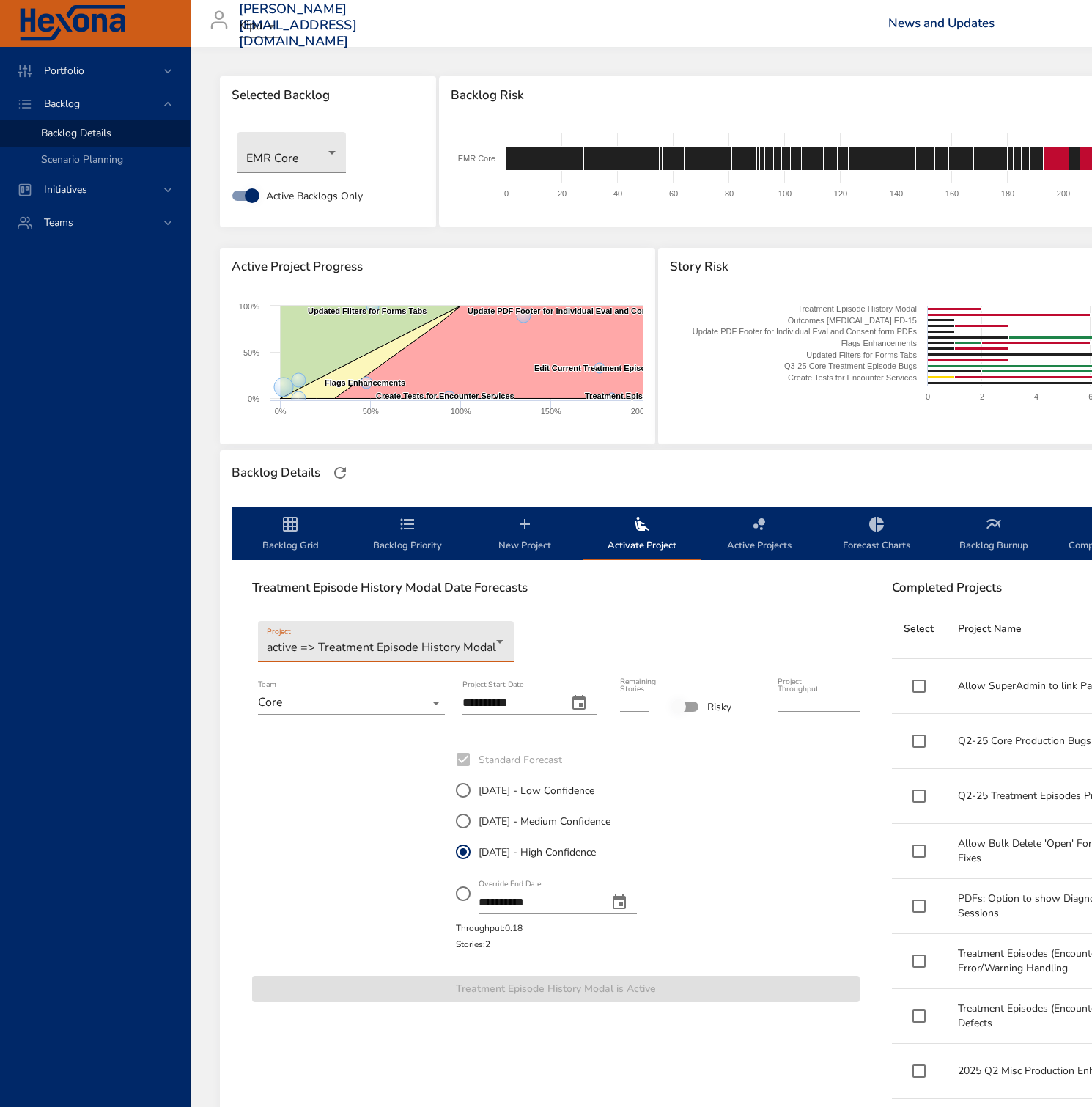 click on "Active Projects" at bounding box center (759, 534) 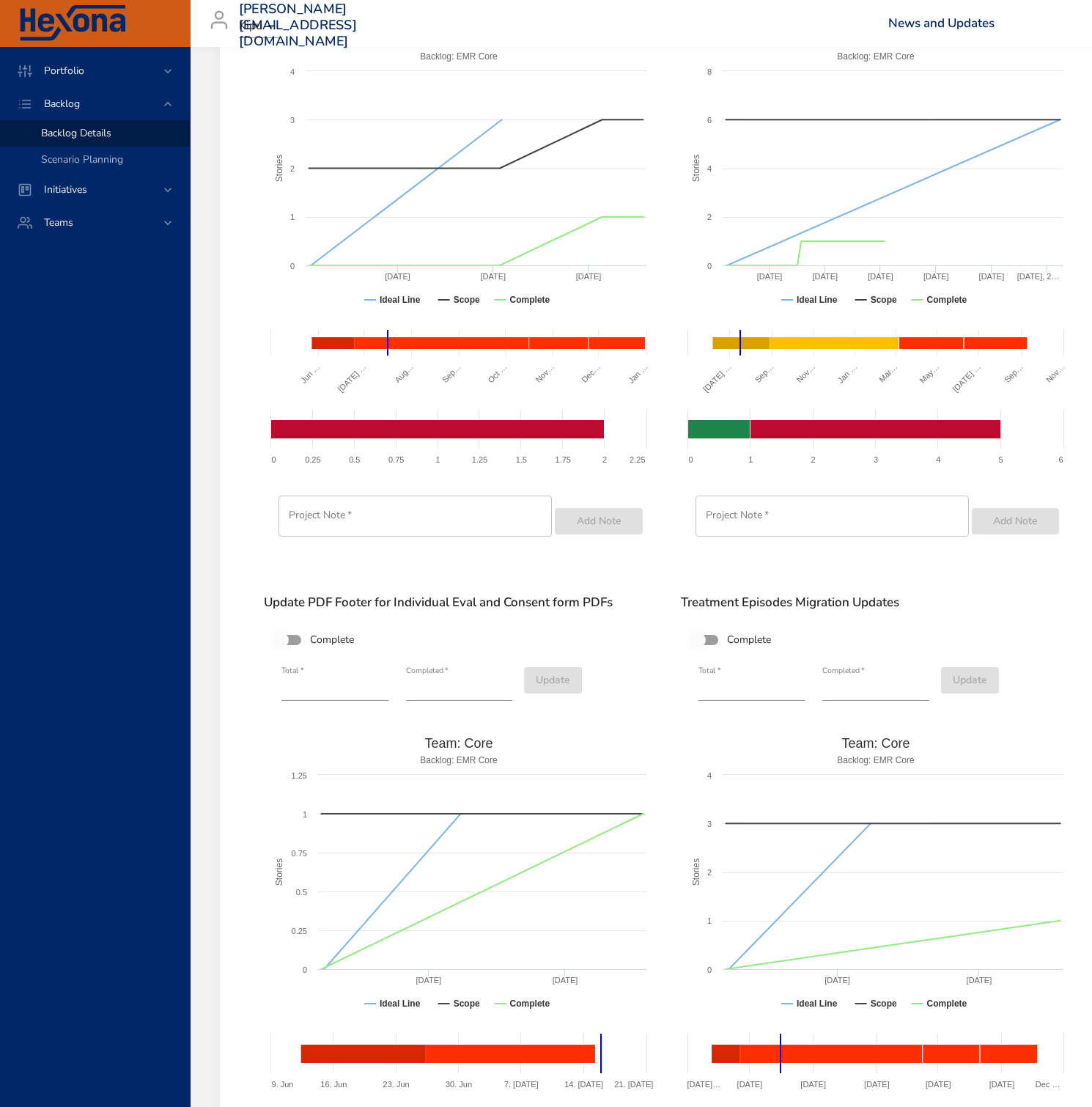 scroll, scrollTop: 3518, scrollLeft: 0, axis: vertical 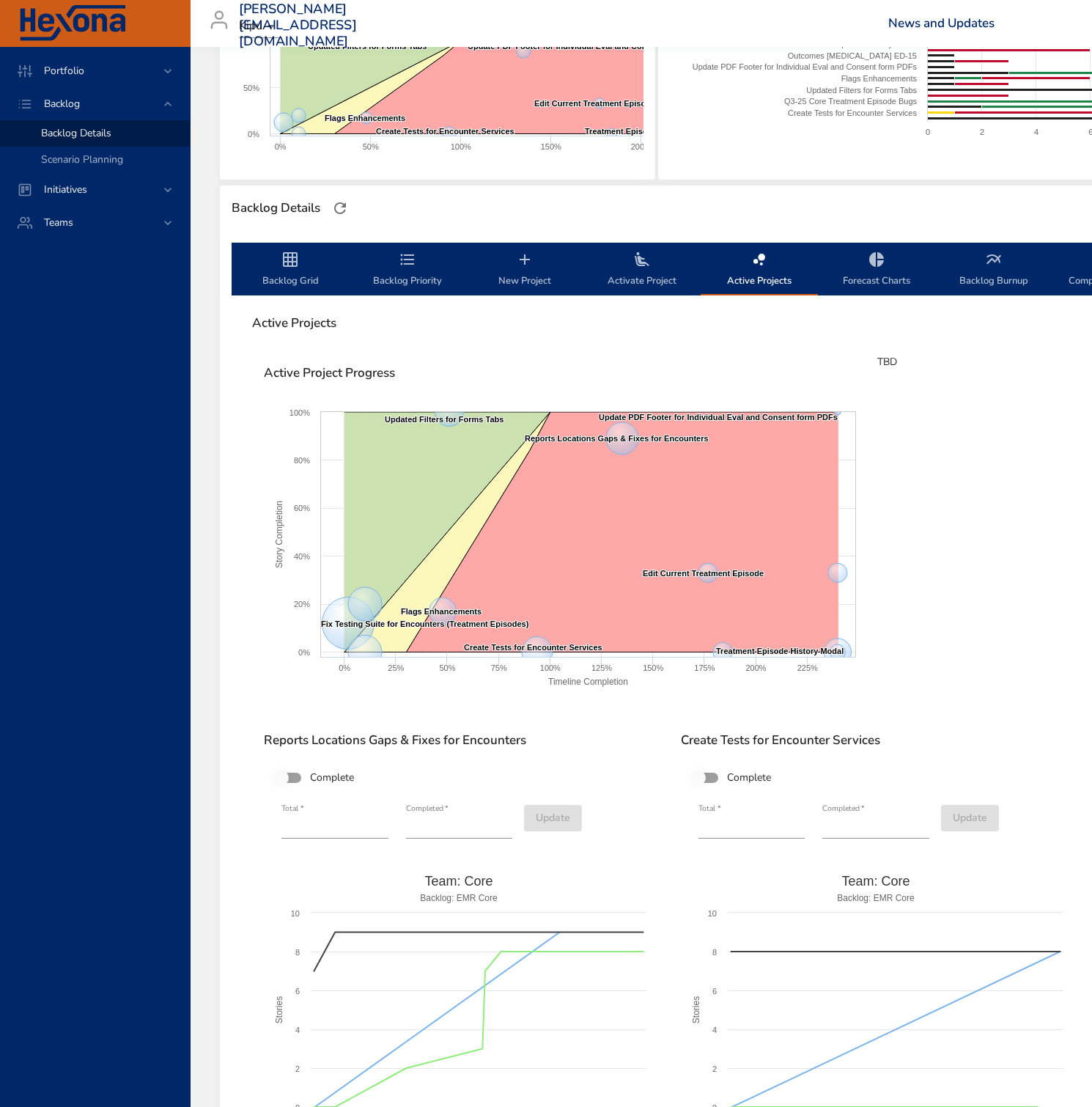 click on "Activate Project" at bounding box center [642, 270] 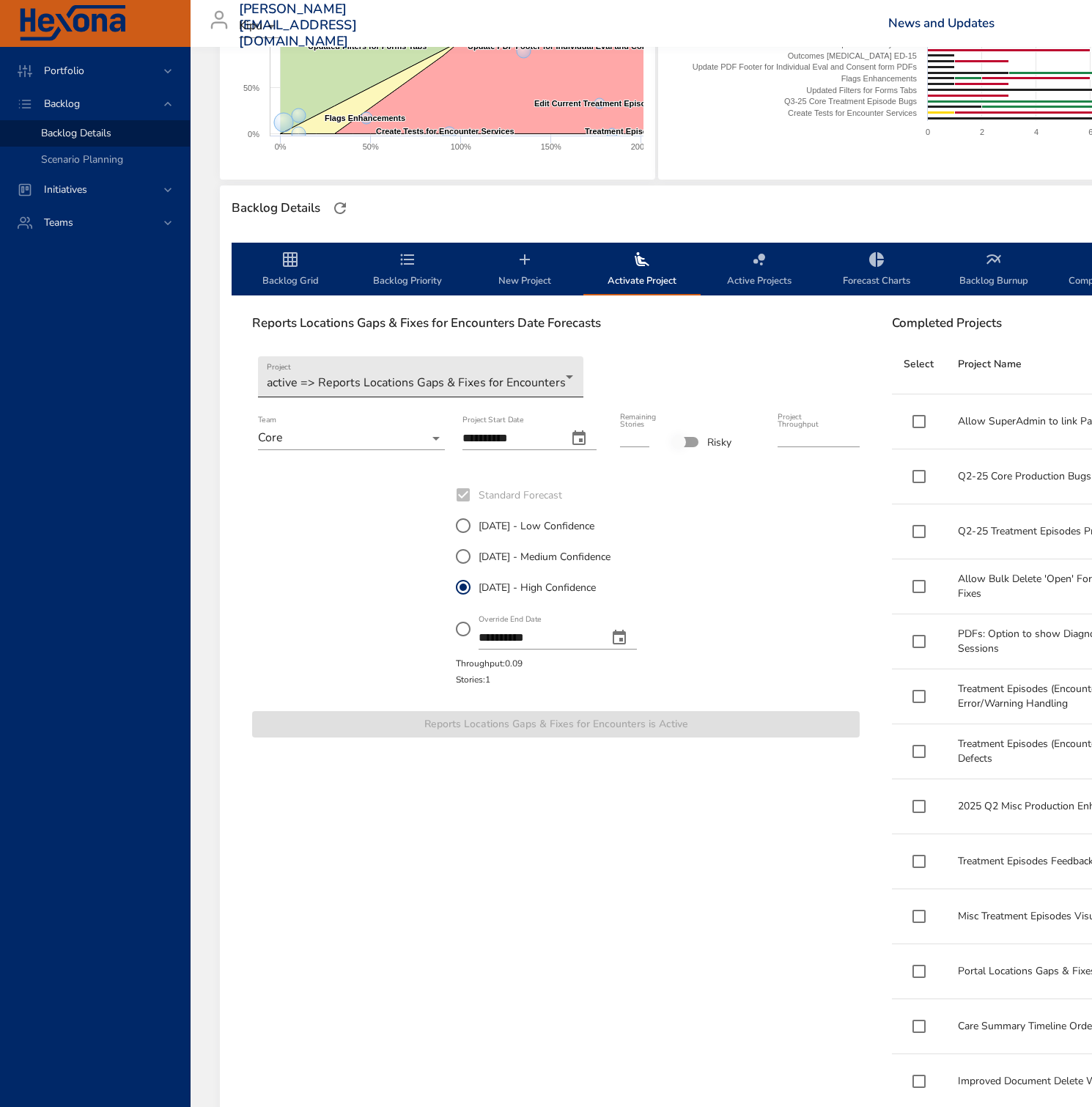 click on "Portfolio Backlog Backlog Details Scenario Planning Initiatives Teams [PERSON_NAME][EMAIL_ADDRESS][DOMAIN_NAME]   Kipu News and Updates Logout Selected Backlog EMR Core Active Backlogs Only Backlog Risk Created with Highcharts 9.0.1 EMR Core 0 20 40 60 80 100 120 140 160 180 200 220 240 260 280 300 320 340 360 380 400 420 440 Active Project Progress Created with Highcharts 9.0.1 Fix Testing Suite for Encounters (Treatment Episodes) ​ Fix Testing Suite for Encounters (Treatment Episodes) Q3-25 Core Treatment Episode Bugs ​ Q3-25 Core Treatment Episode Bugs Reports Locations Gaps & Fixes for Encounters ​ Reports Locations Gaps & Fixes for Encounters Create Tests for Encounter Services ​ Create Tests for Encounter Services Updated Filters for Forms Tabs ​ Updated Filters for Forms Tabs Flags Enhancements ​ Flags Enhancements Edit Current Treatment Episode ​ Edit Current Treatment Episode Master Treatment Plan Pre-Requisite: User Function Defaults ​ Master Treatment Plan Pre-Requisite: User Function Defaults ​" at bounding box center [546, 289] 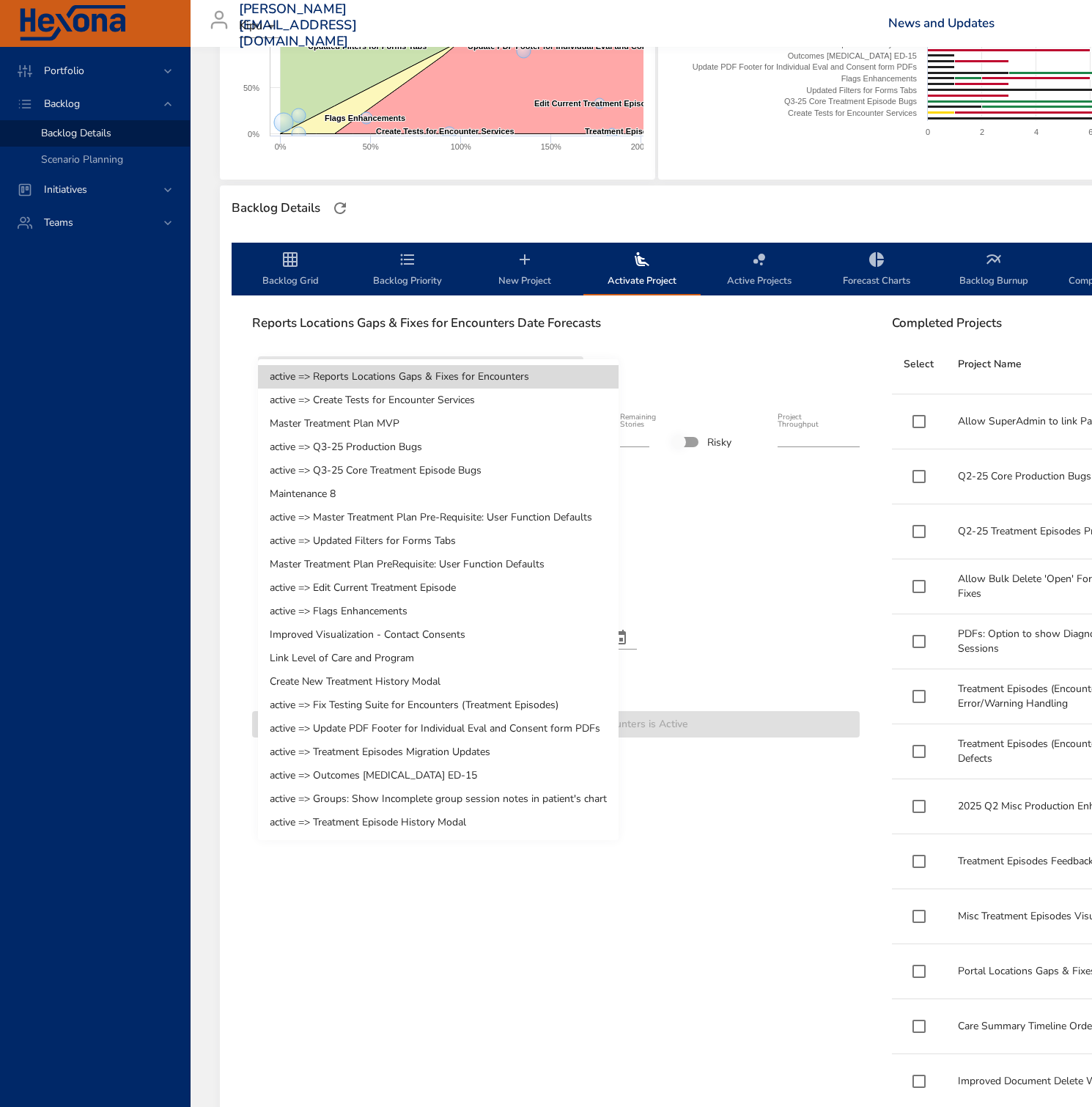 click on "active => Treatment Episode History Modal" at bounding box center (438, 823) 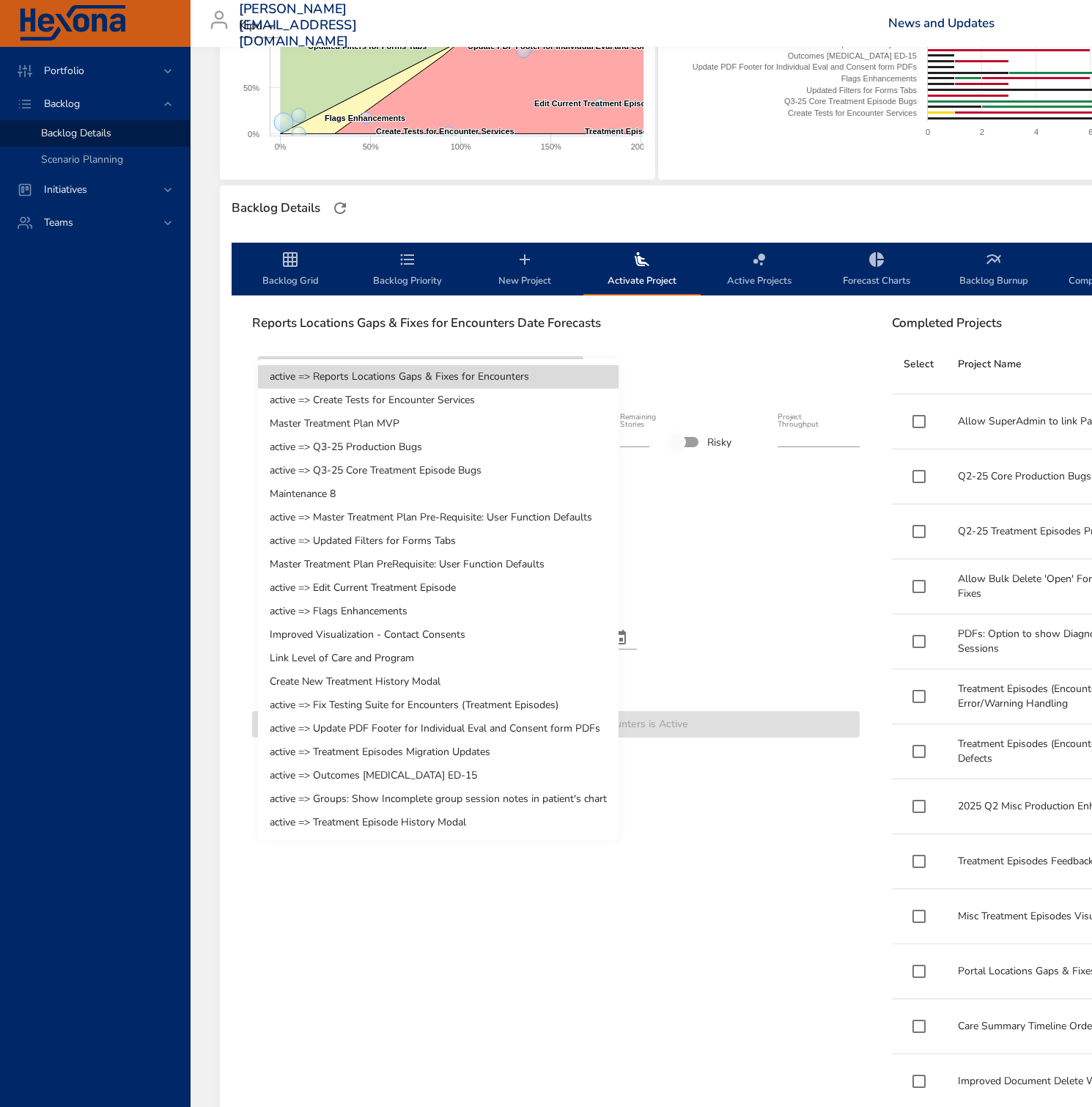 type on "*" 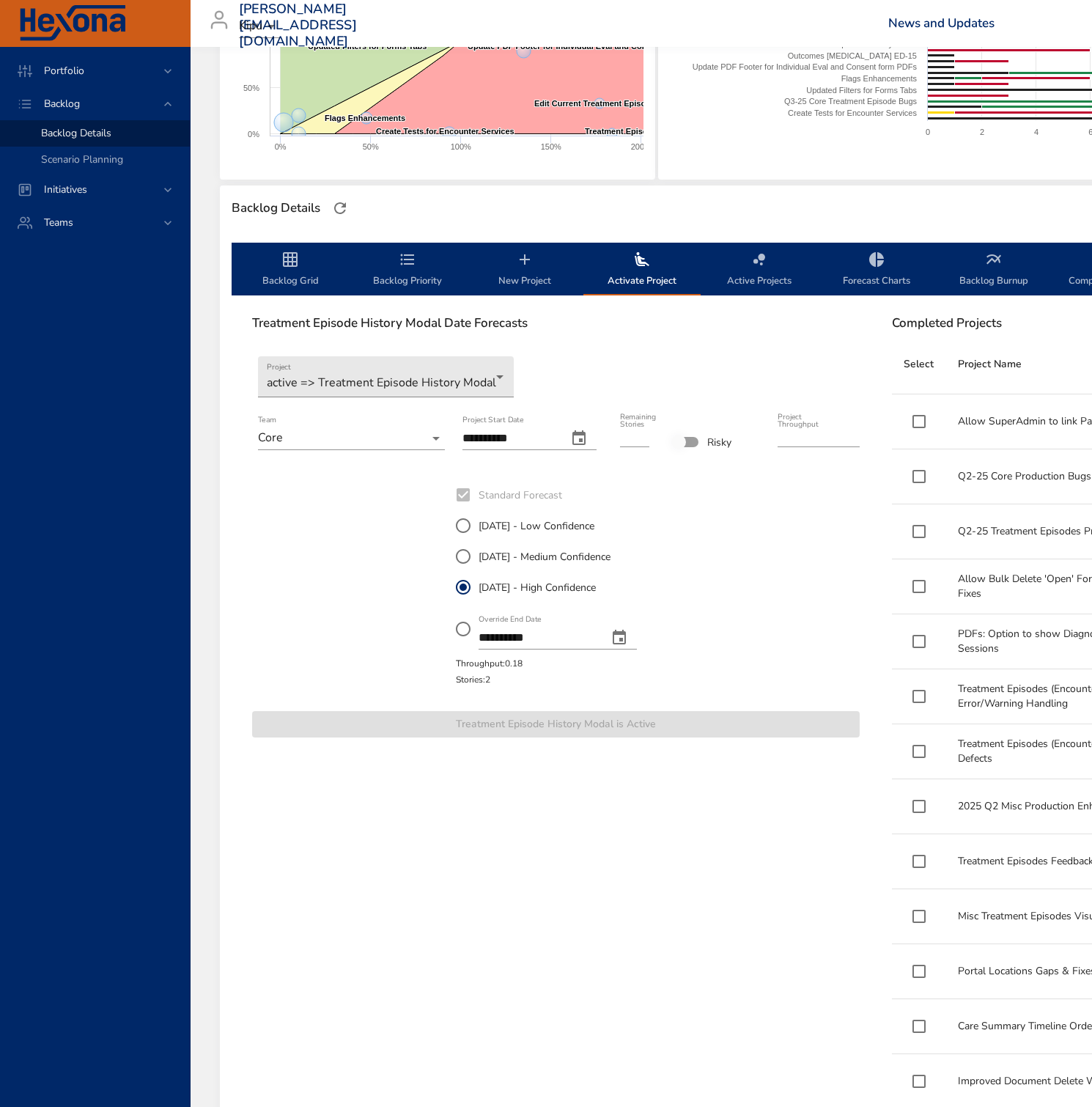 click 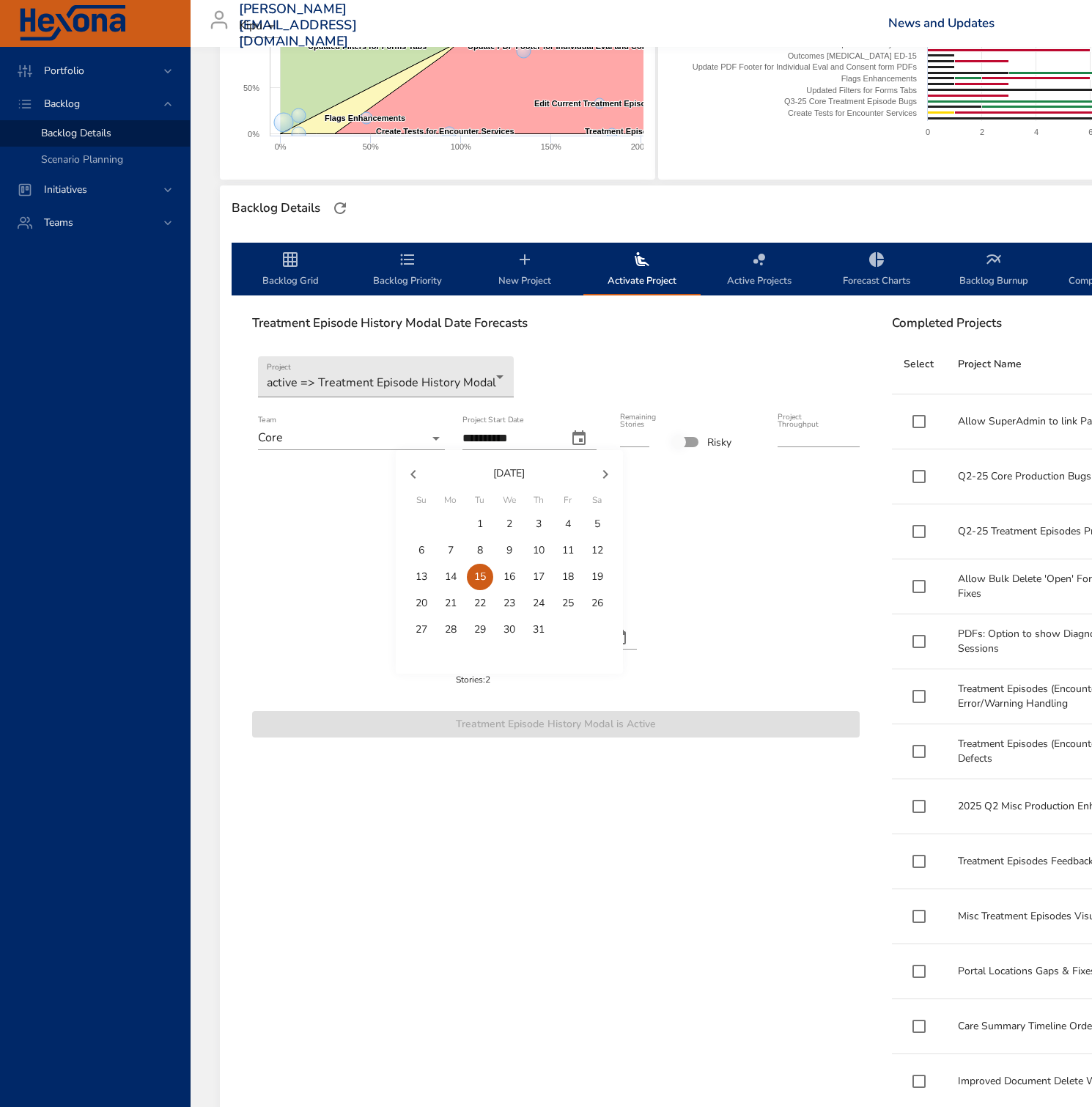 click 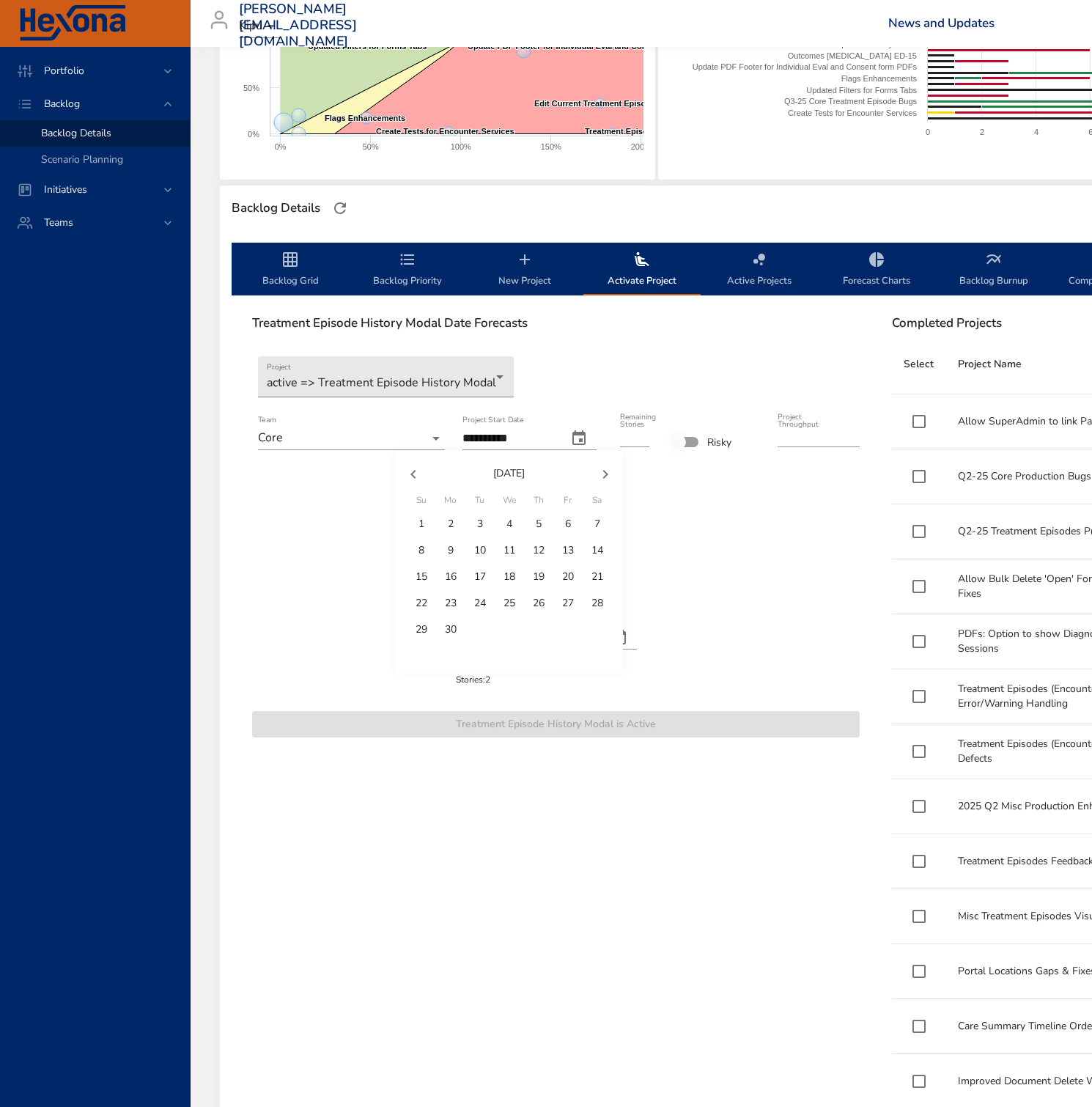 click on "5" at bounding box center (539, 524) 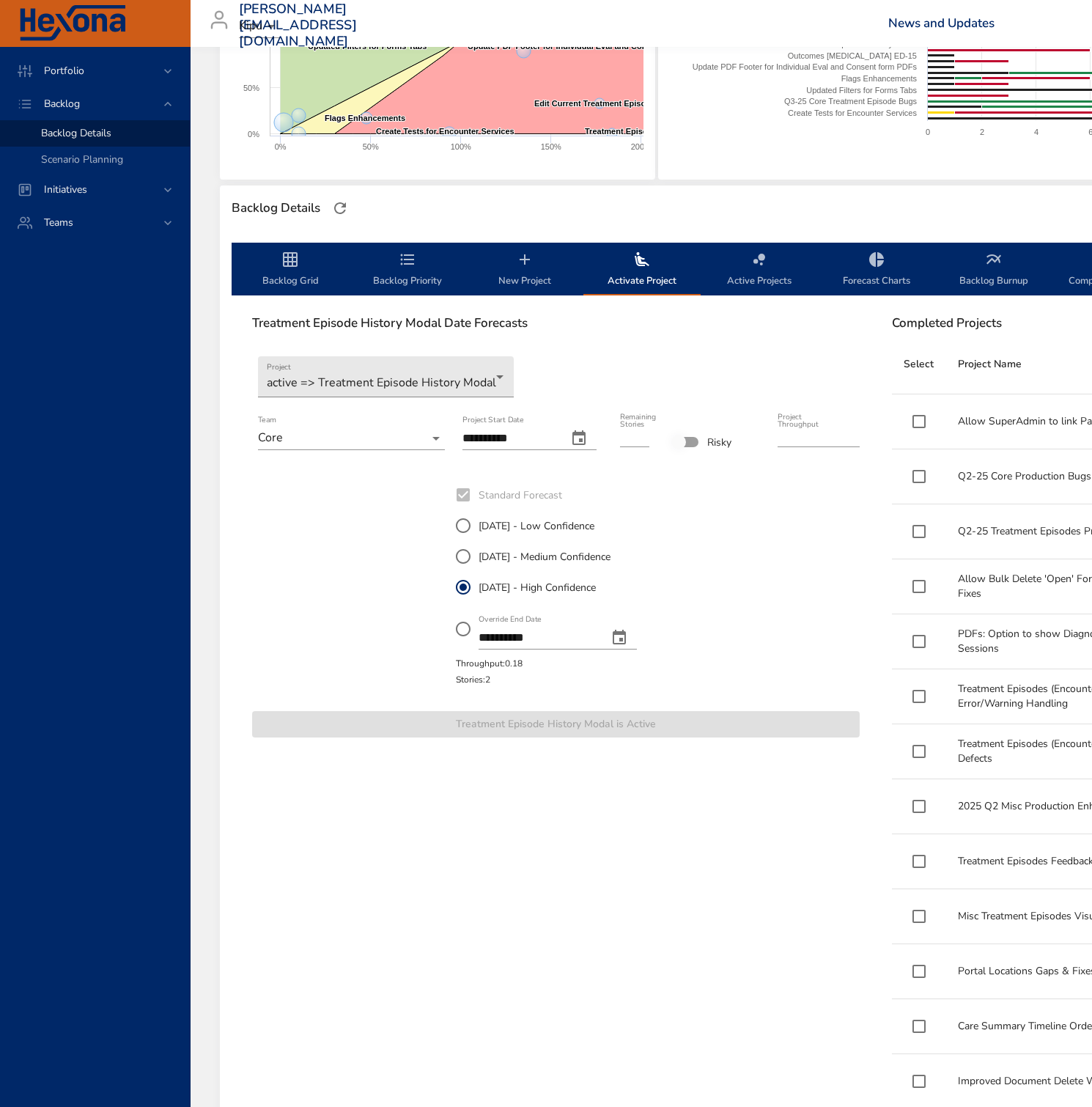 click on "**********" at bounding box center [556, 2585] 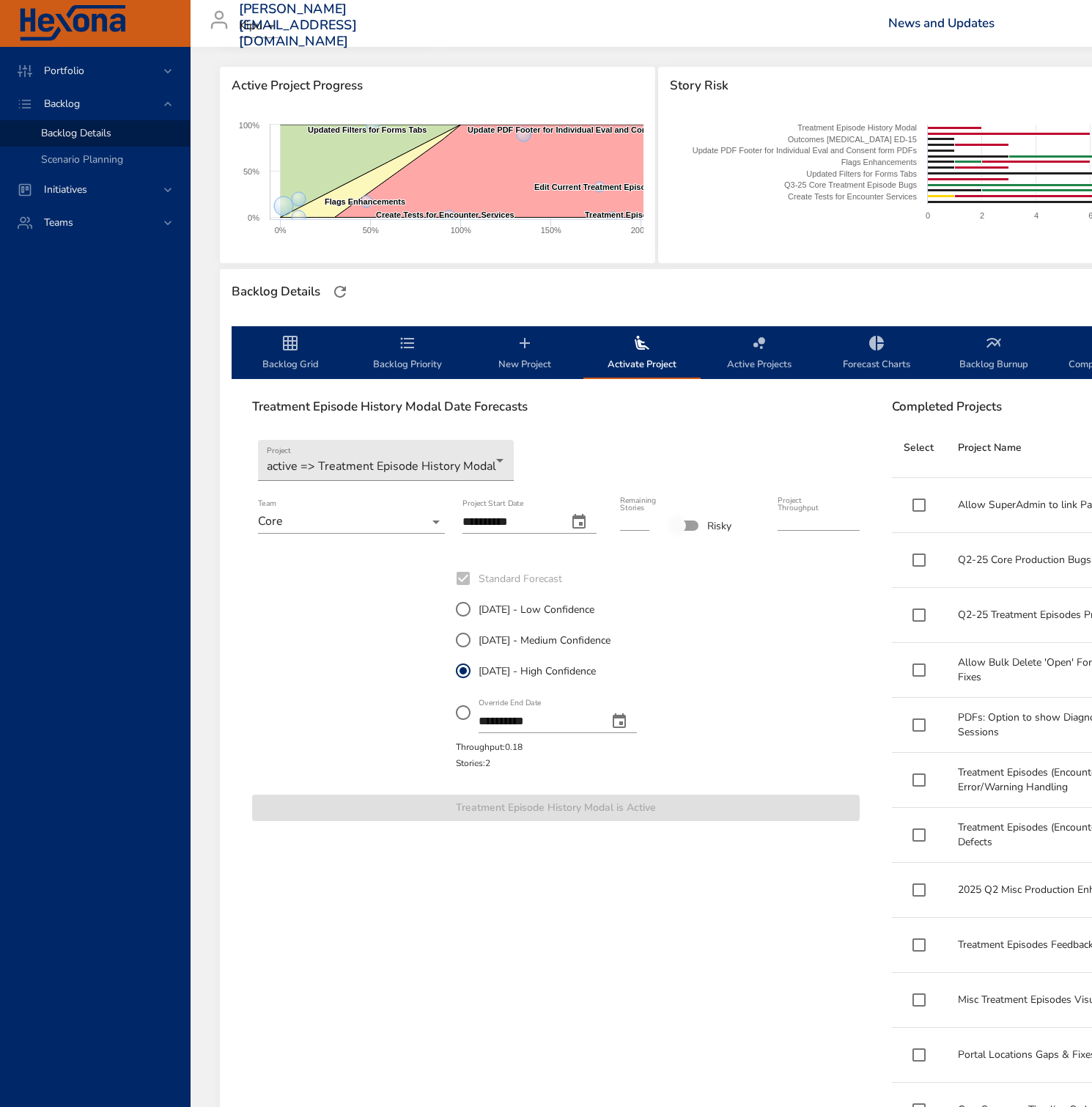 scroll, scrollTop: 0, scrollLeft: 0, axis: both 